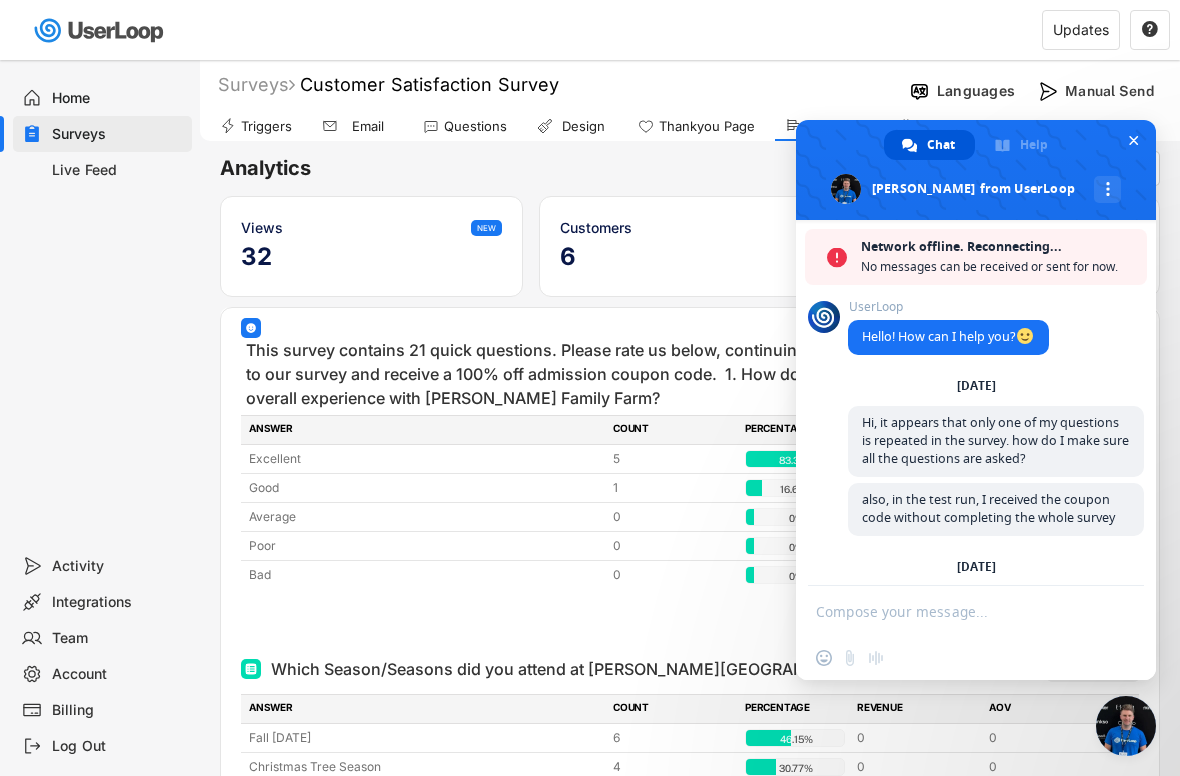 scroll, scrollTop: 5676, scrollLeft: 0, axis: vertical 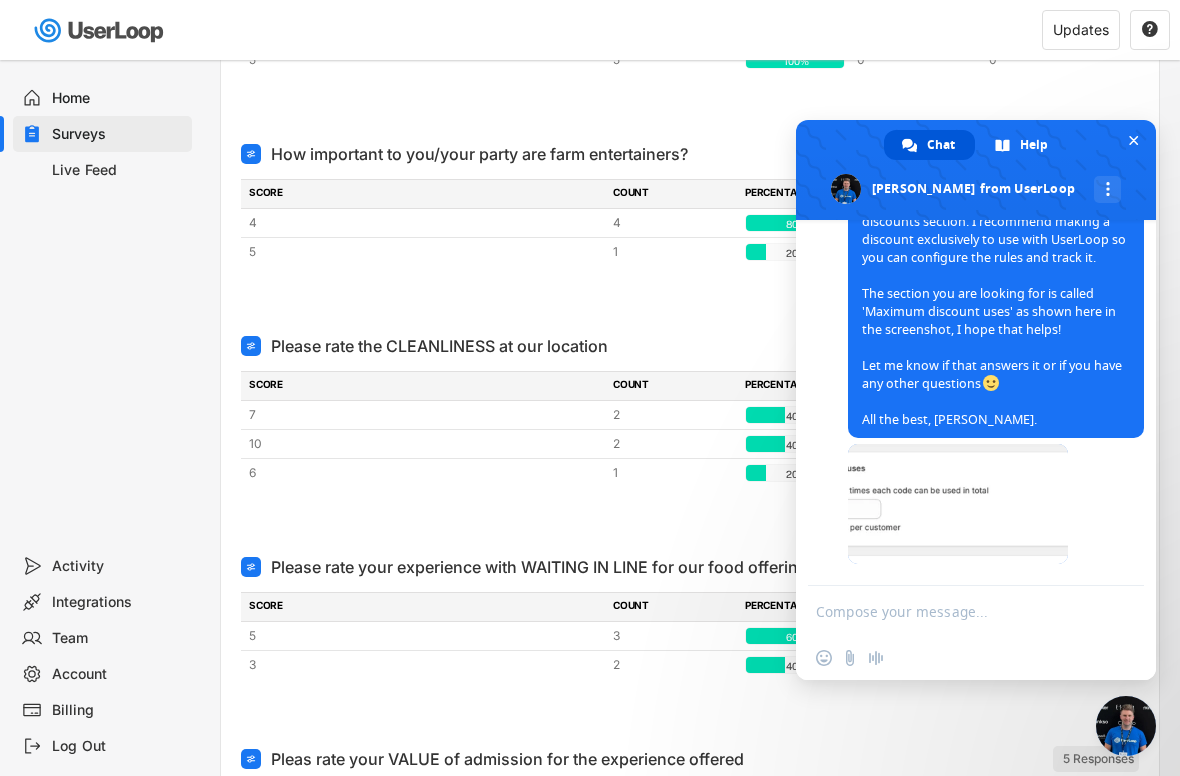 click at bounding box center [956, 611] 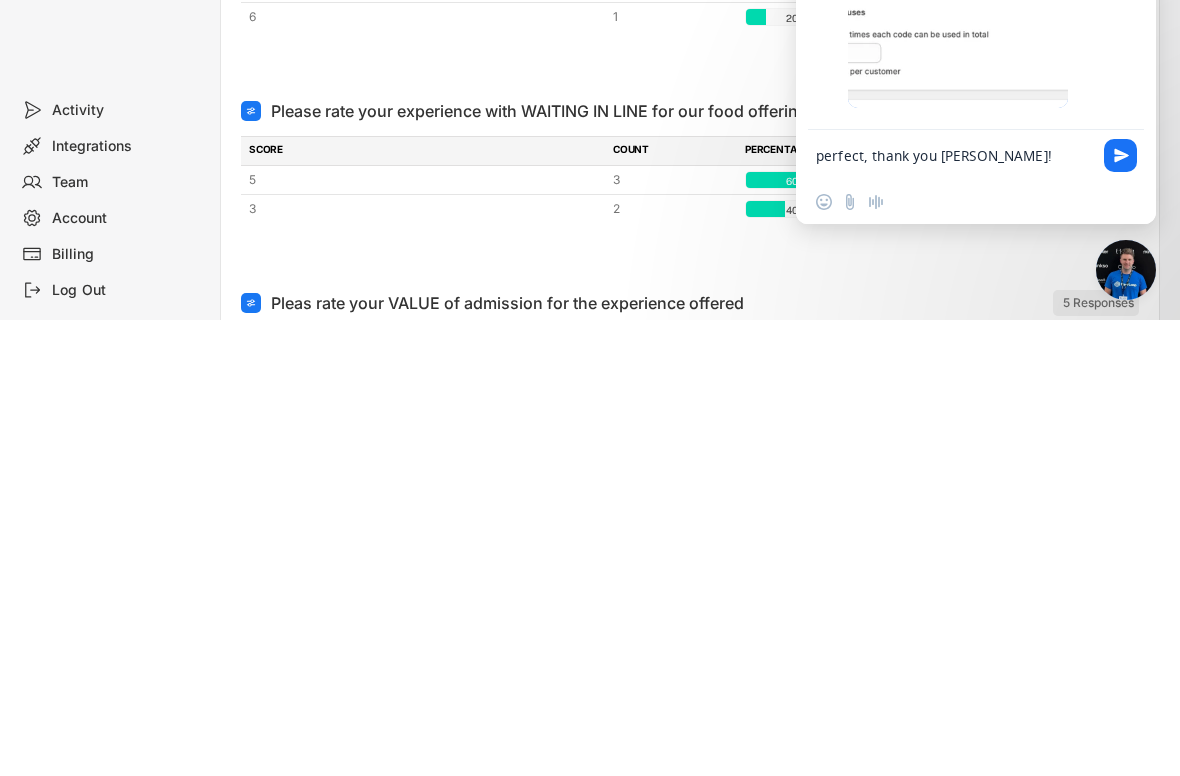 type on "perfect, thank you [PERSON_NAME]!" 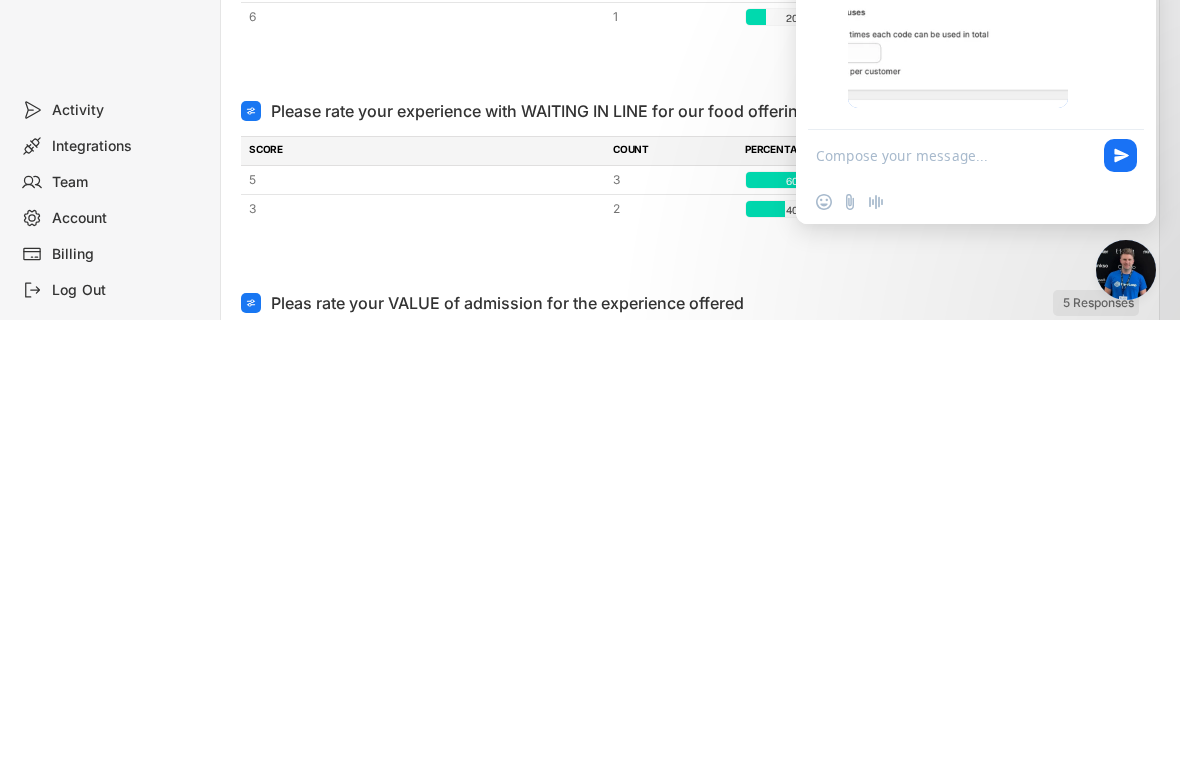 scroll, scrollTop: 5816, scrollLeft: 0, axis: vertical 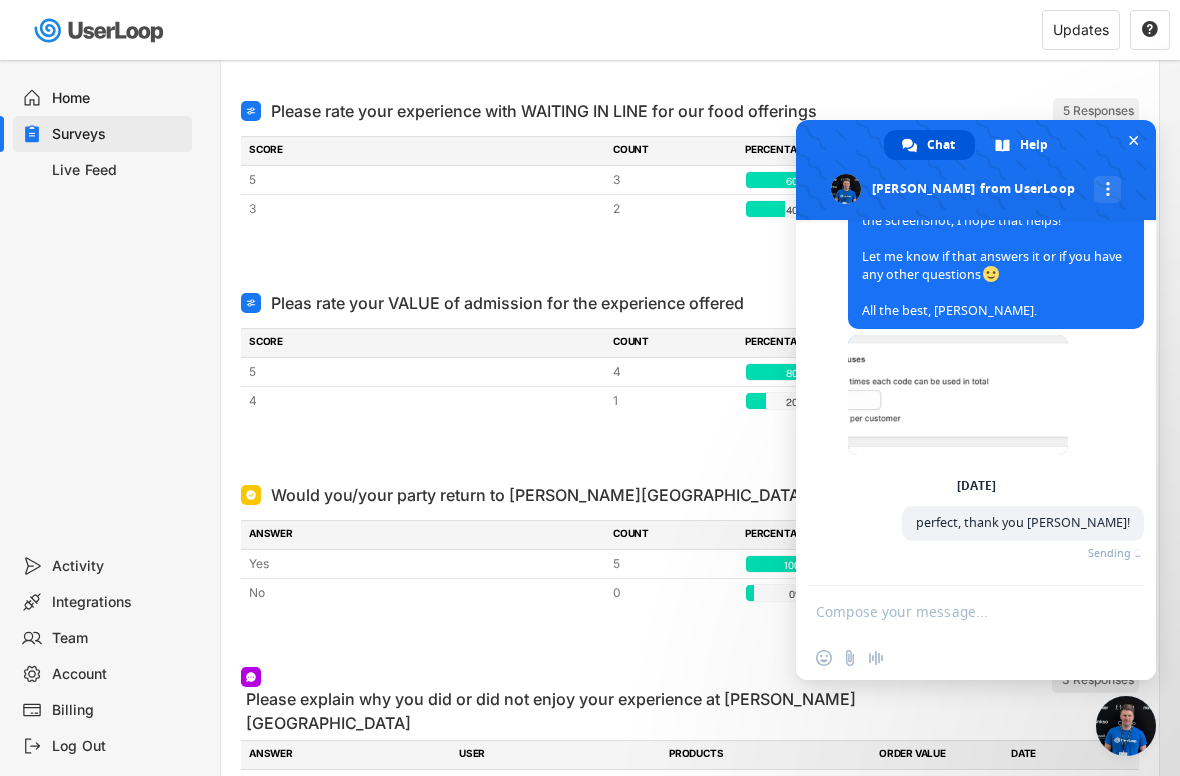 click at bounding box center [1133, 140] 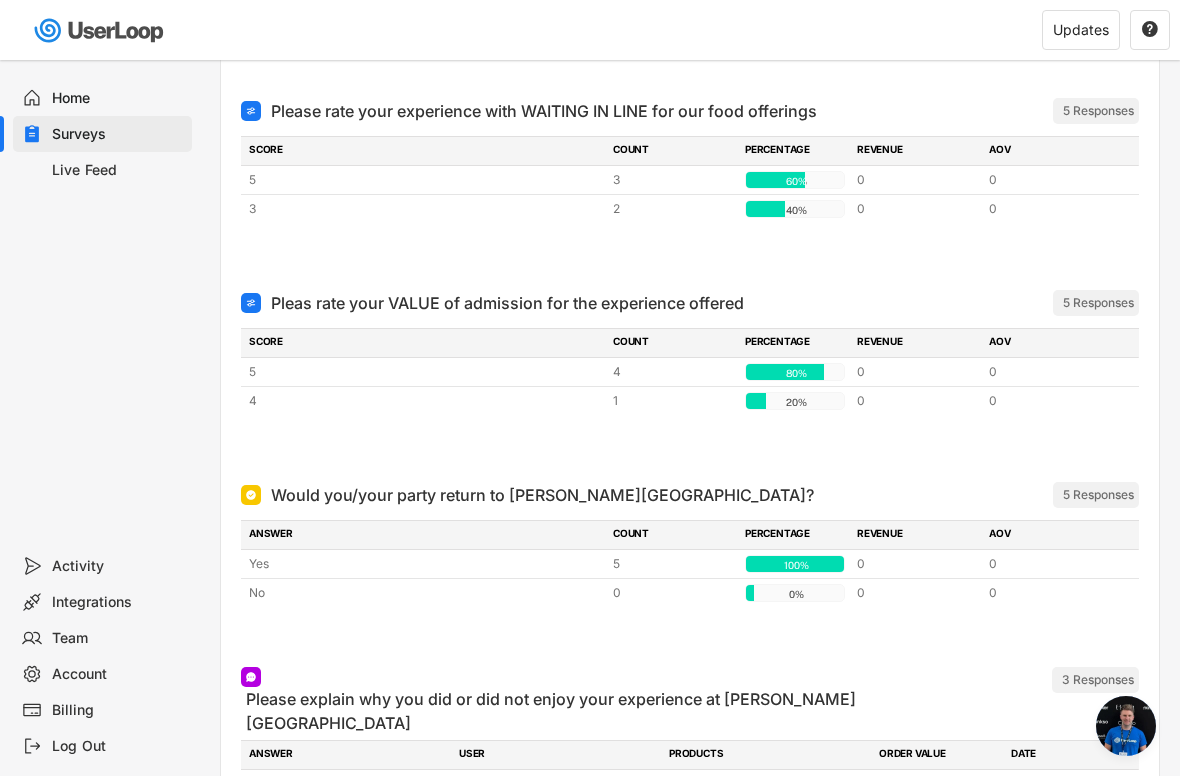 scroll, scrollTop: 1131, scrollLeft: 0, axis: vertical 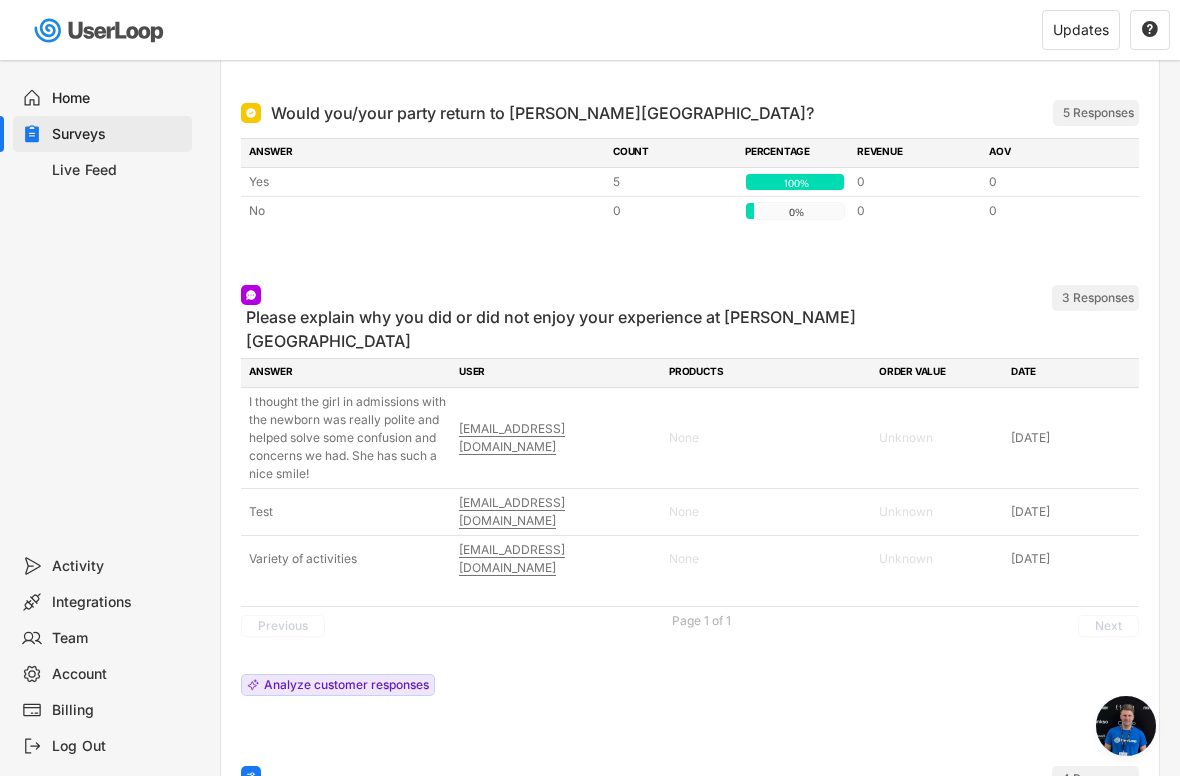 click on "Analyze customer responses" at bounding box center (346, 685) 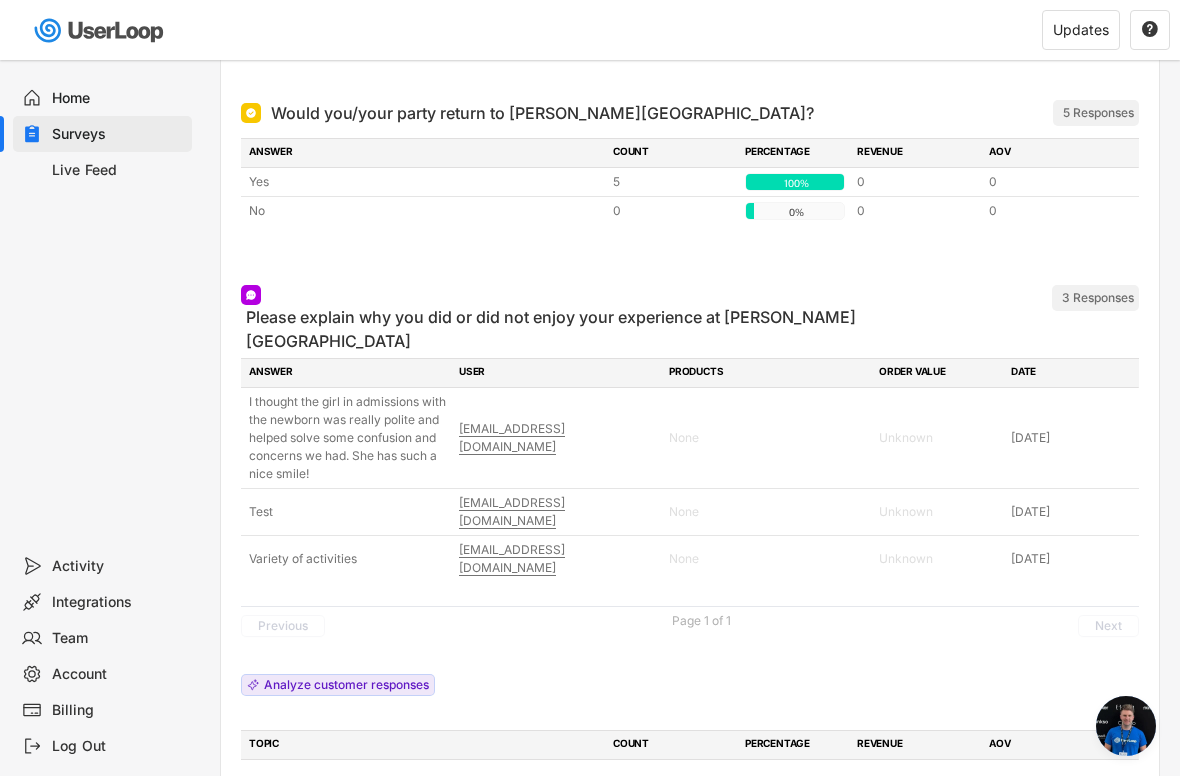 click on "Home" at bounding box center (118, 98) 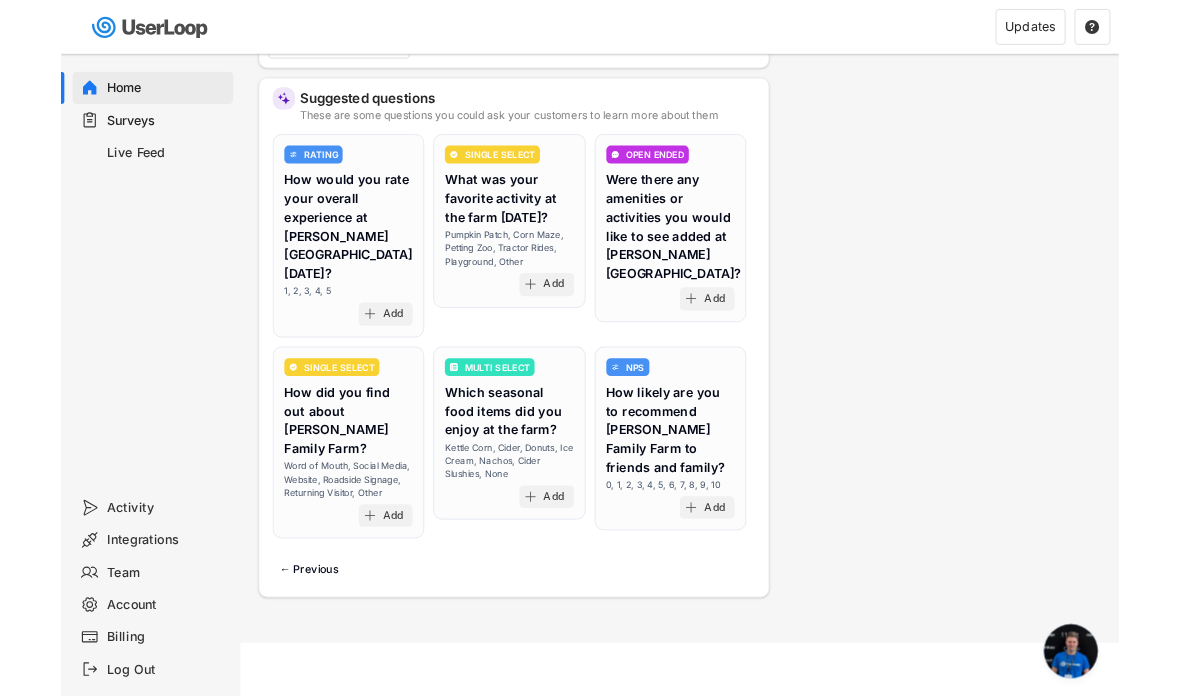 scroll, scrollTop: 0, scrollLeft: 0, axis: both 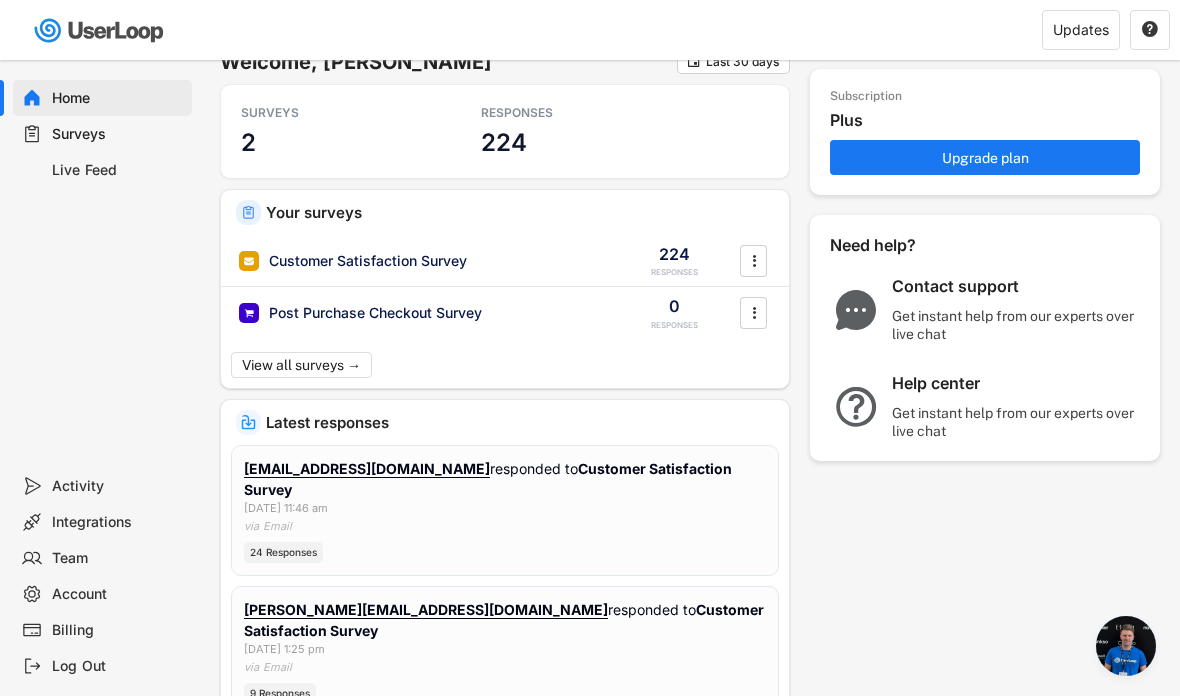 click on "Surveys" at bounding box center [118, 134] 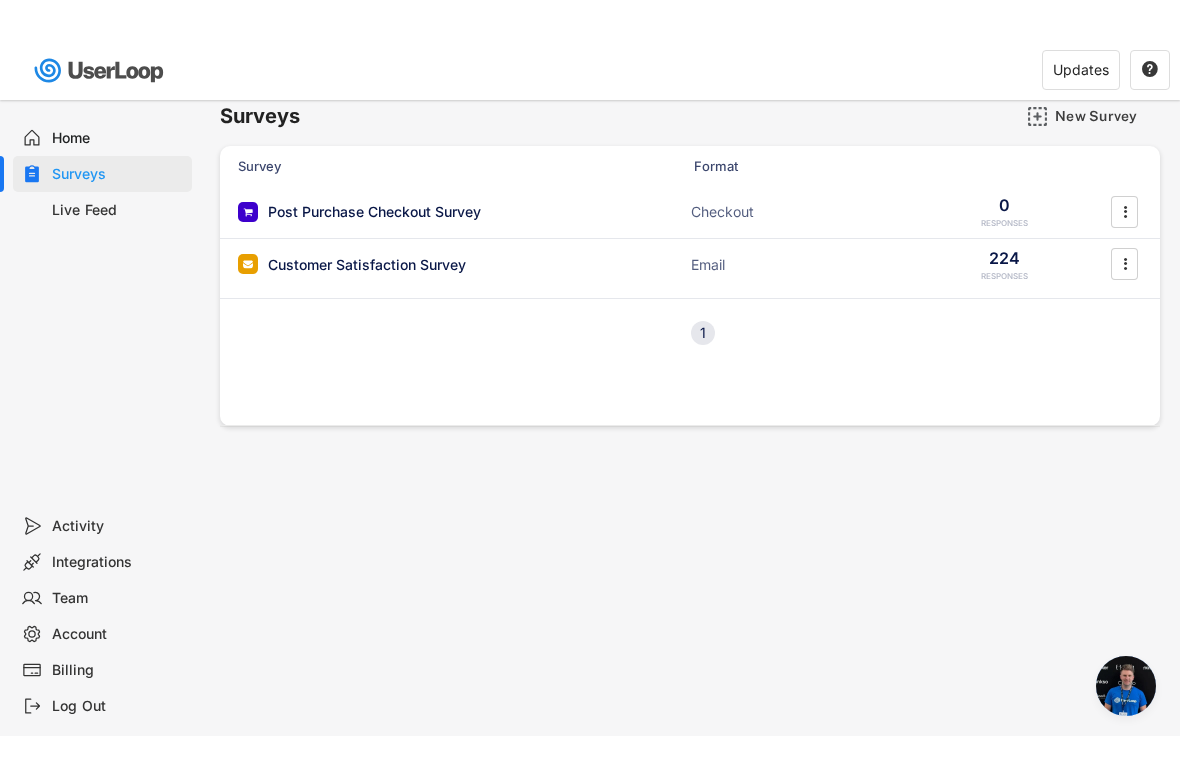 scroll, scrollTop: 0, scrollLeft: 0, axis: both 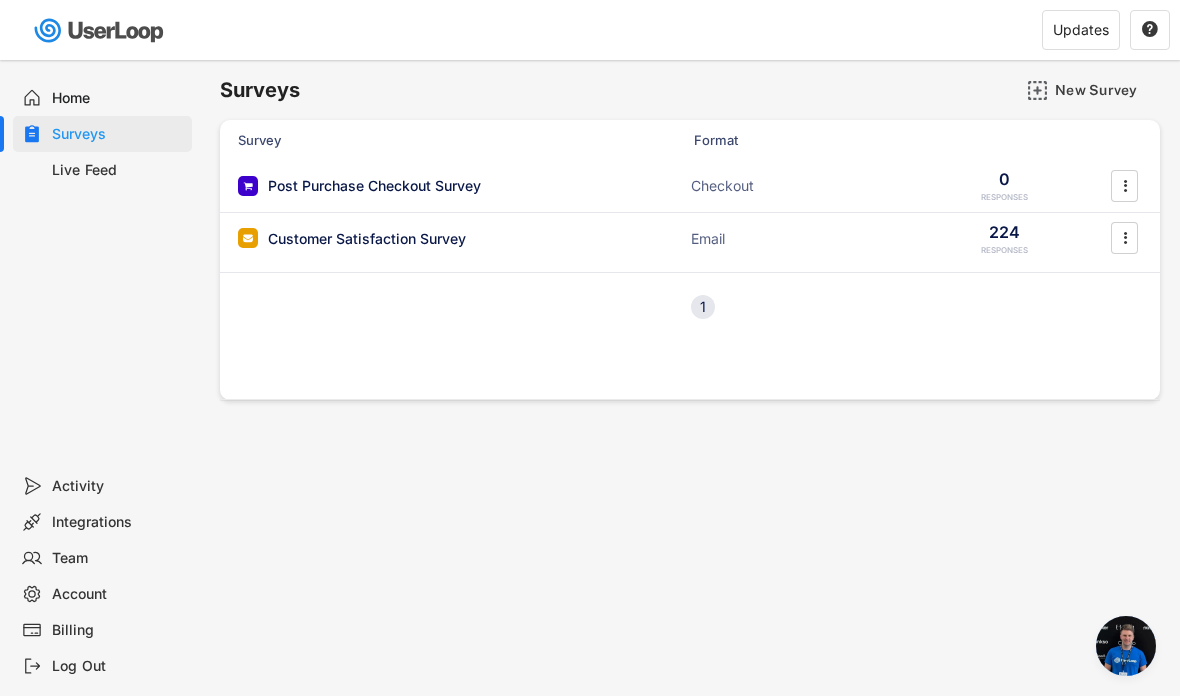 click on "Post Purchase Checkout Survey  ACTIVE  Checkout 0 RESPONSES
" at bounding box center [690, 186] 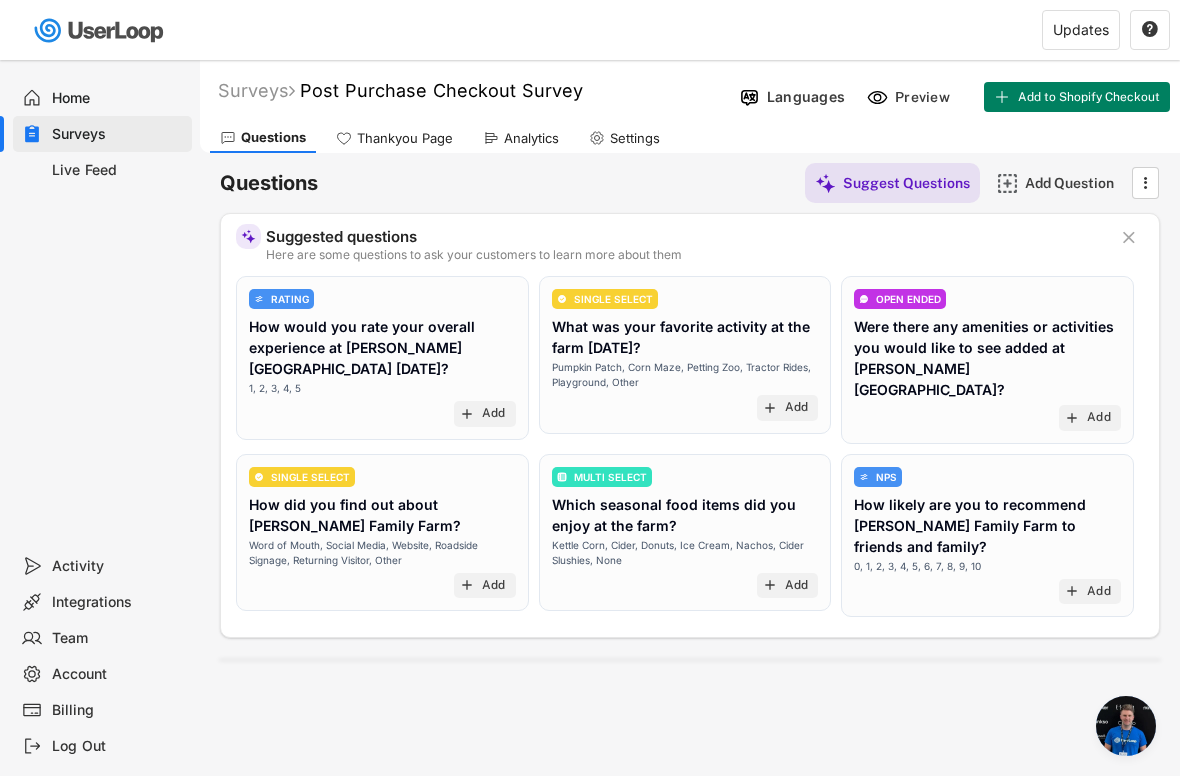 click on "How would you rate your overall experience at Schilter Family Farm today?" at bounding box center (382, 347) 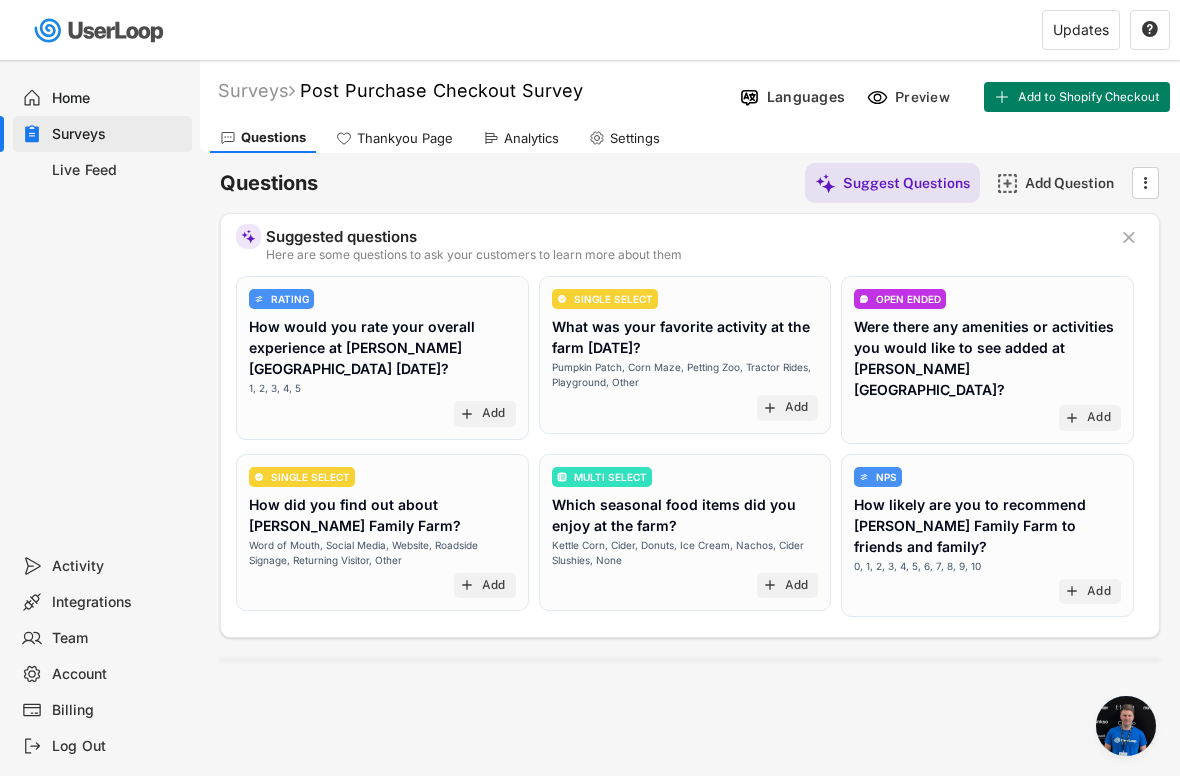 click on "How would you rate your overall experience at Schilter Family Farm today?" at bounding box center [382, 347] 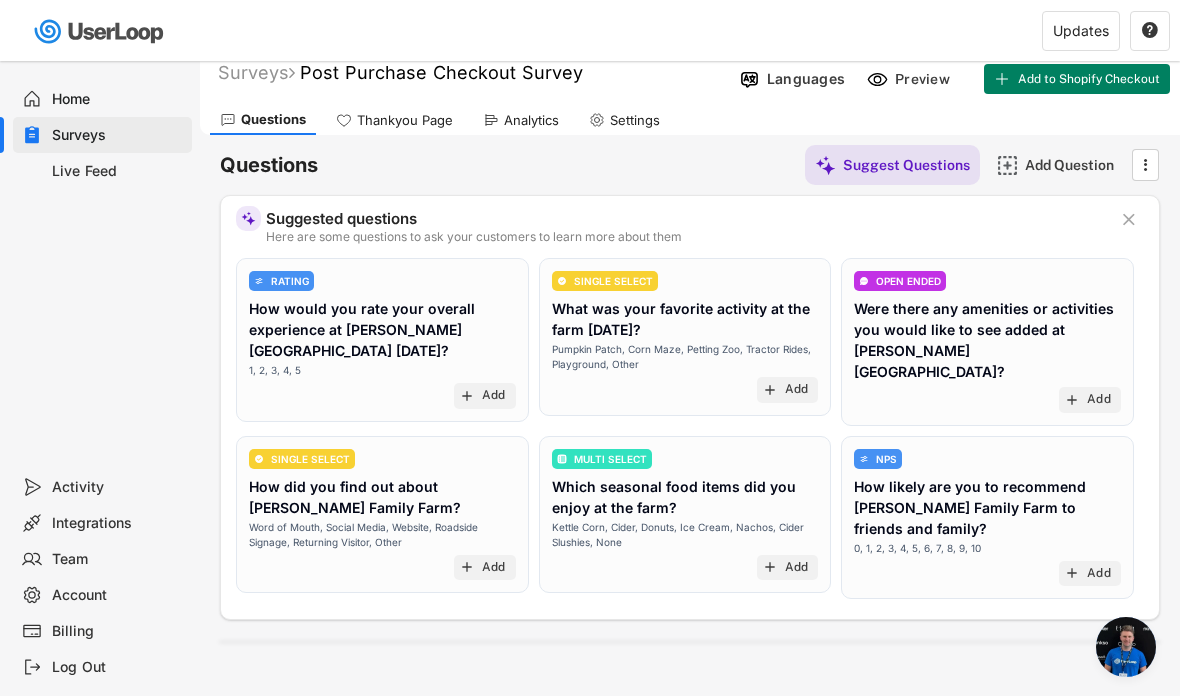 click on "Thankyou Page" at bounding box center (394, 119) 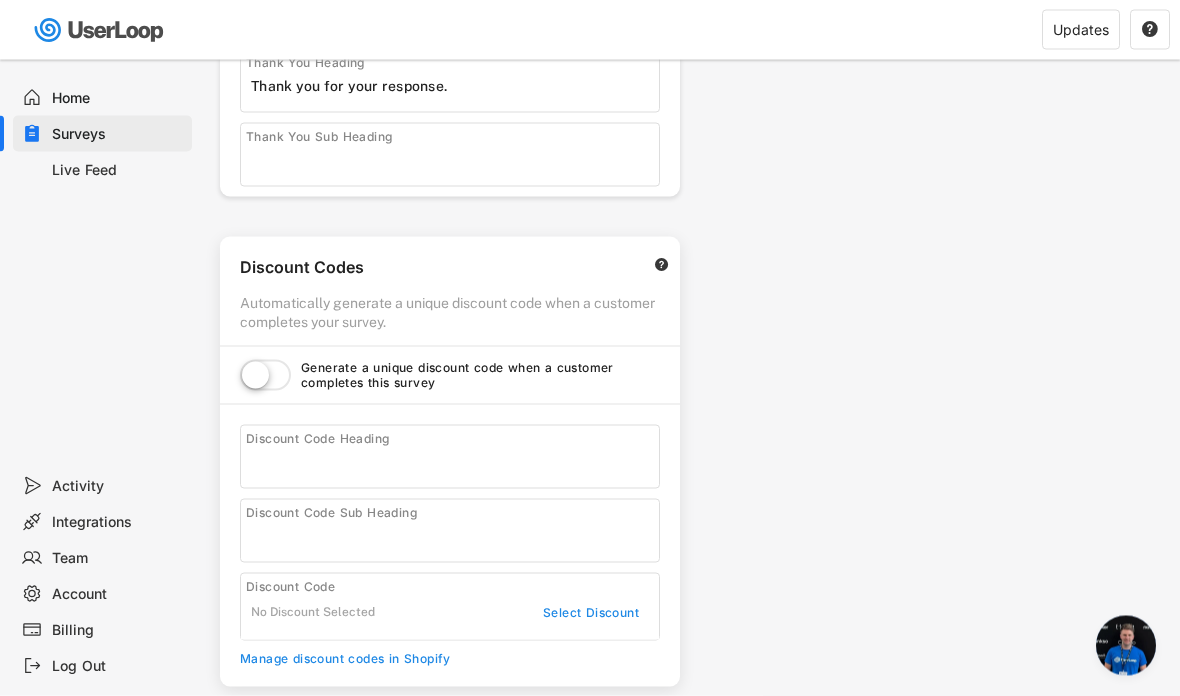 scroll, scrollTop: 0, scrollLeft: 0, axis: both 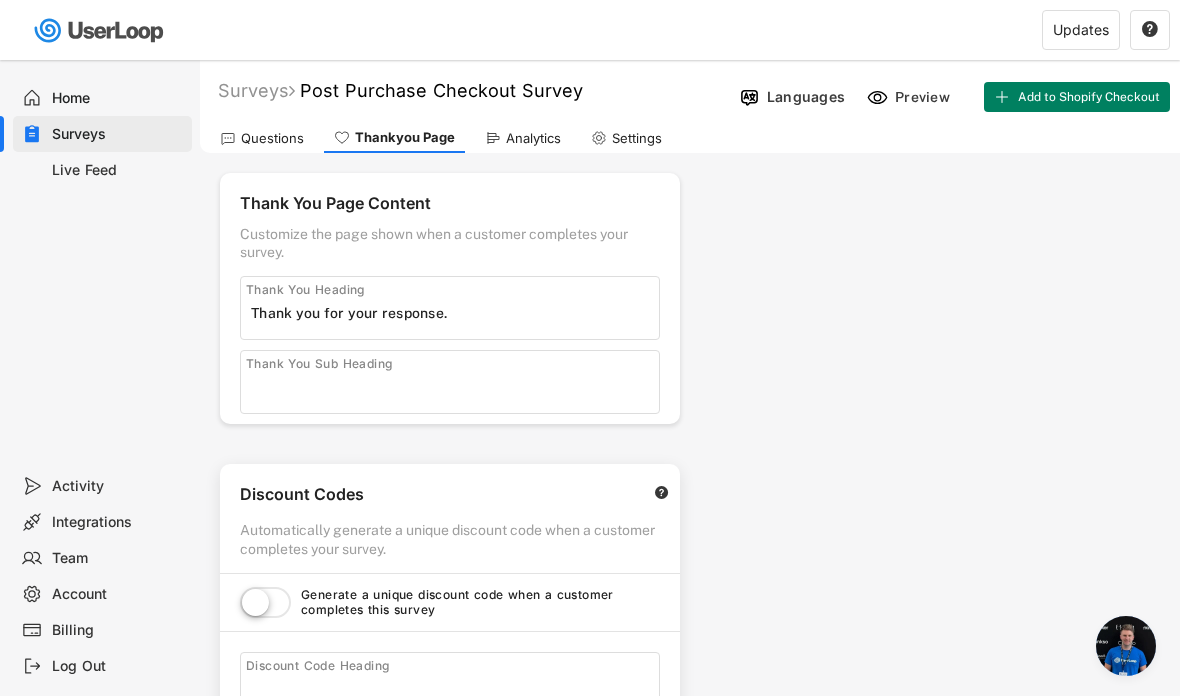 click on "Surveys" at bounding box center (102, 134) 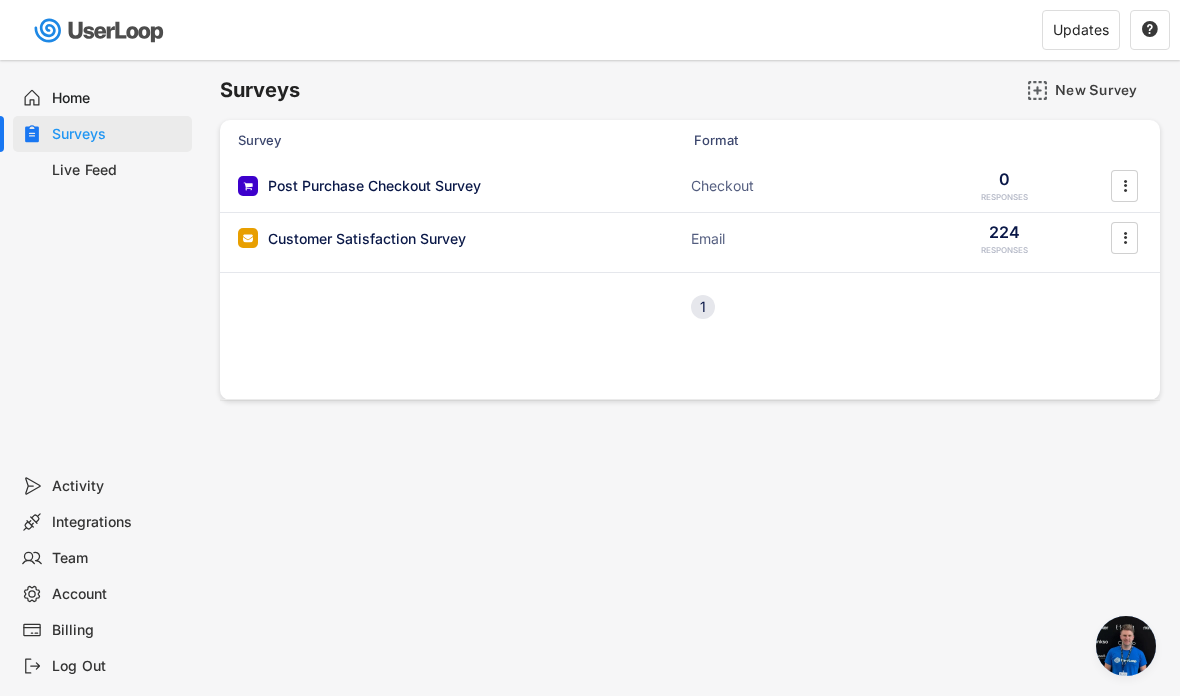 click on "Post Purchase Checkout Survey" at bounding box center (374, 186) 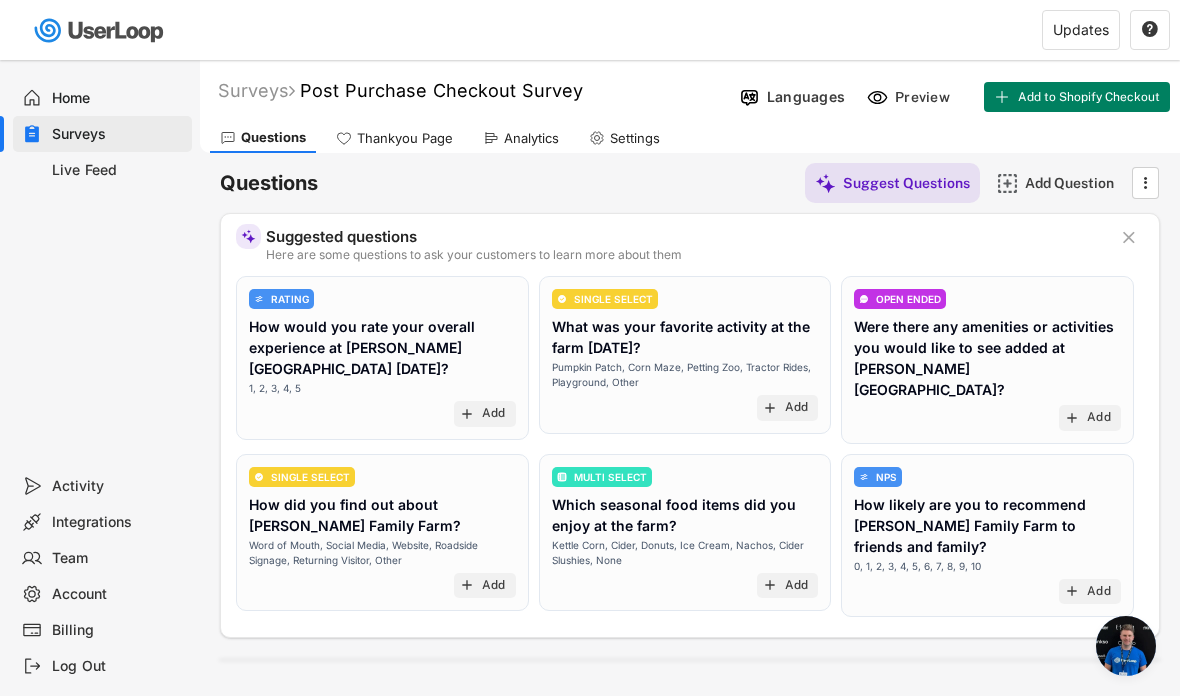 click 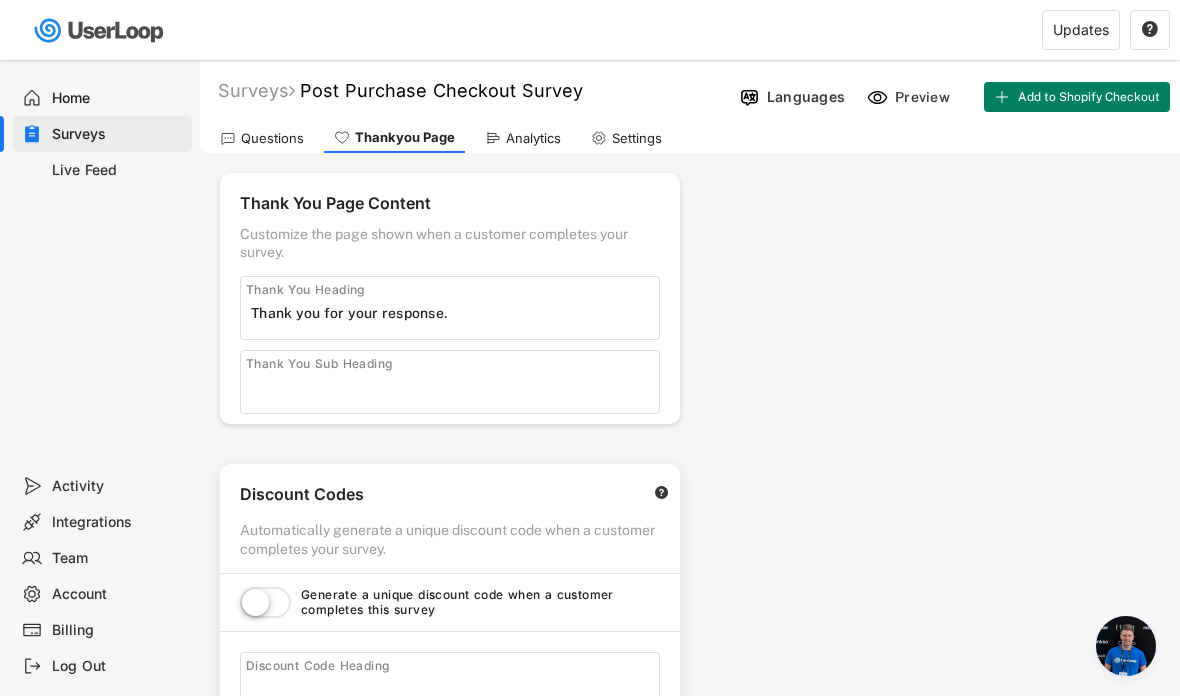 click on "Surveys" at bounding box center [102, 134] 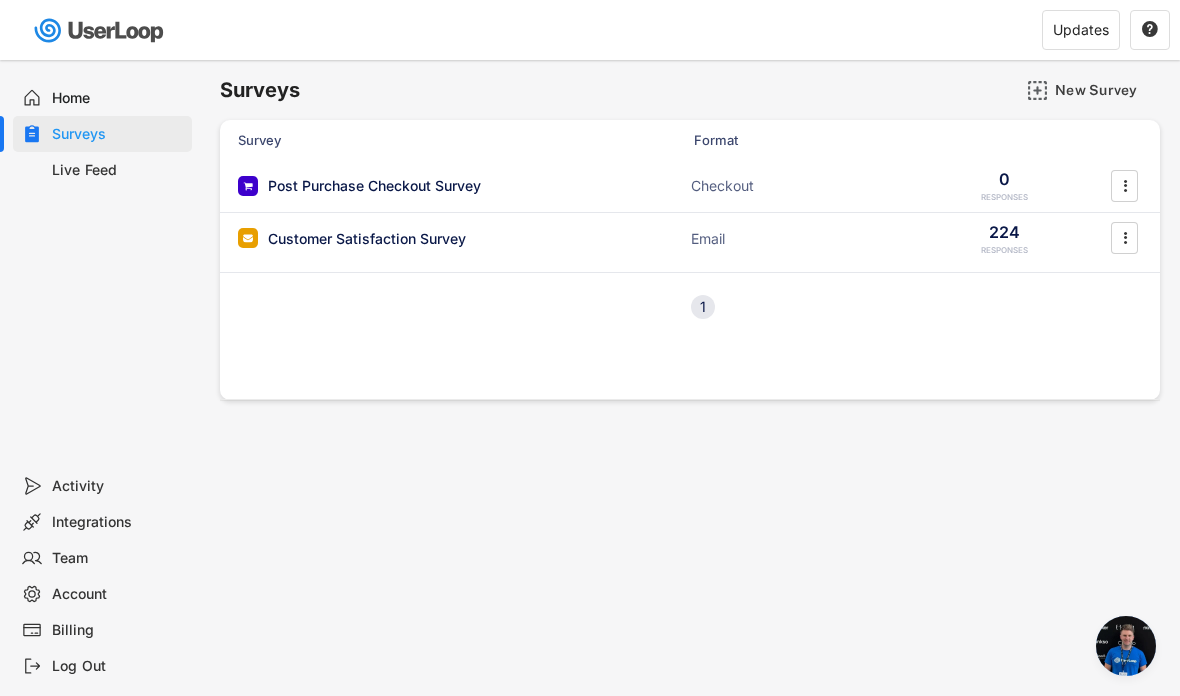 click on "Customer Satisfaction Survey" at bounding box center [367, 239] 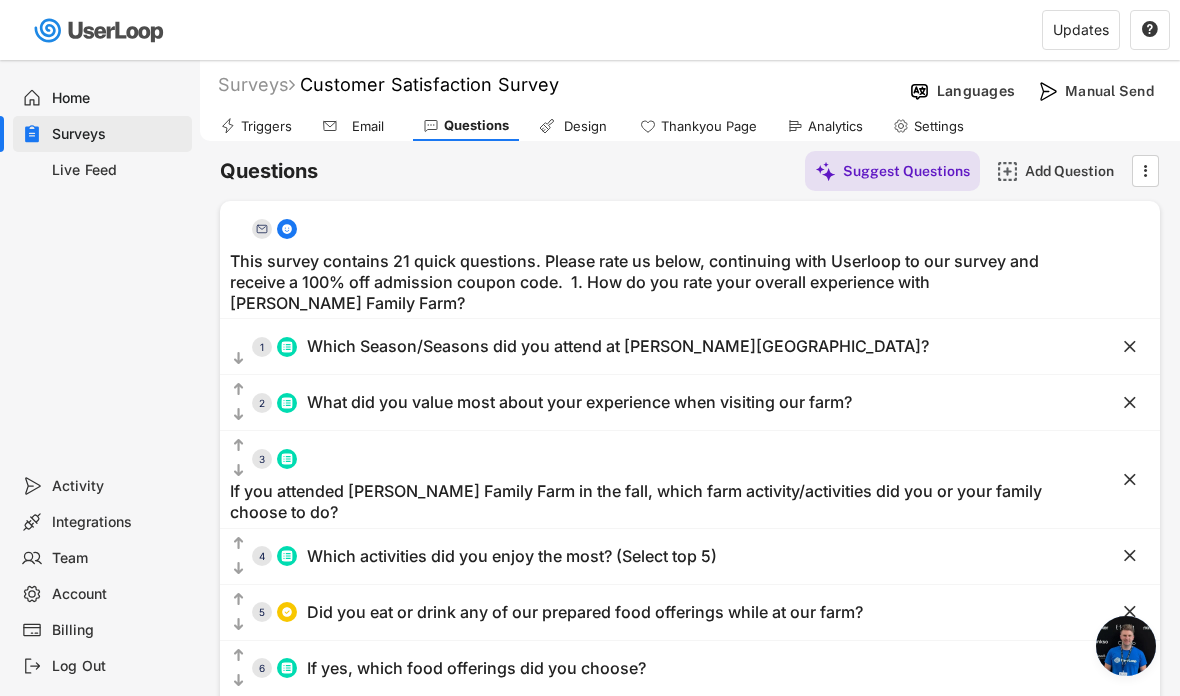 click 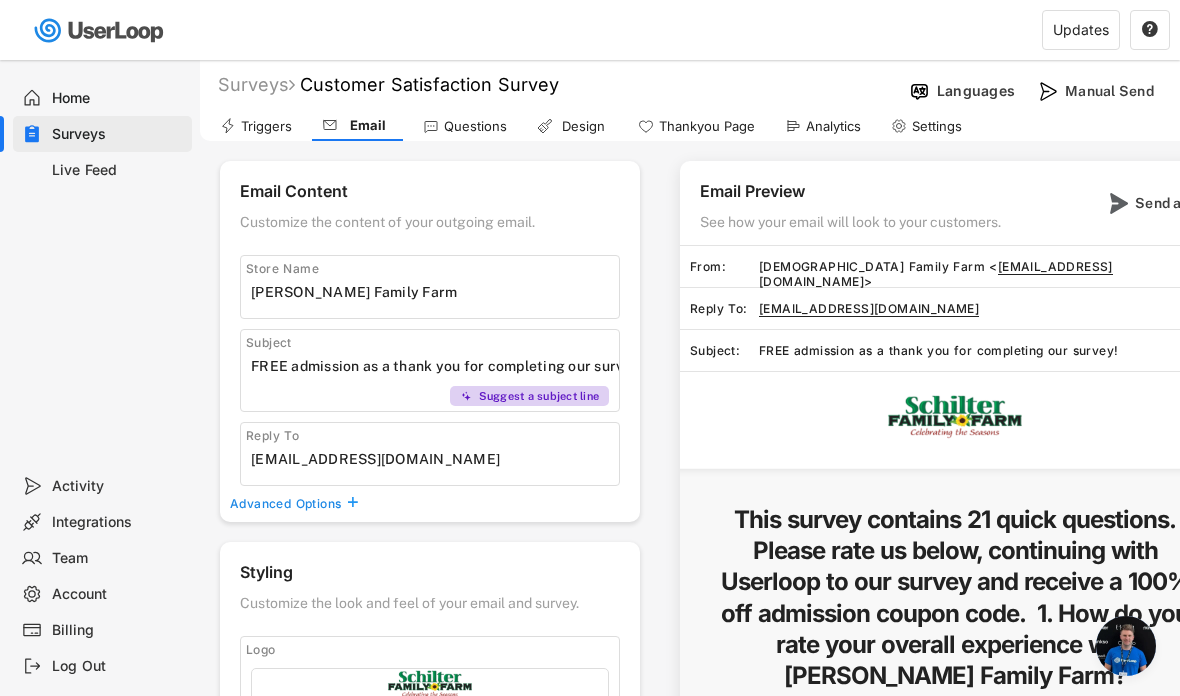 click on "Surveys  Customer Satisfaction Survey Languages Manual Send" 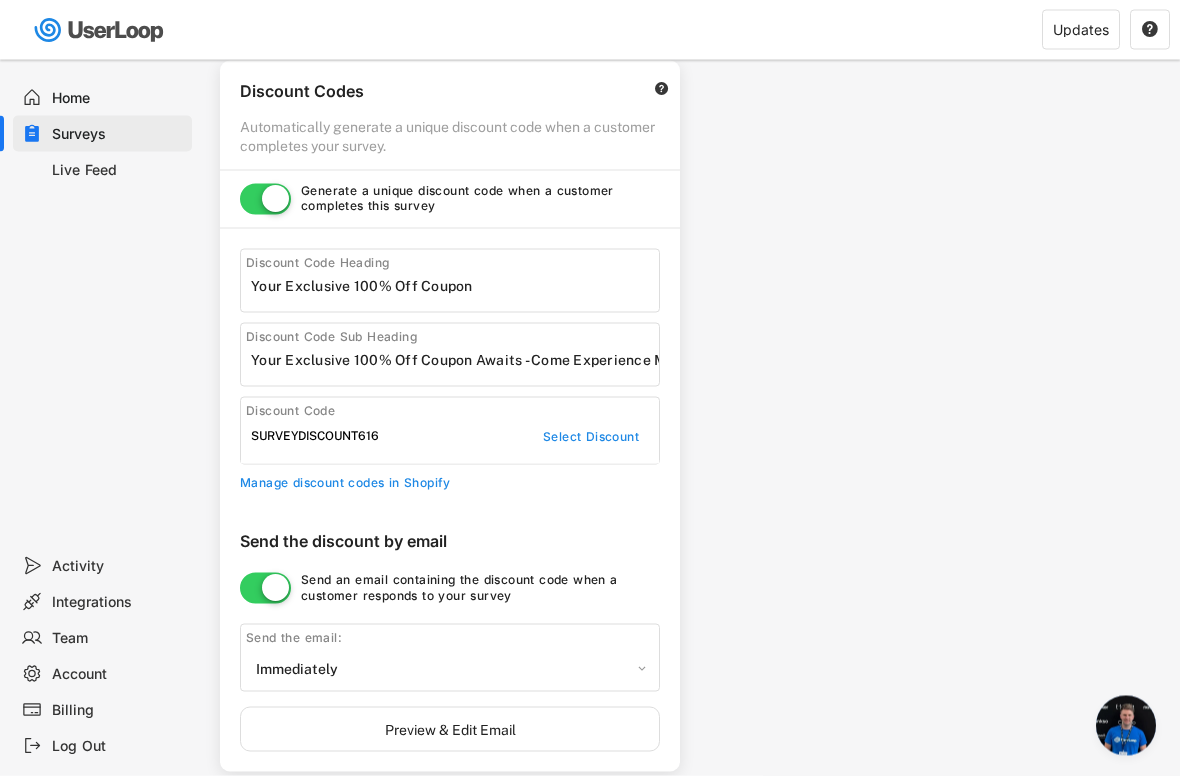 scroll, scrollTop: 552, scrollLeft: 0, axis: vertical 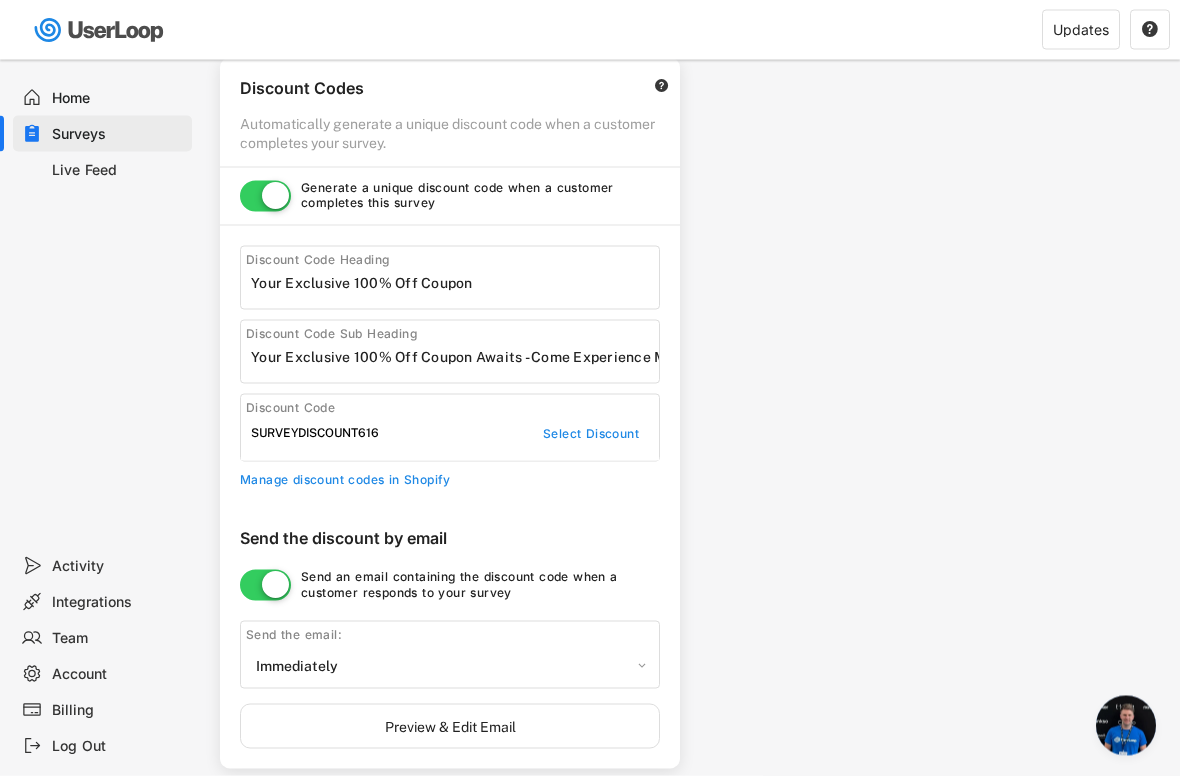 click on "Select Discount" at bounding box center (591, 434) 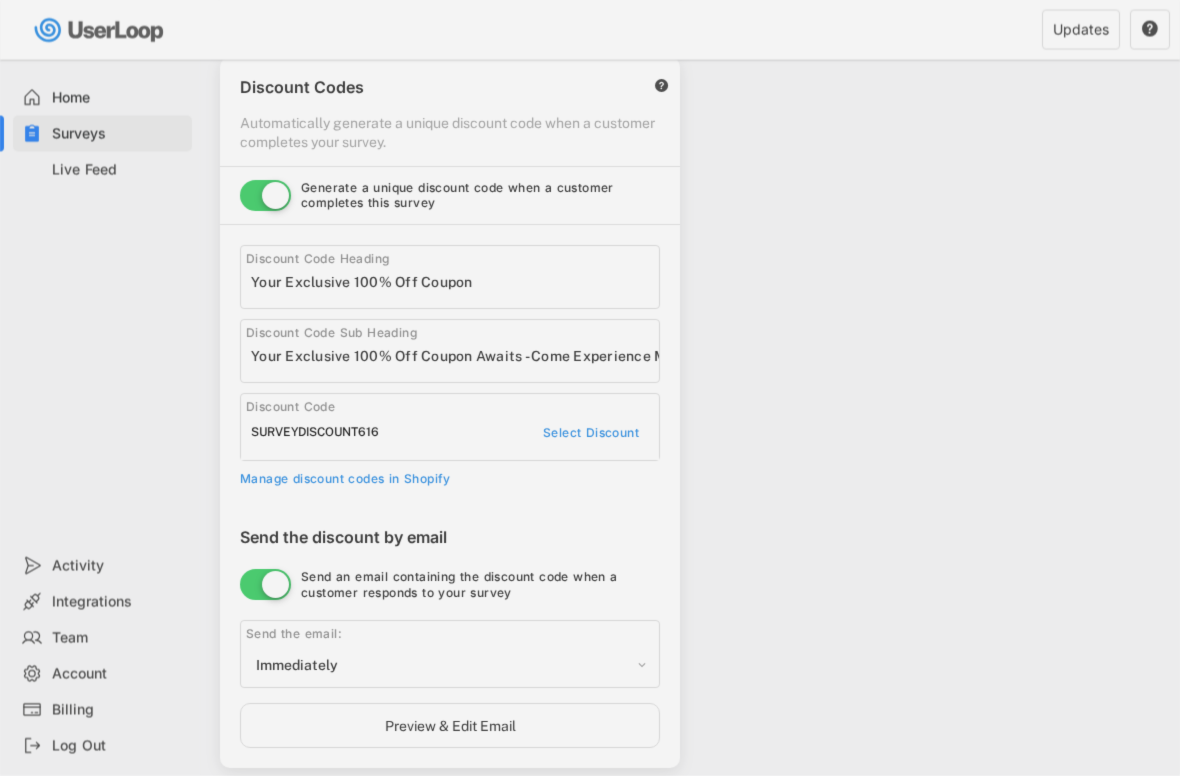 scroll, scrollTop: 553, scrollLeft: 0, axis: vertical 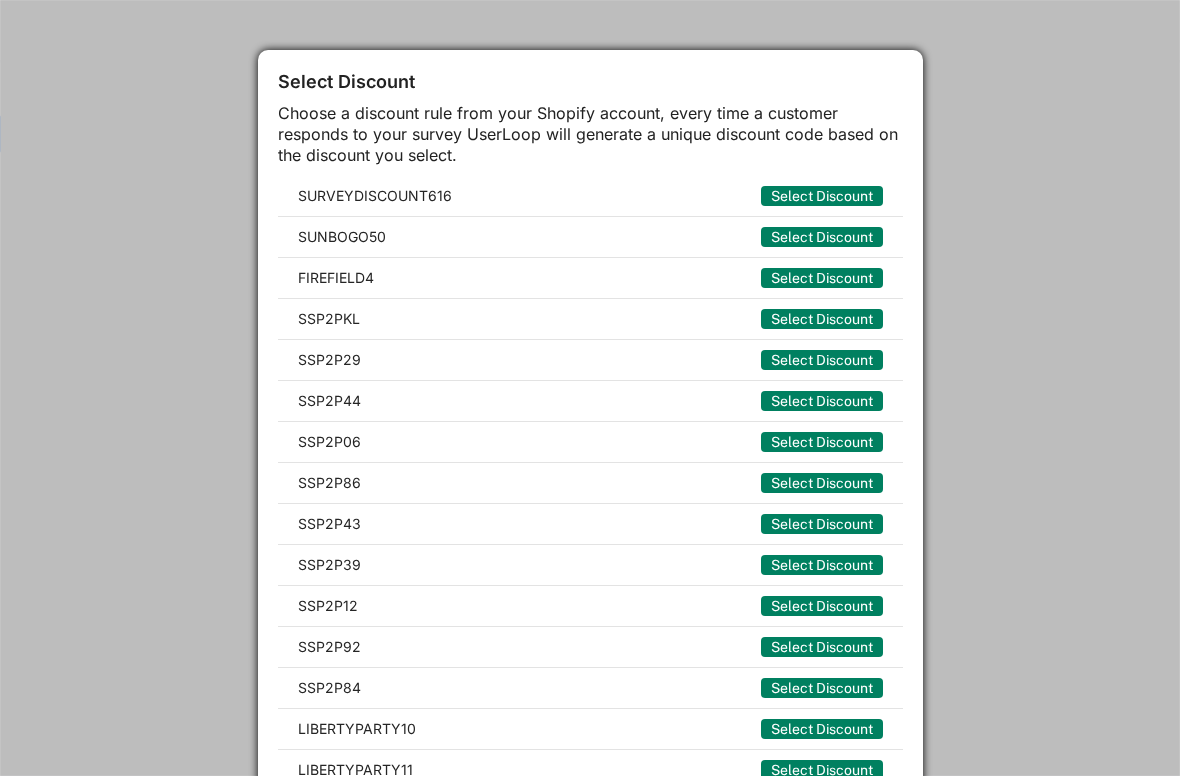 click on "SURVEYDISCOUNT616 Select Discount" at bounding box center (590, 196) 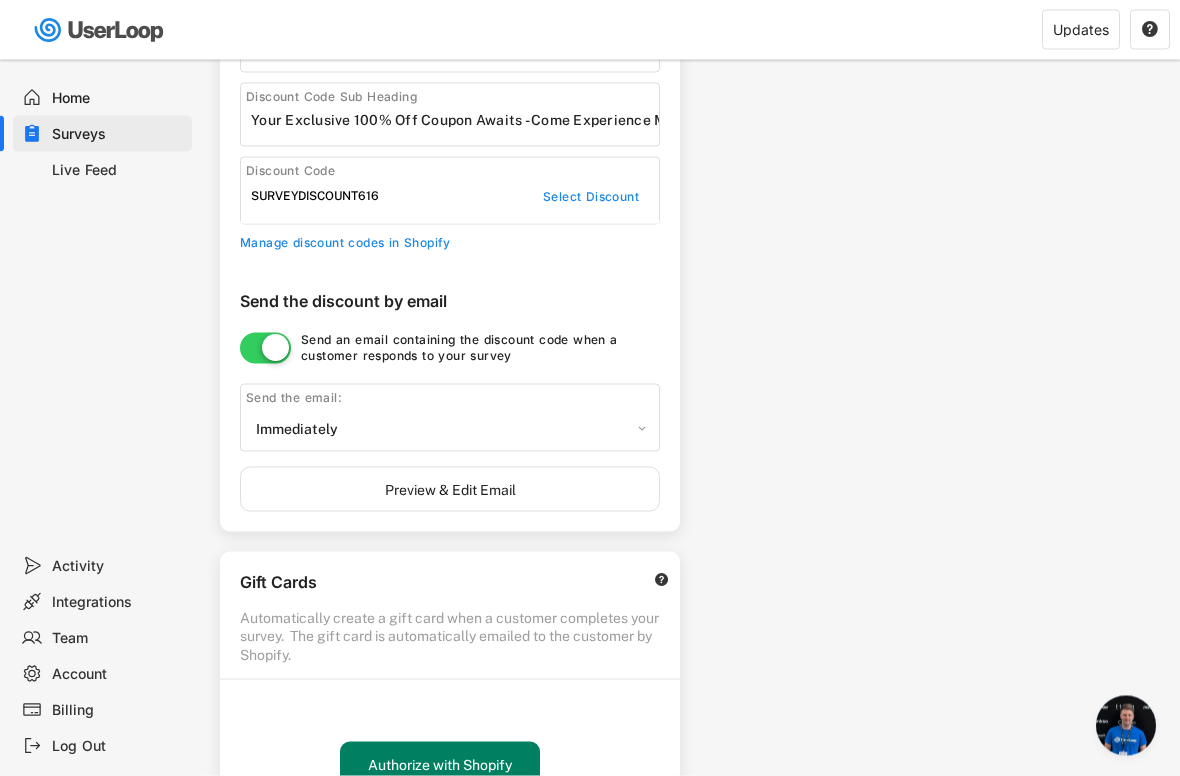 scroll, scrollTop: 790, scrollLeft: 0, axis: vertical 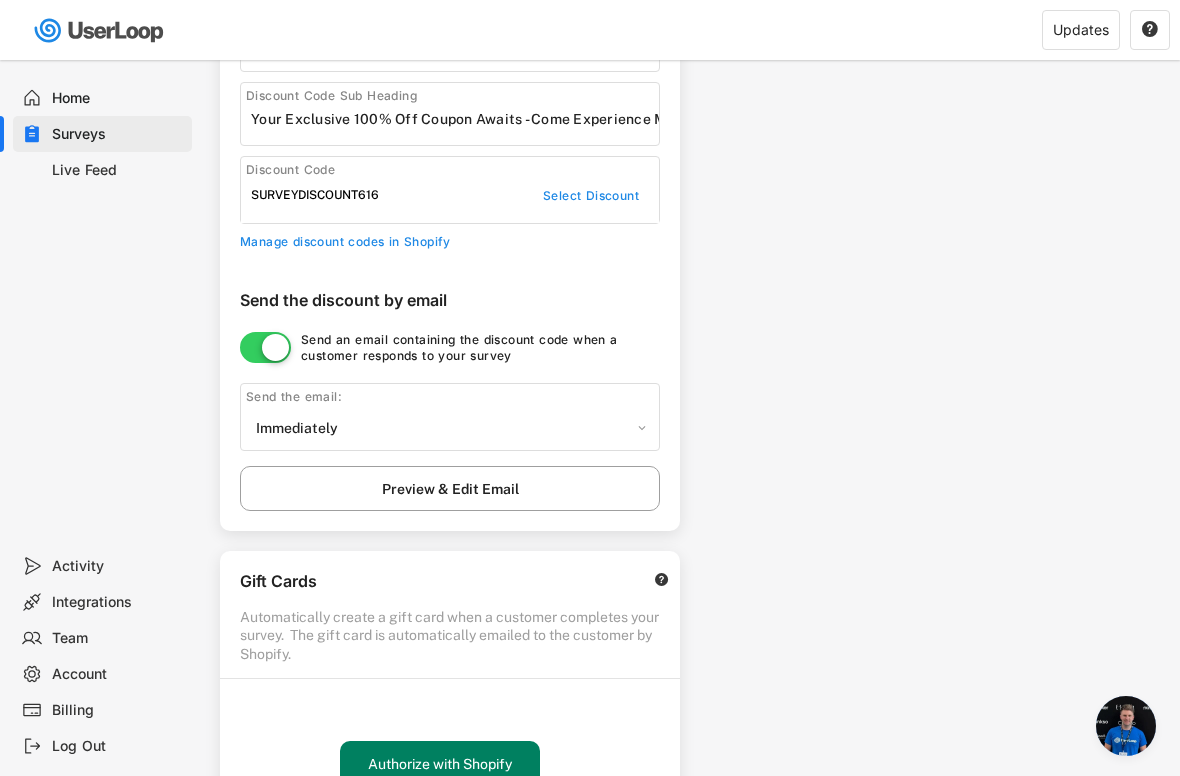 click on "Preview & Edit Email" at bounding box center (450, 488) 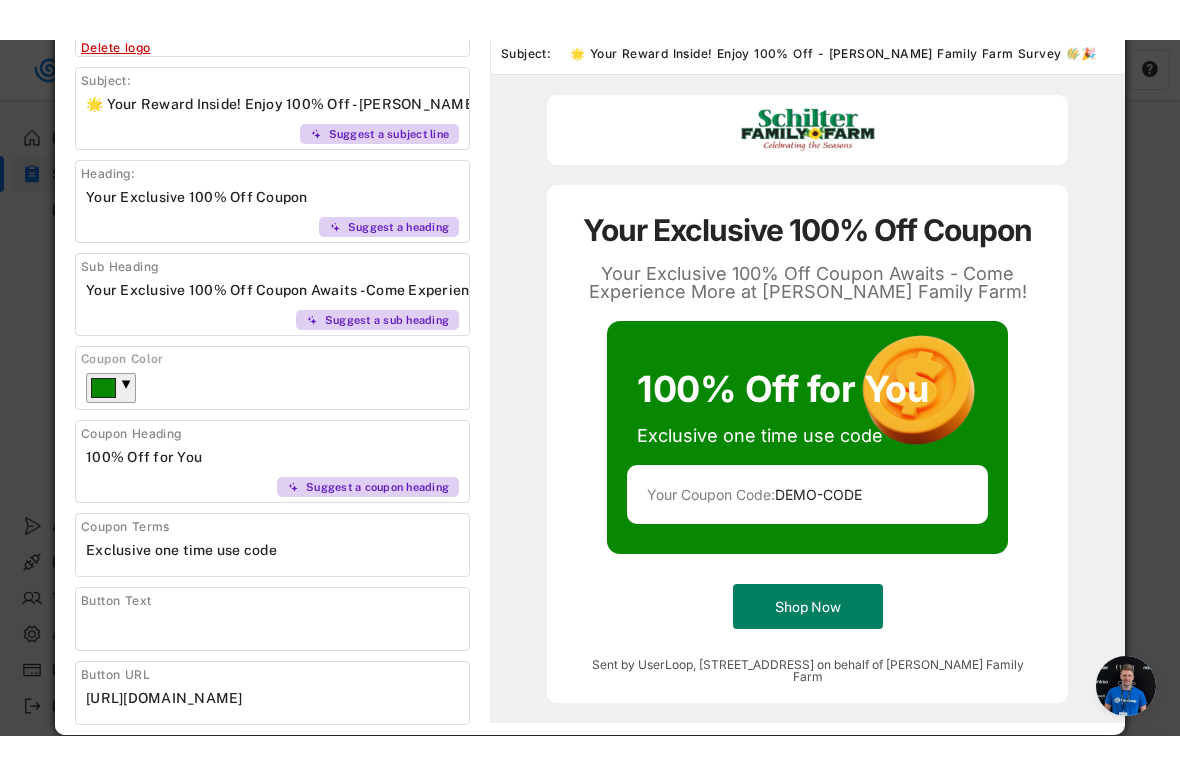 scroll, scrollTop: 894, scrollLeft: 0, axis: vertical 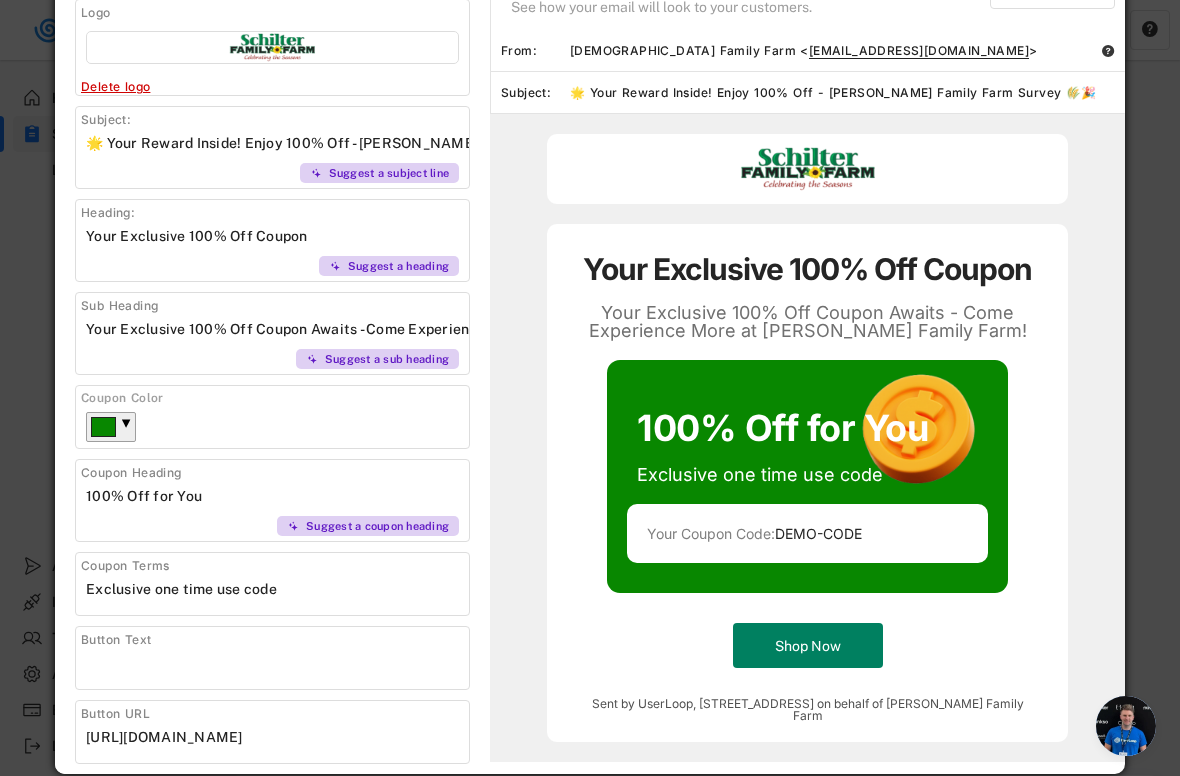 click at bounding box center [277, 143] 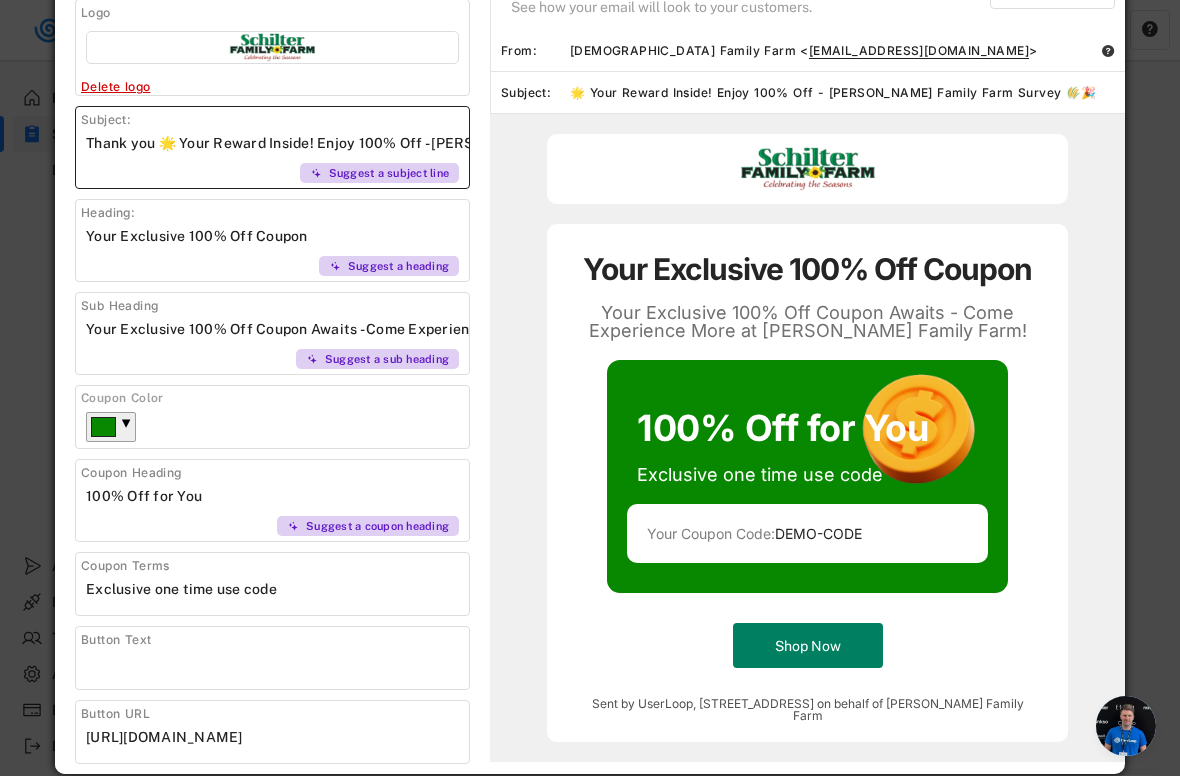 type on "Thank you 🌟 Your Reward Inside! Enjoy 100% Off - Schilter Family Farm Survey 🌾🎉" 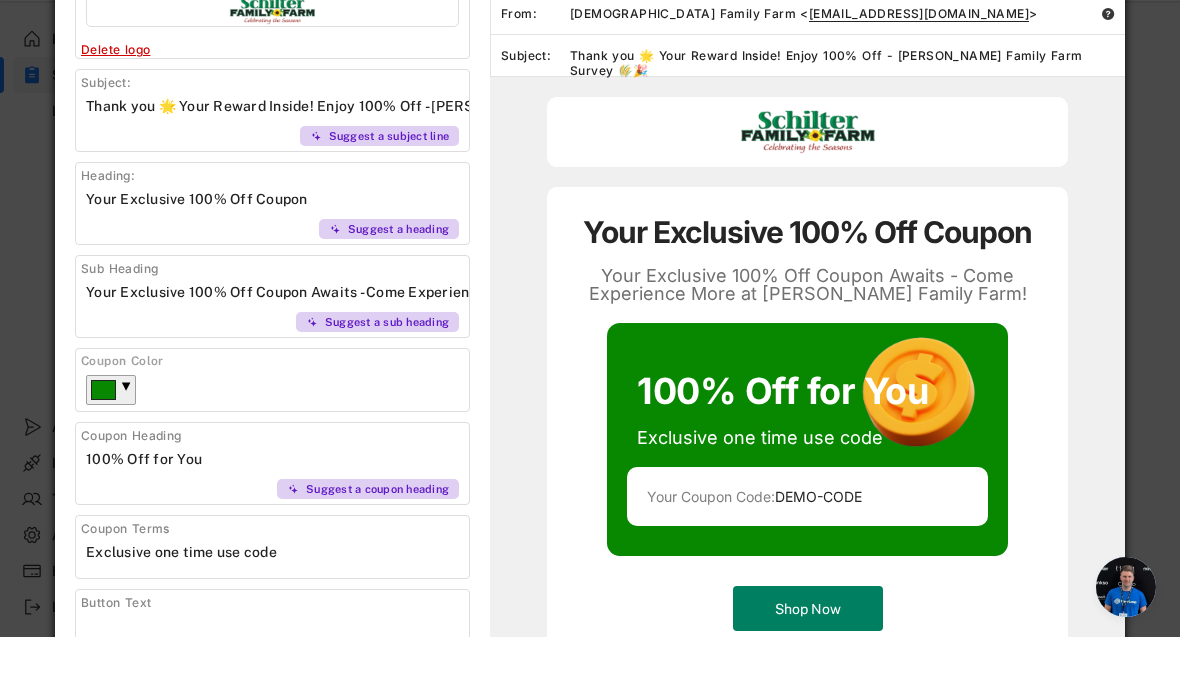 scroll, scrollTop: 931, scrollLeft: 0, axis: vertical 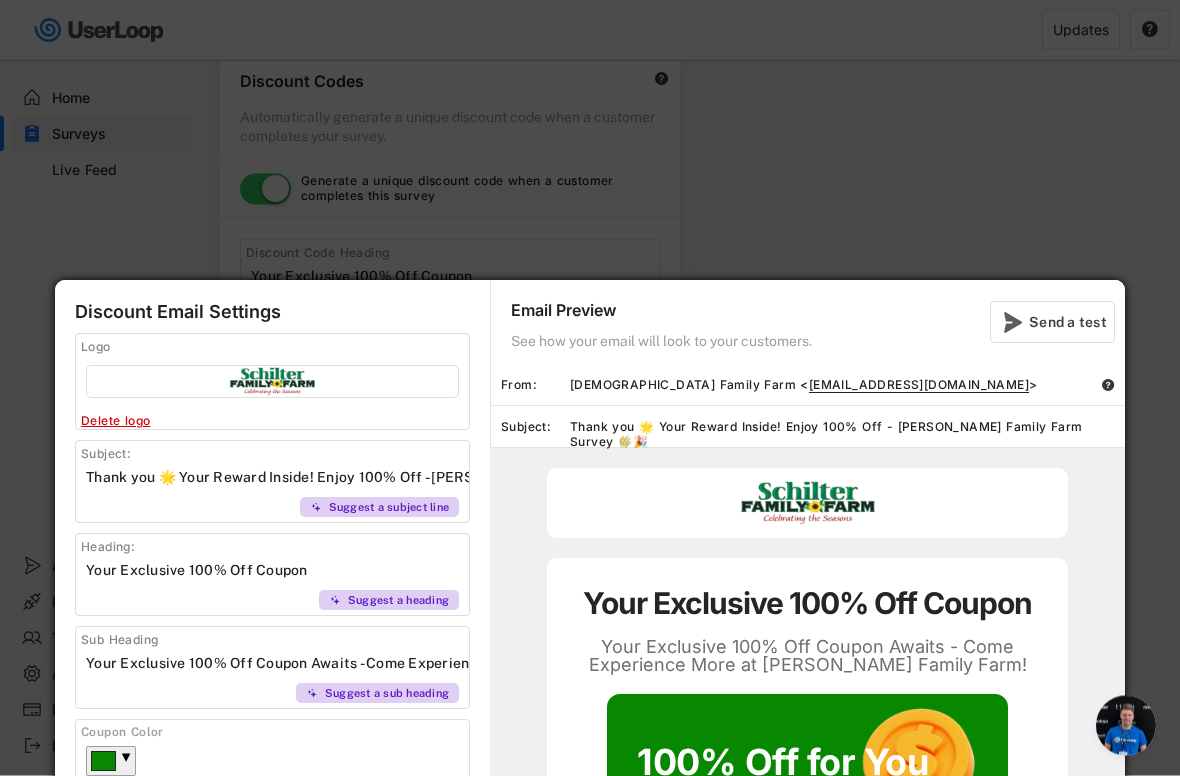 click at bounding box center (590, 388) 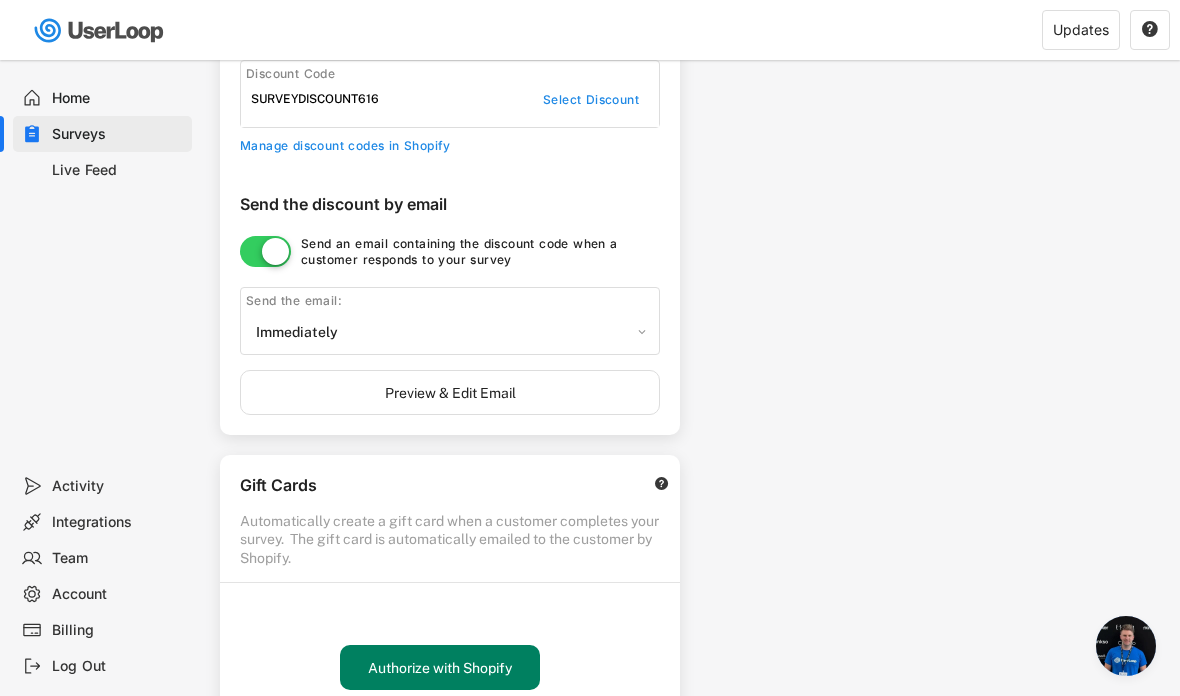 scroll, scrollTop: 882, scrollLeft: 0, axis: vertical 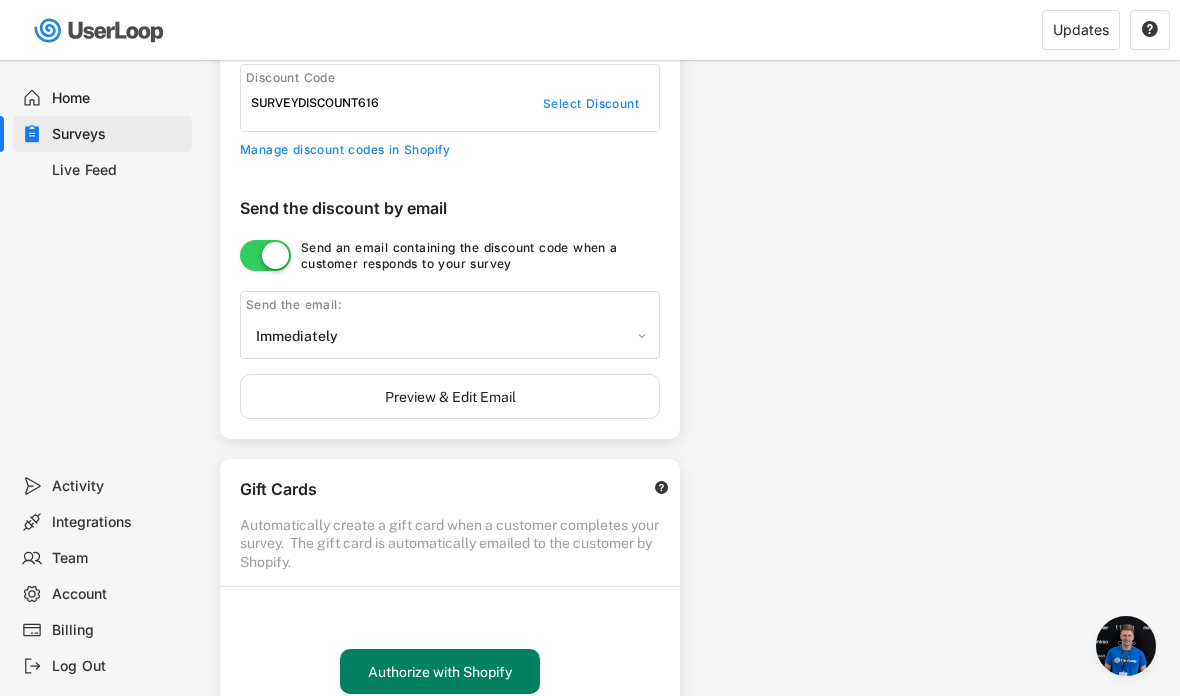 click on "Preview & Edit Email" at bounding box center [450, 396] 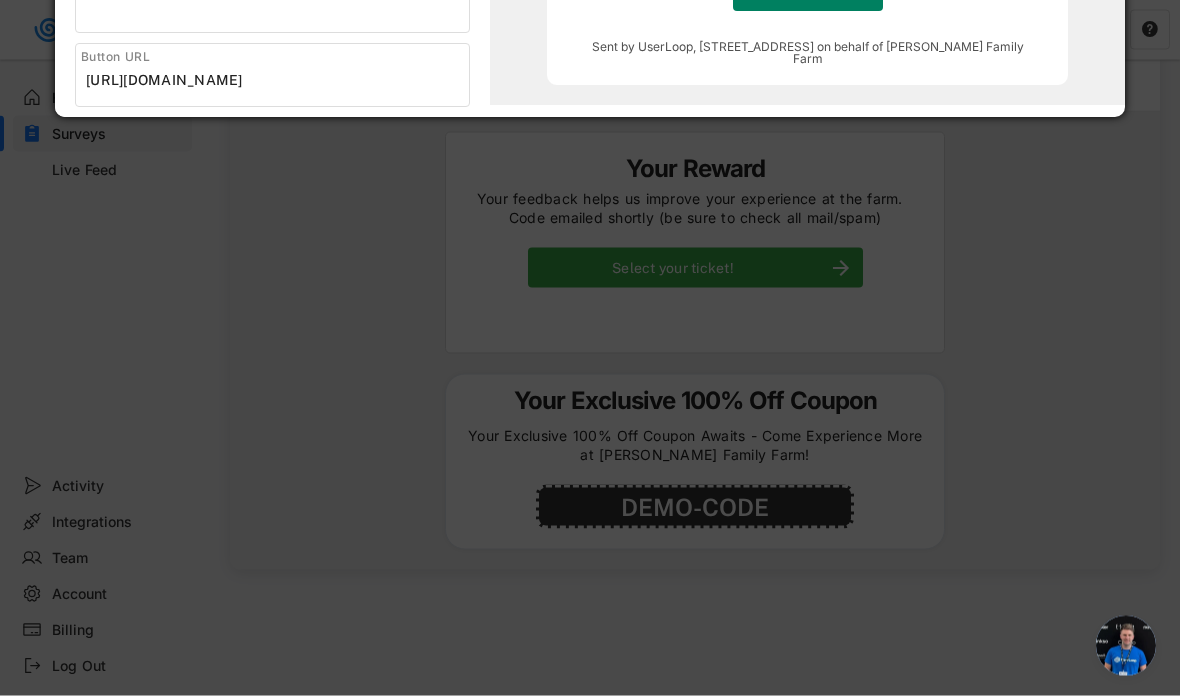 scroll, scrollTop: 1643, scrollLeft: 0, axis: vertical 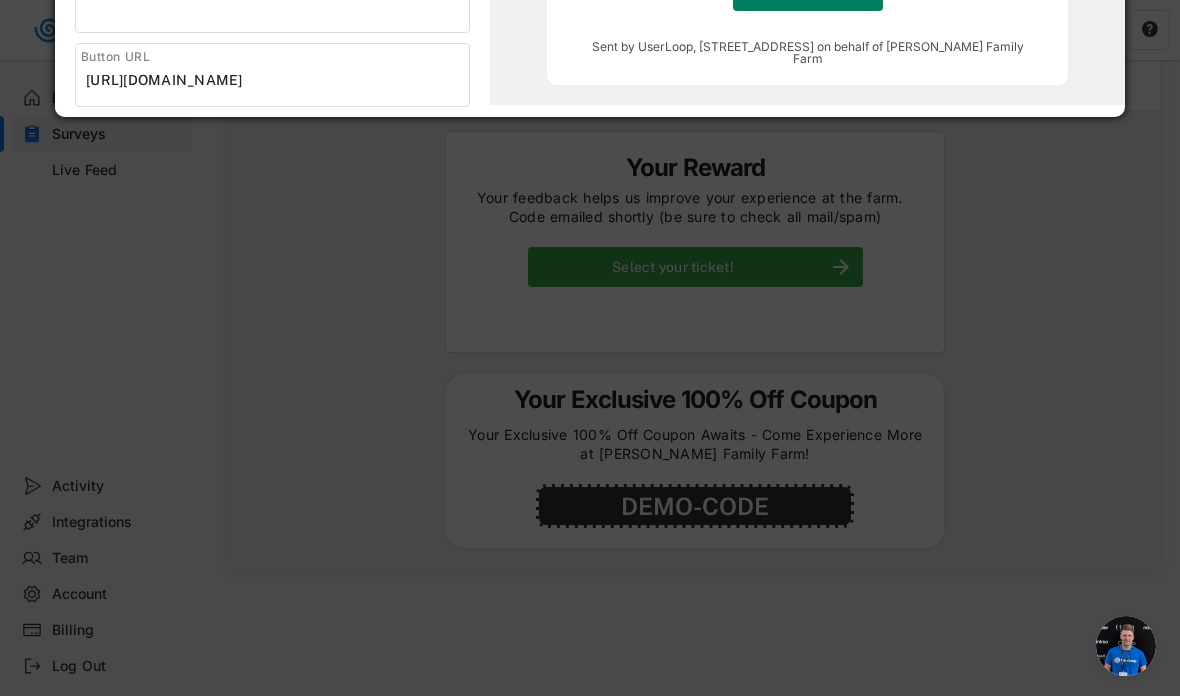 click at bounding box center [590, 348] 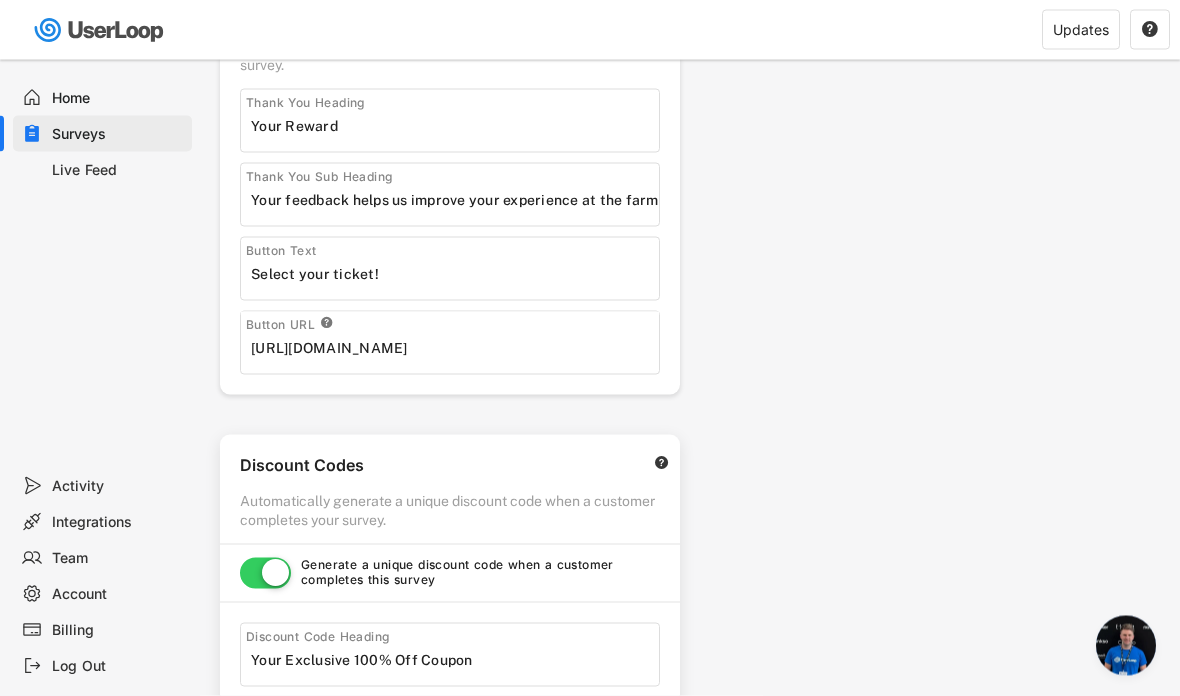 scroll, scrollTop: 0, scrollLeft: 0, axis: both 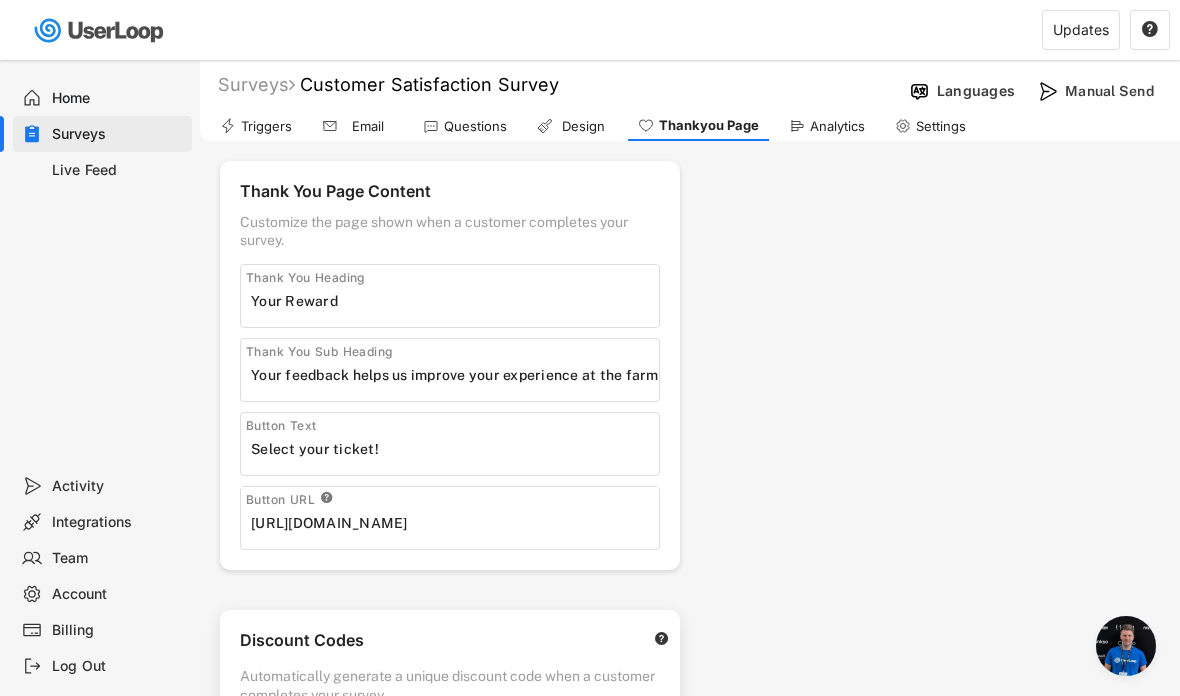 click on "Surveys" at bounding box center (118, 134) 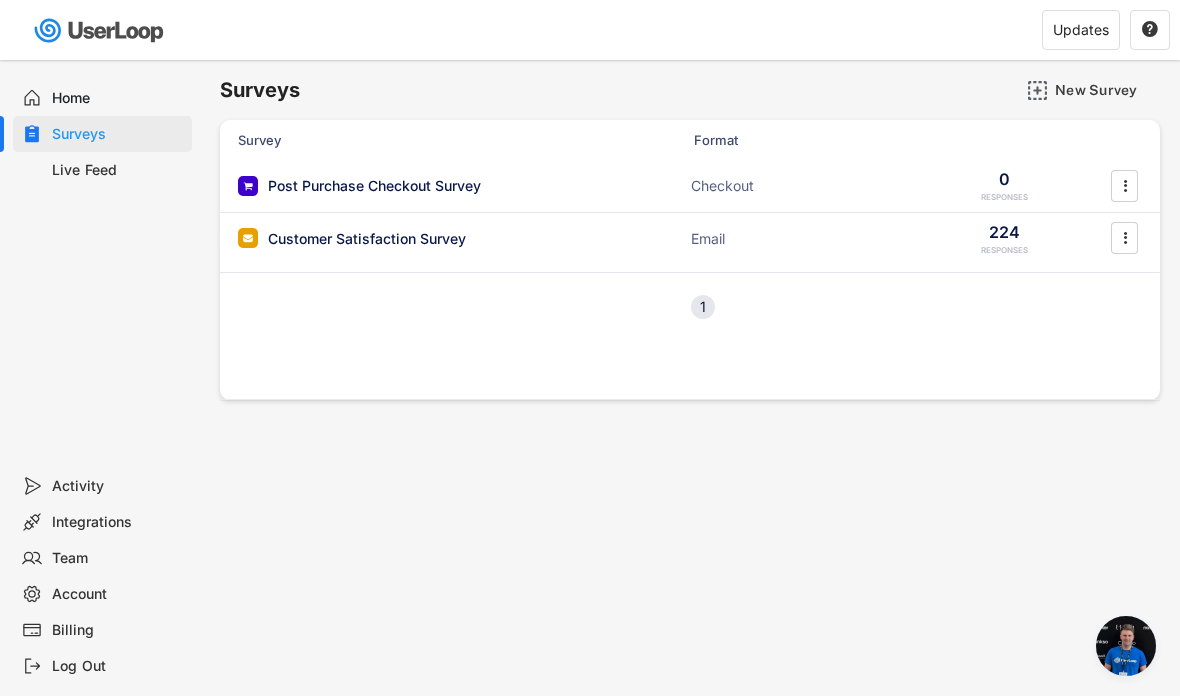 click on "Customer Satisfaction Survey  ACTIVE  Email 224 RESPONSES
" at bounding box center [690, 239] 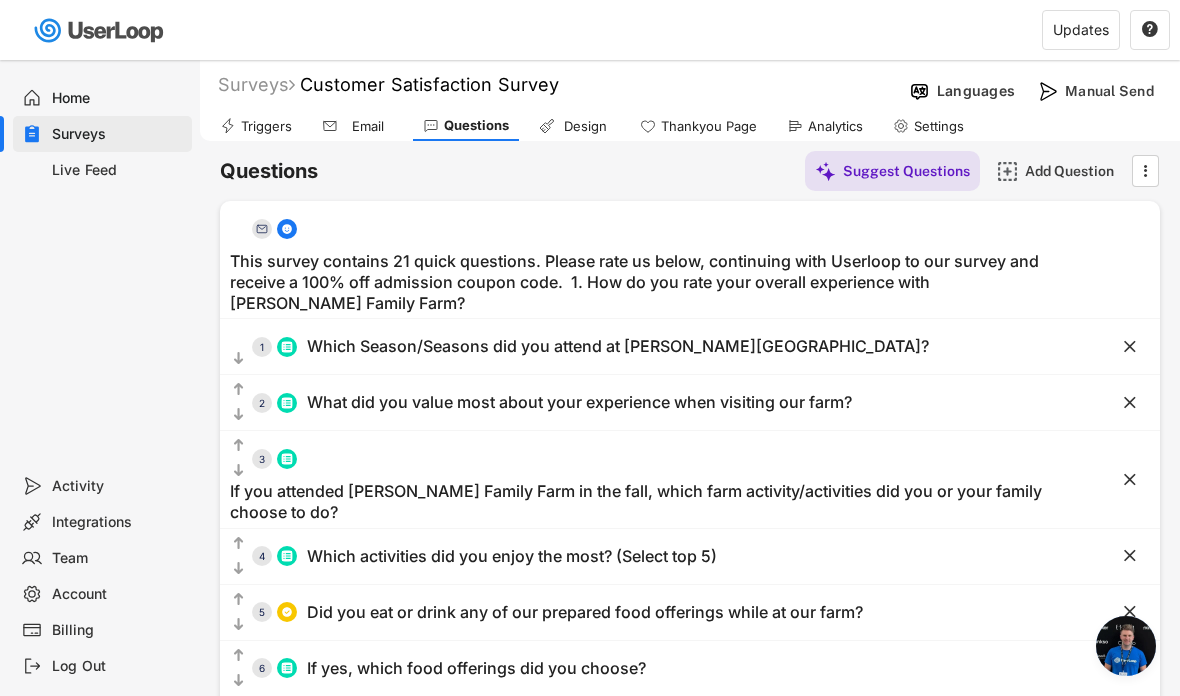 click on "Email" at bounding box center [368, 126] 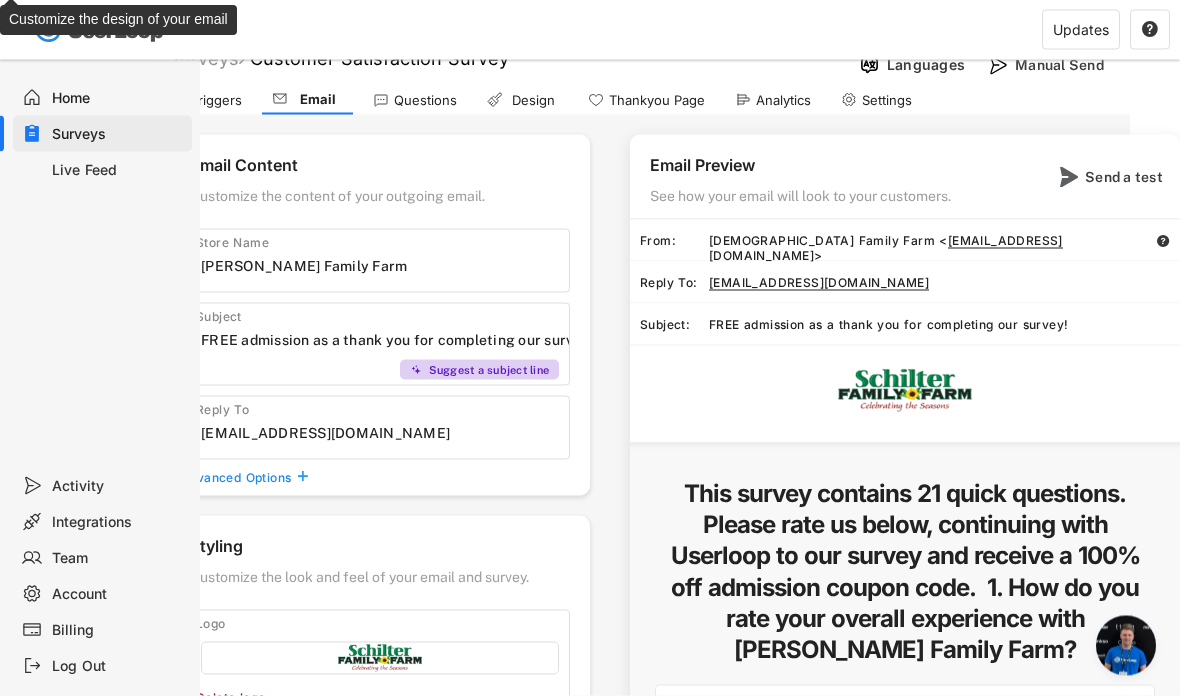 scroll, scrollTop: 27, scrollLeft: 50, axis: both 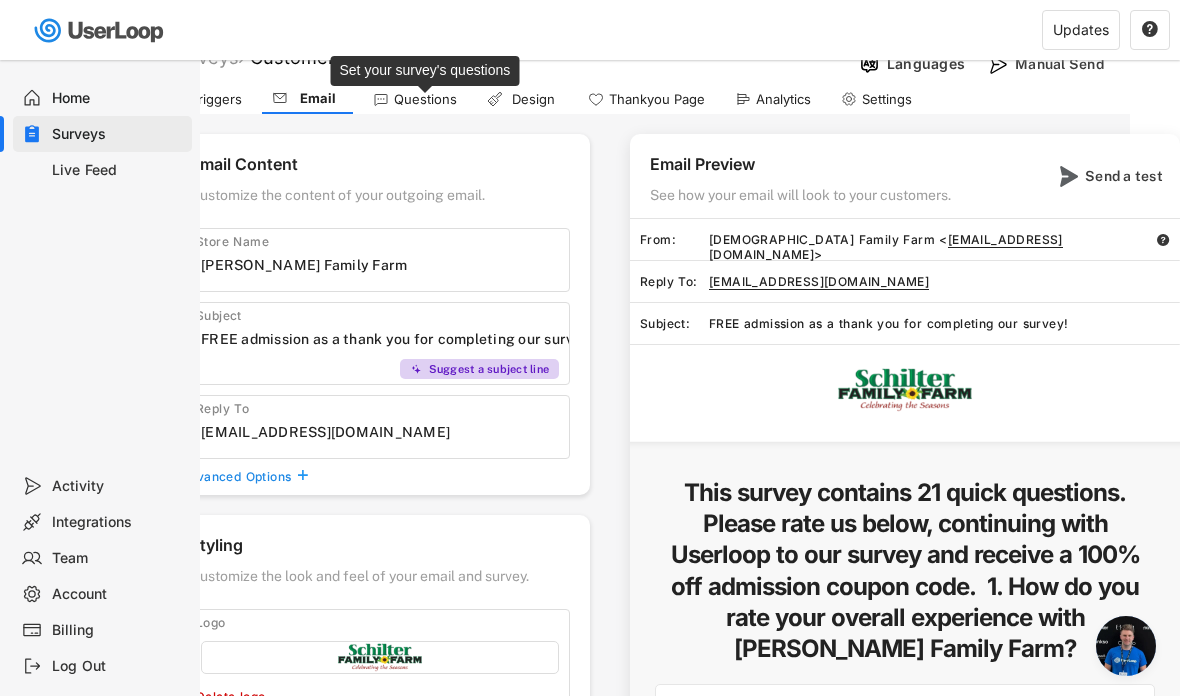 click on "Questions" at bounding box center (425, 99) 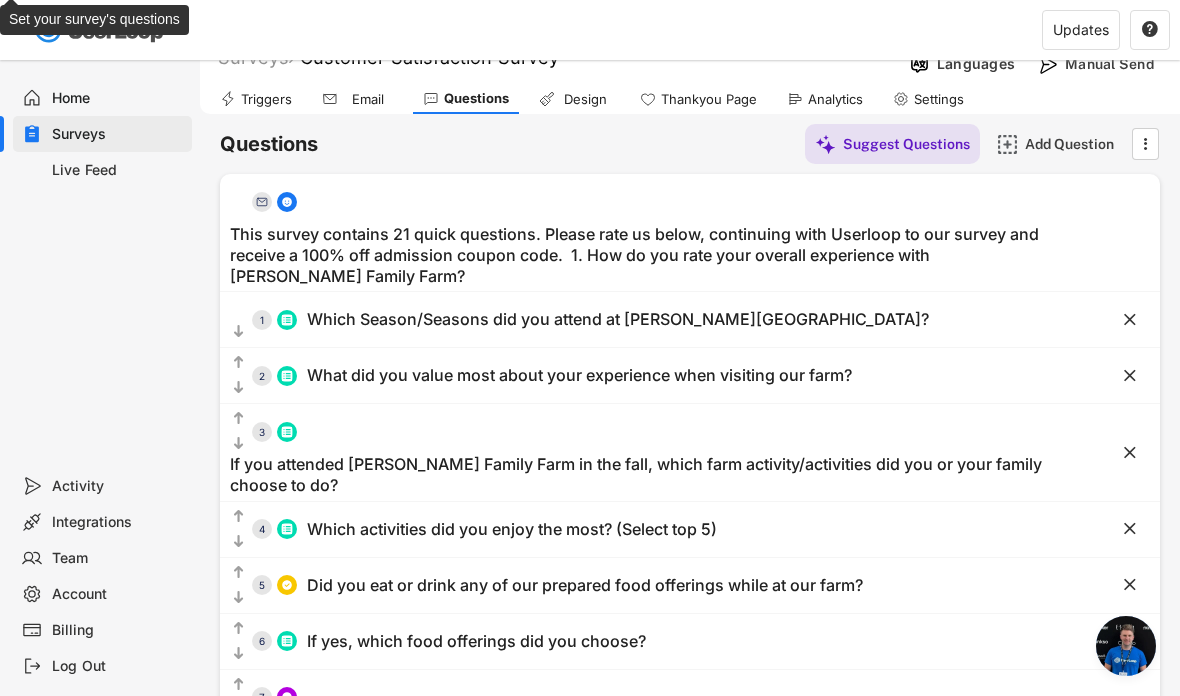 scroll, scrollTop: 27, scrollLeft: 0, axis: vertical 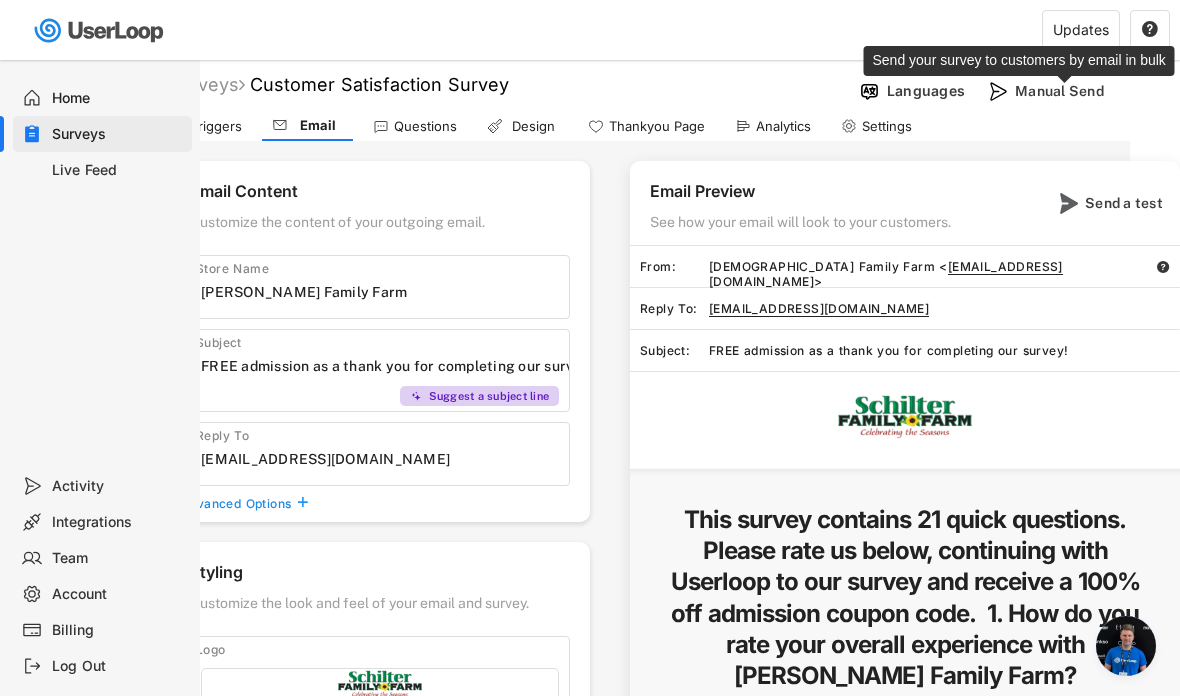 click on "Manual Send" at bounding box center (1065, 91) 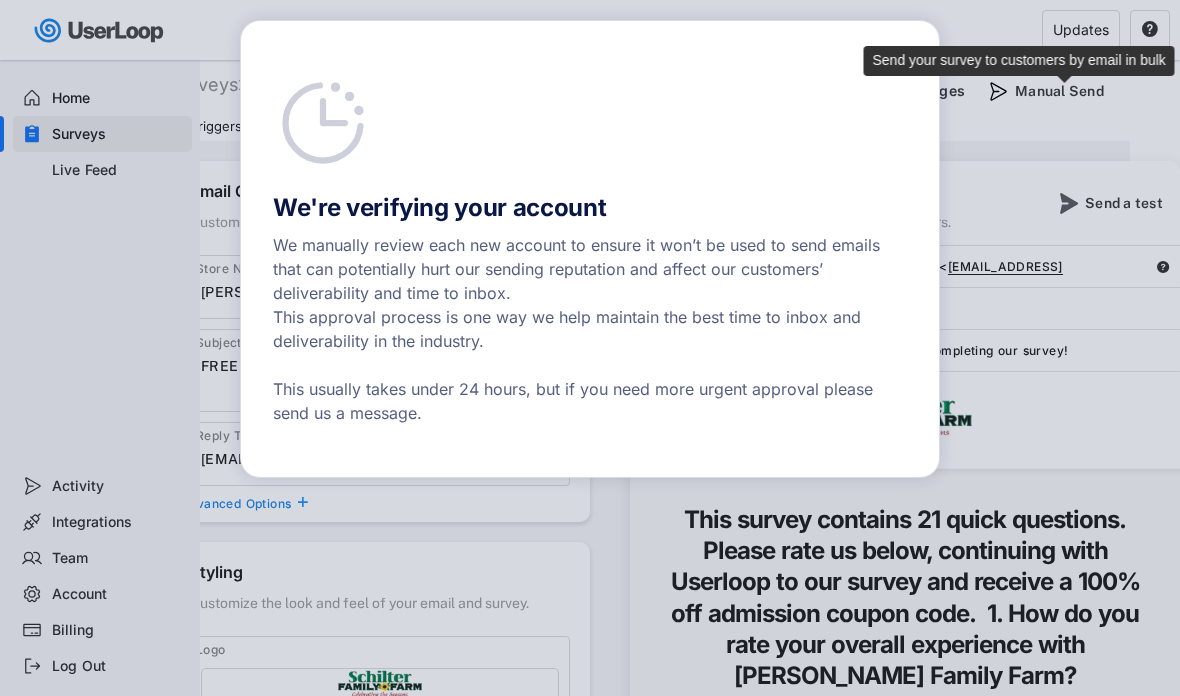 click at bounding box center [590, 348] 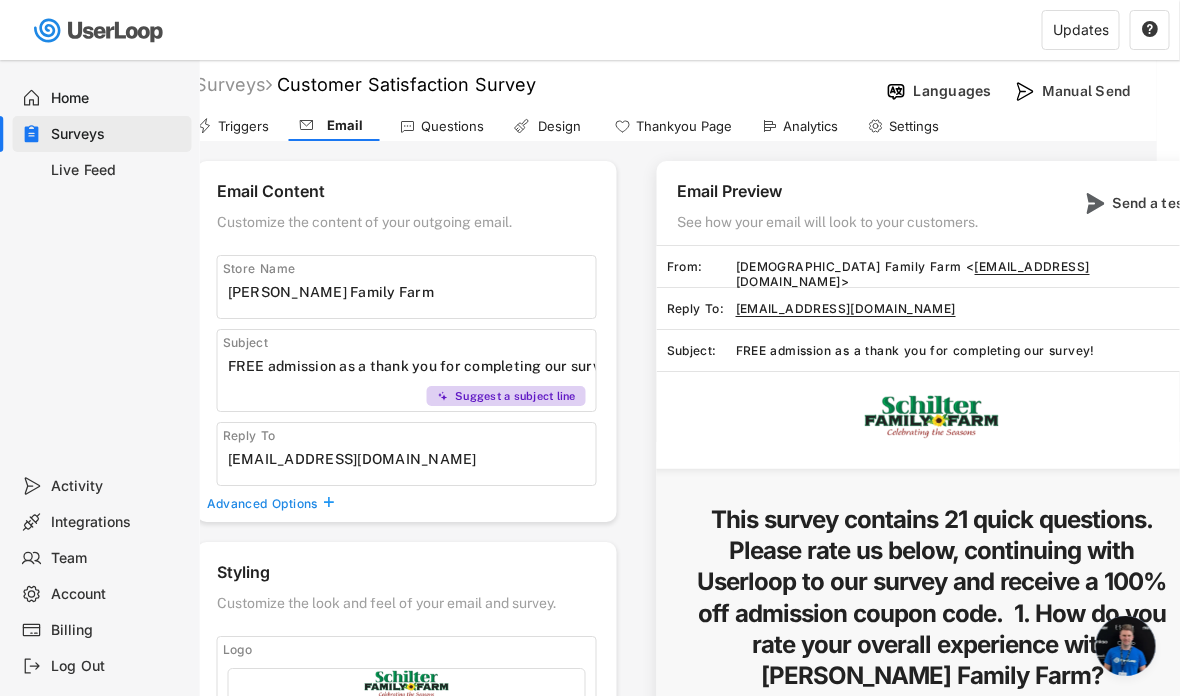scroll, scrollTop: 0, scrollLeft: 0, axis: both 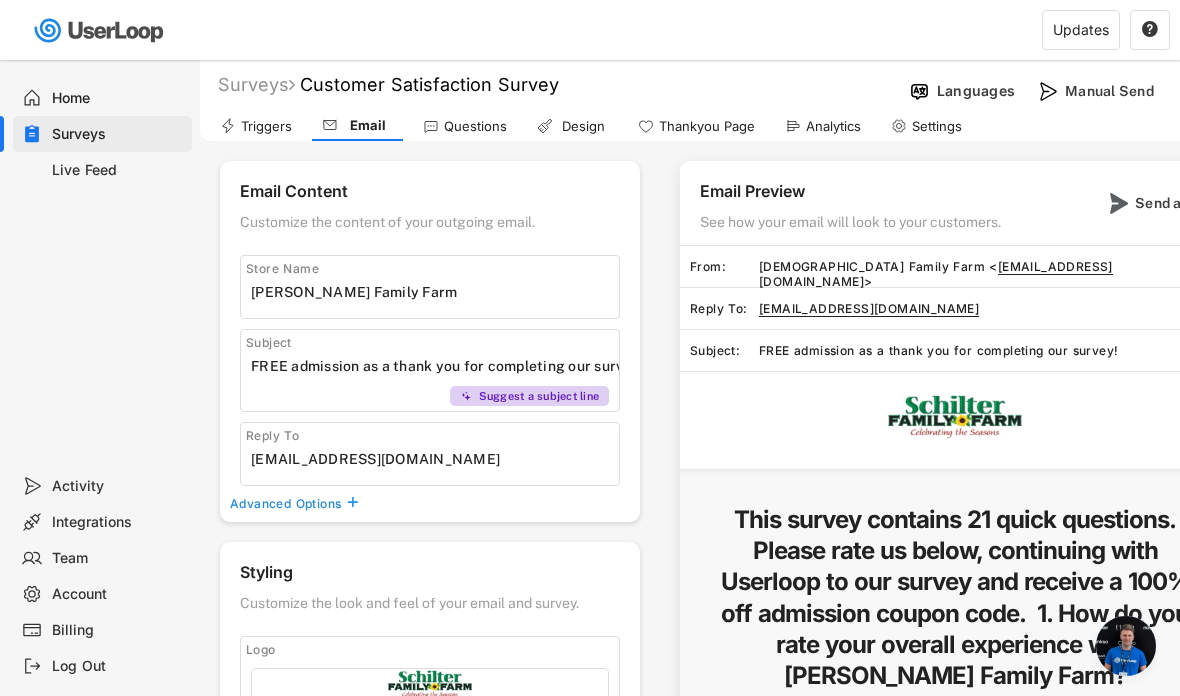 click on "Manual Send" at bounding box center (1100, 91) 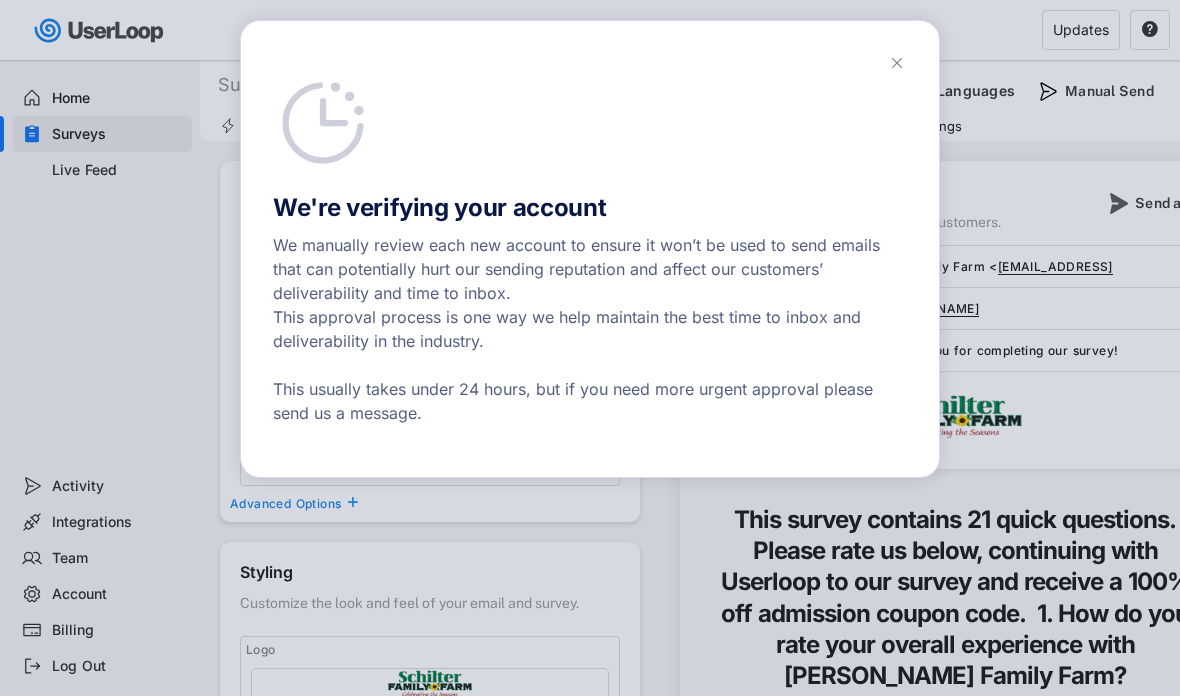 click 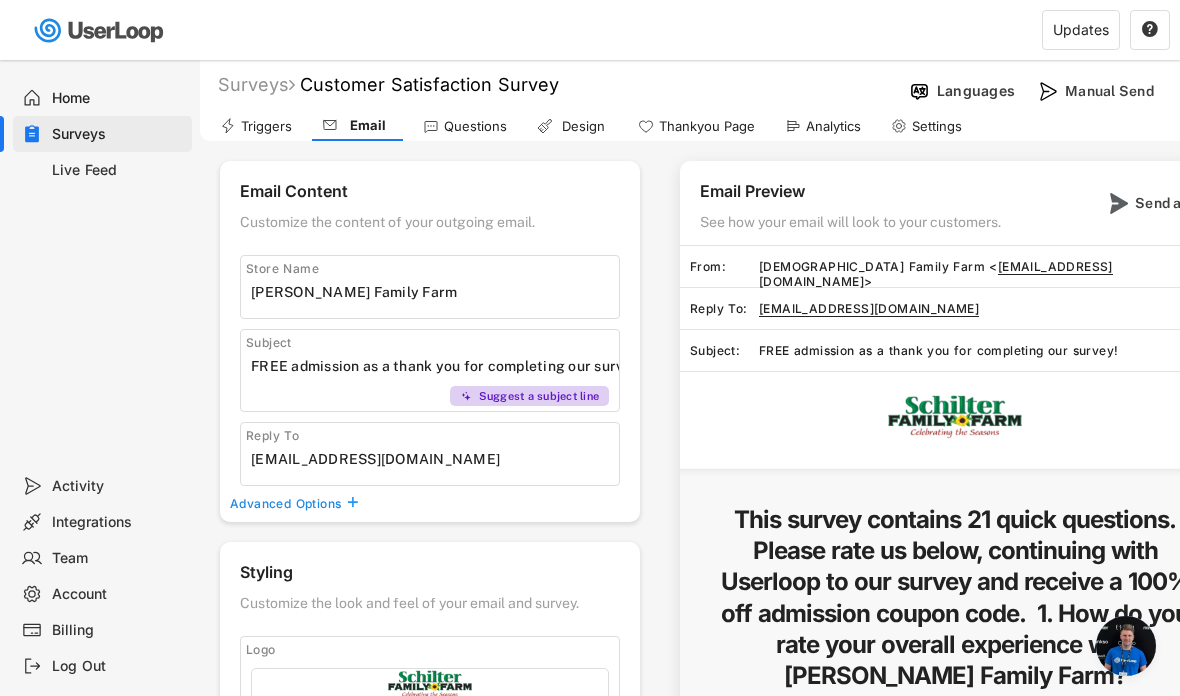 click at bounding box center (1126, 646) 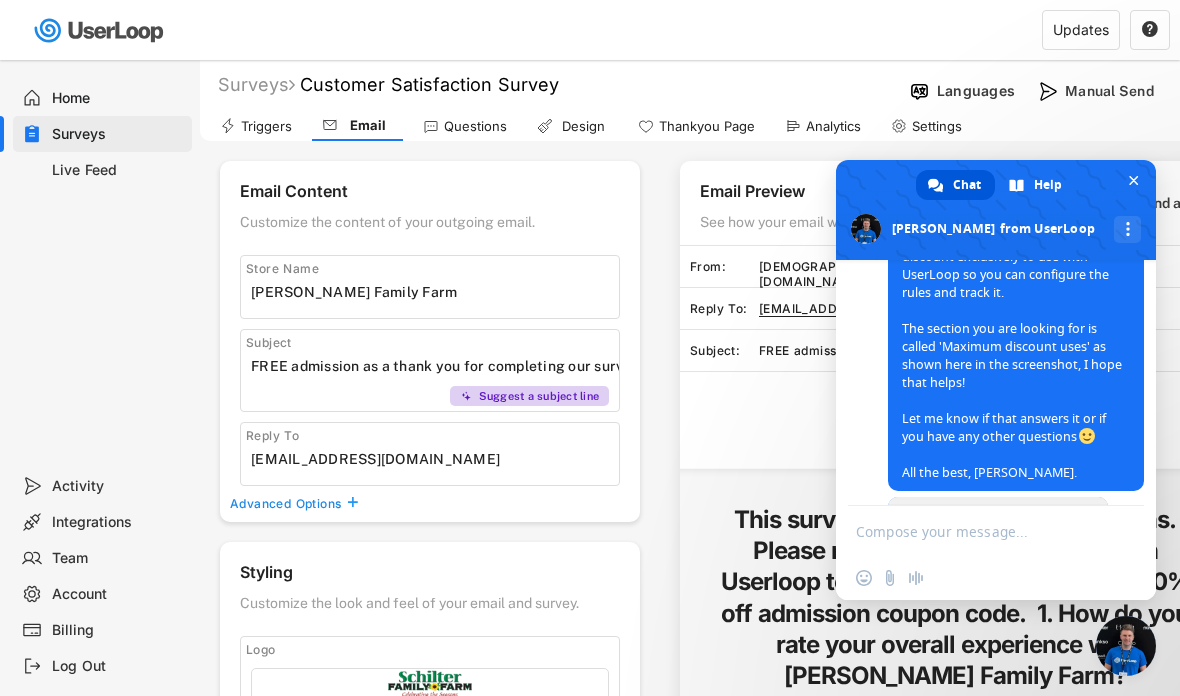 scroll, scrollTop: 1384, scrollLeft: 0, axis: vertical 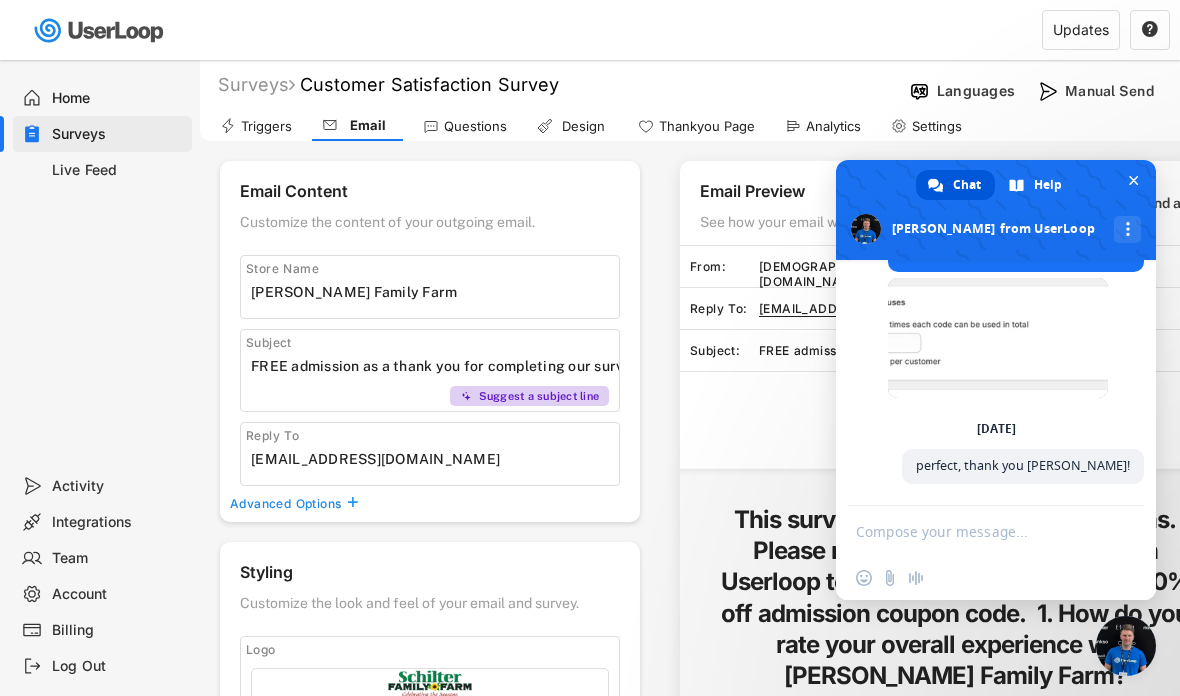 click at bounding box center (976, 531) 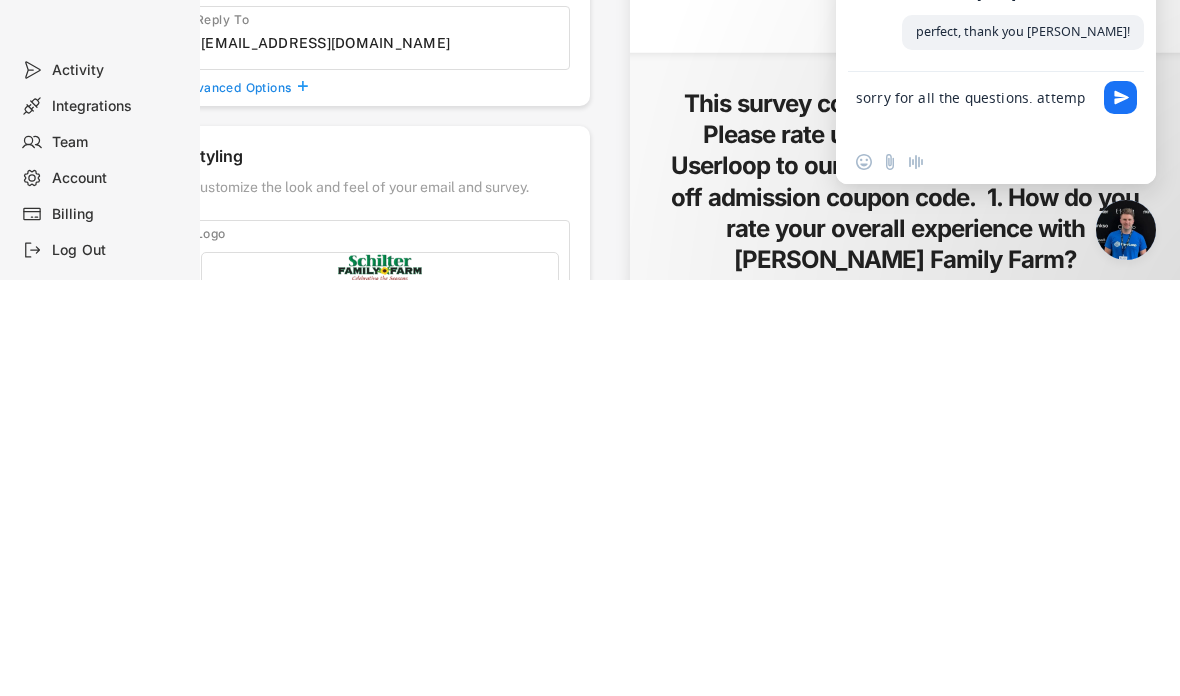 click on "sorry for all the questions. attemp" at bounding box center [976, 522] 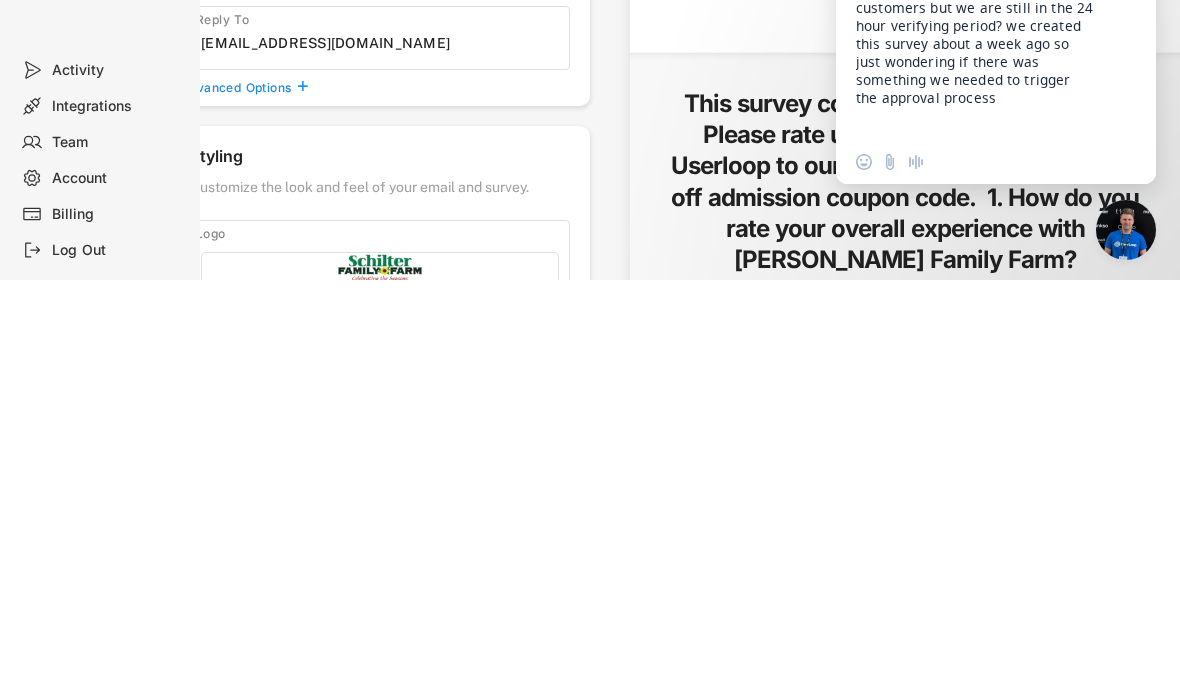 click on "sorry for all the questions. attempting to send this survey to customers but we are still in the 24 hour verifying period? we created this survey about a week ago so just wondering if there was something we needed to trigger the approval process" at bounding box center (976, 459) 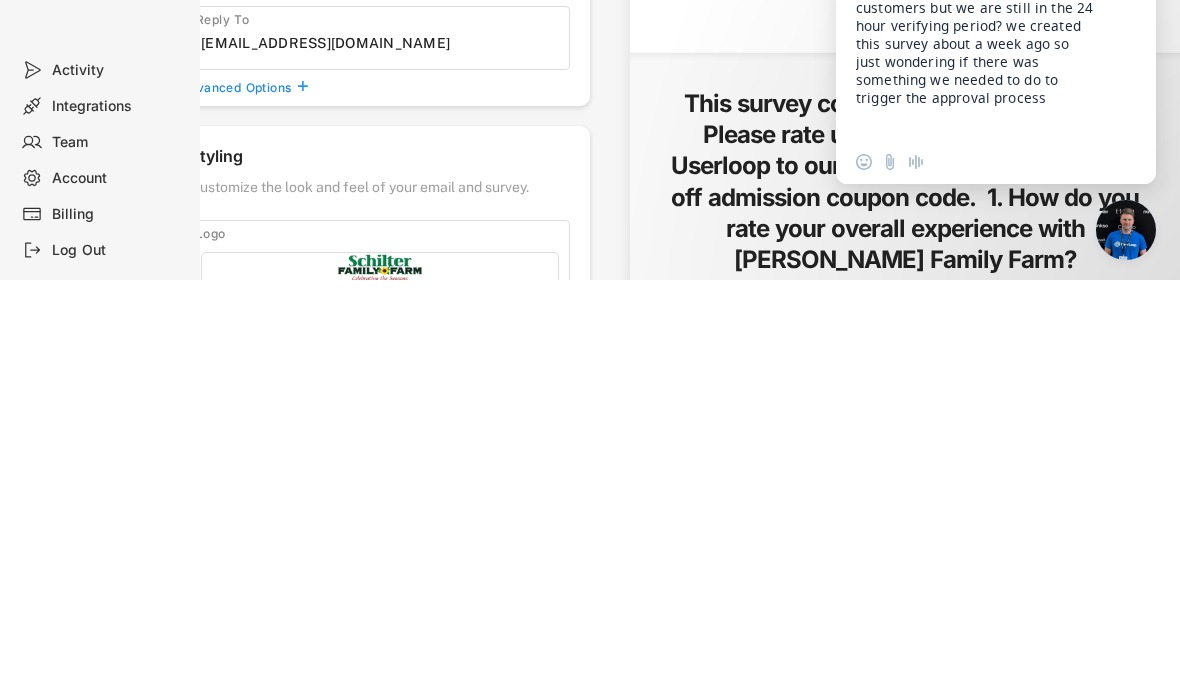 click on "sorry for all the questions. attempting to send this survey to customers but we are still in the 24 hour verifying period? we created this survey about a week ago so just wondering if there was something we needed to do to trigger the approval process" at bounding box center (976, 459) 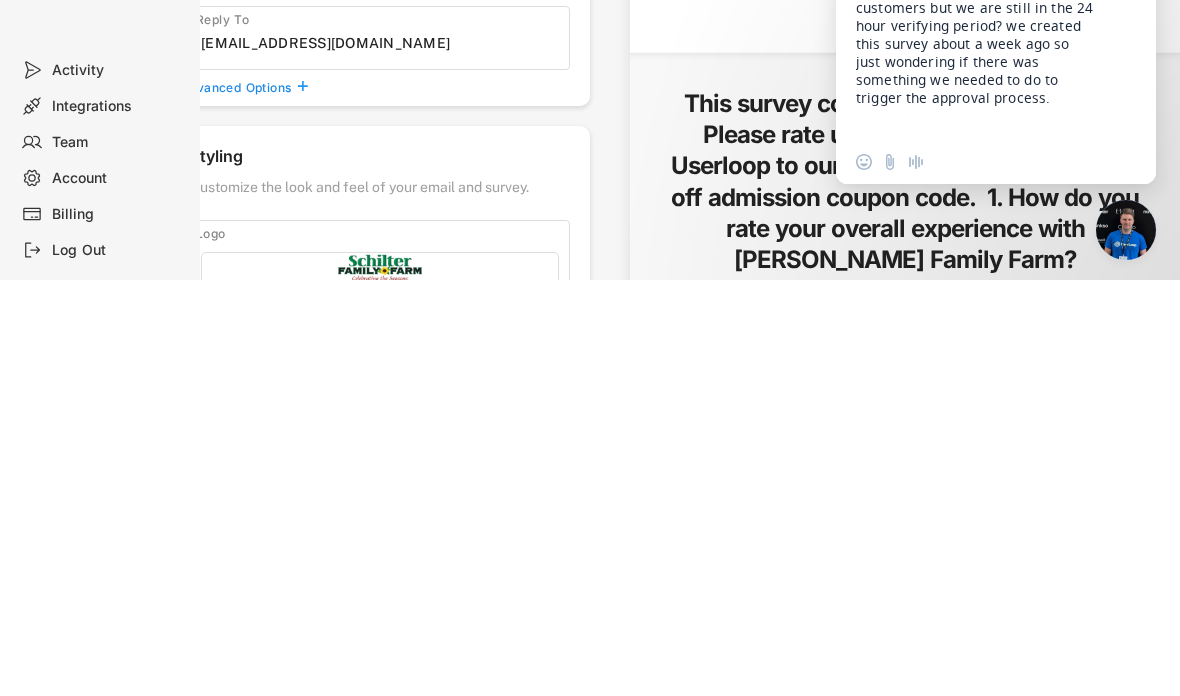 type on "sorry for all the questions. attempting to send this survey to customers but we are still in the 24 hour verifying period? we created this survey about a week ago so just wondering if there was something we needed to do to trigger the approval process." 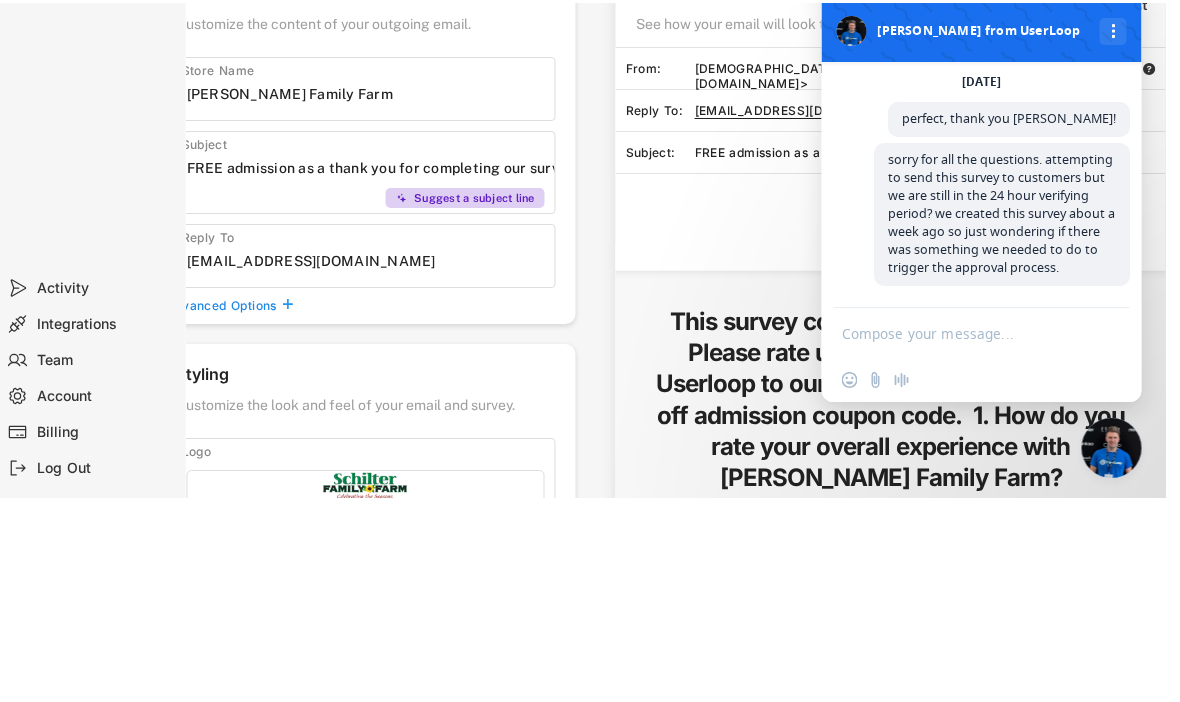 scroll, scrollTop: 1540, scrollLeft: 0, axis: vertical 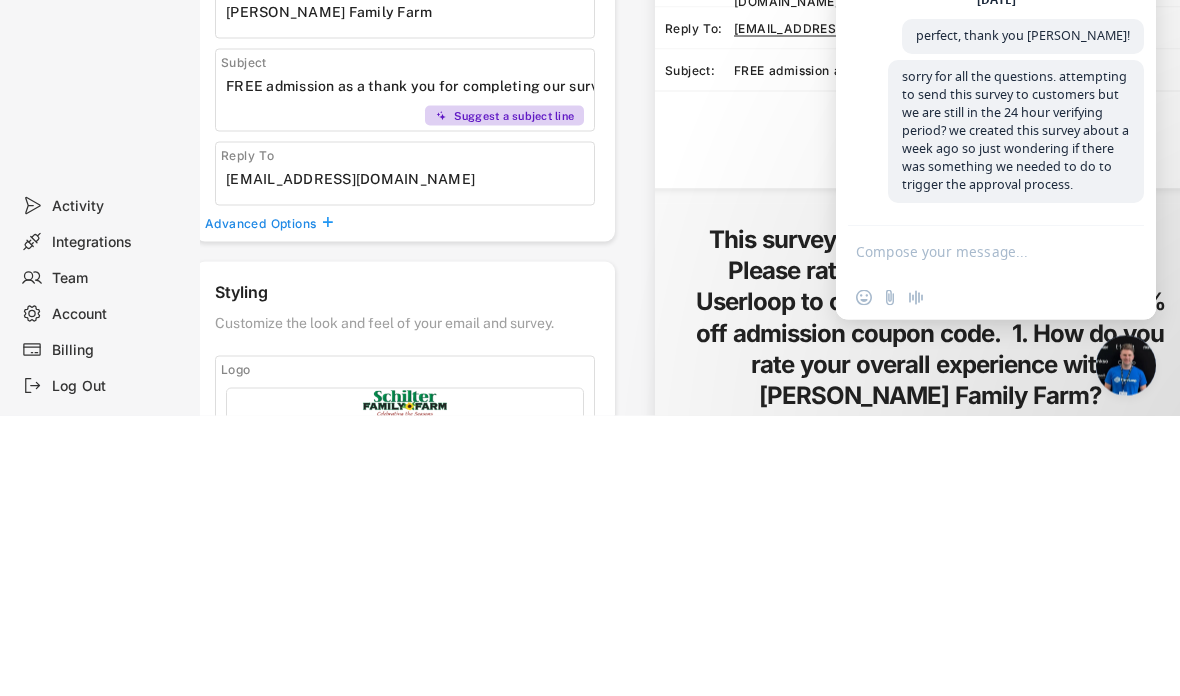 click at bounding box center (930, 463) 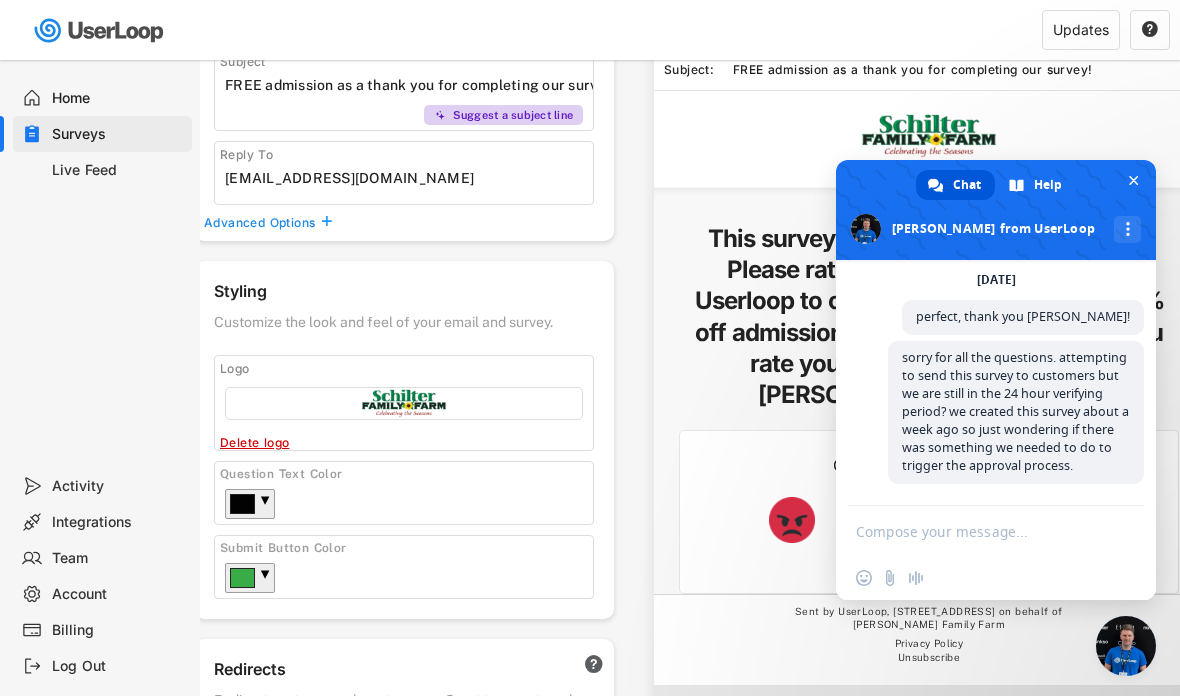 click at bounding box center [1134, 180] 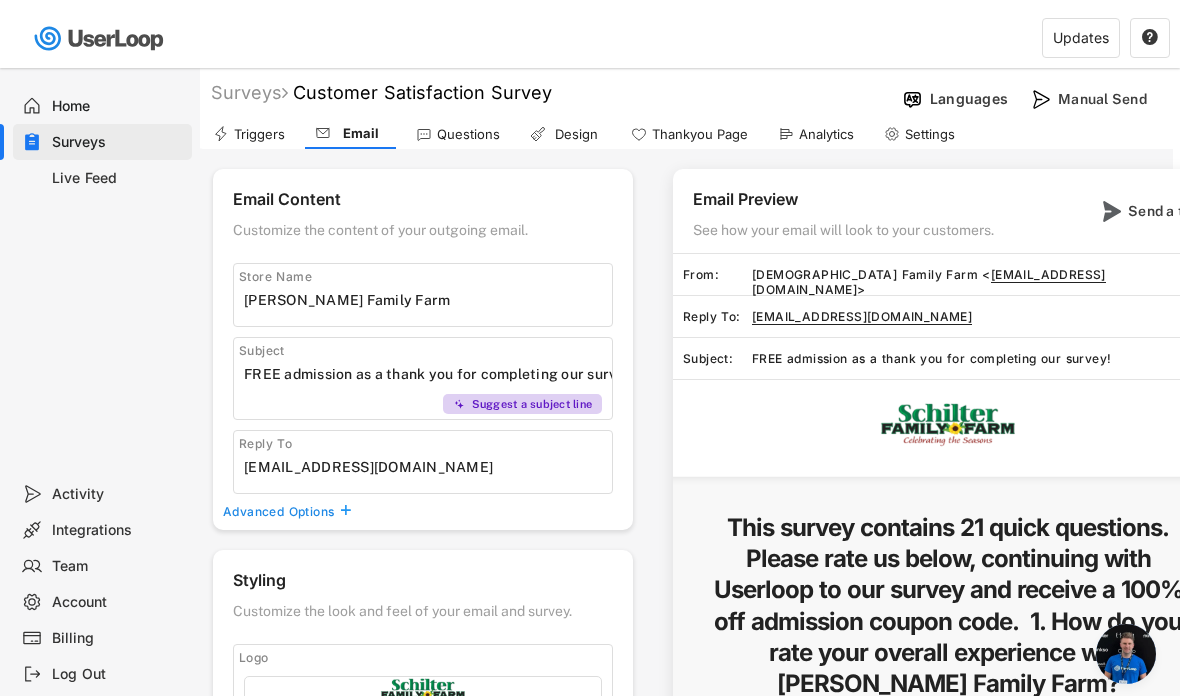 scroll, scrollTop: 0, scrollLeft: 0, axis: both 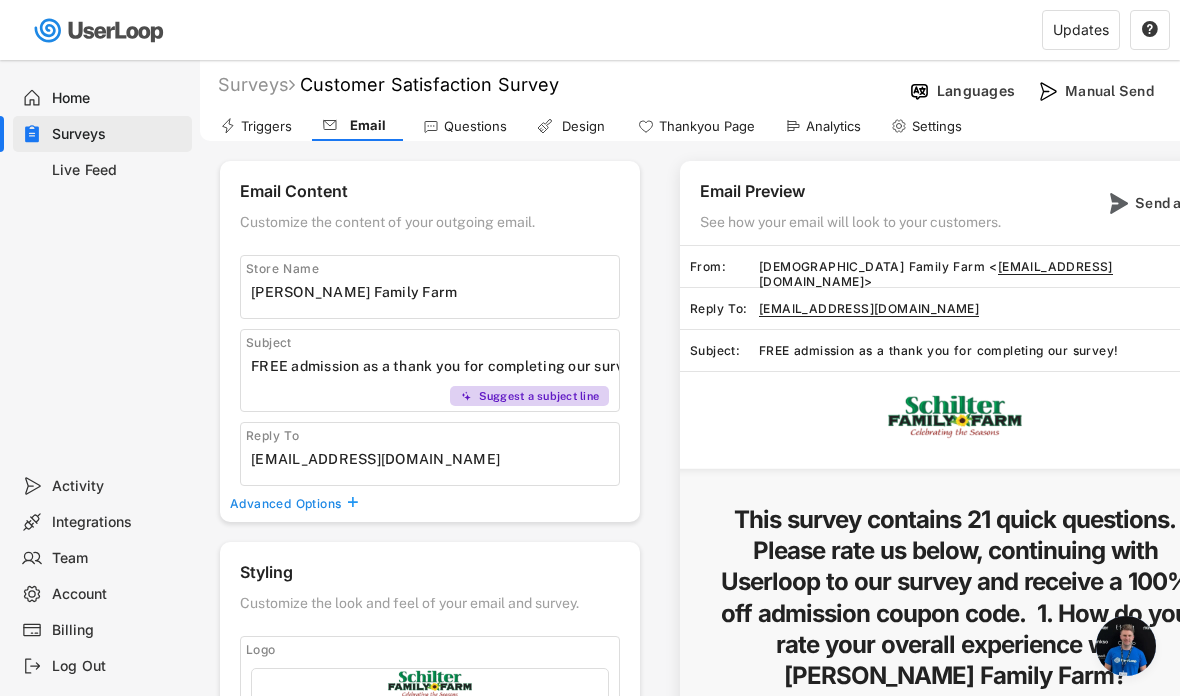 click on "Manual Send" at bounding box center (1115, 91) 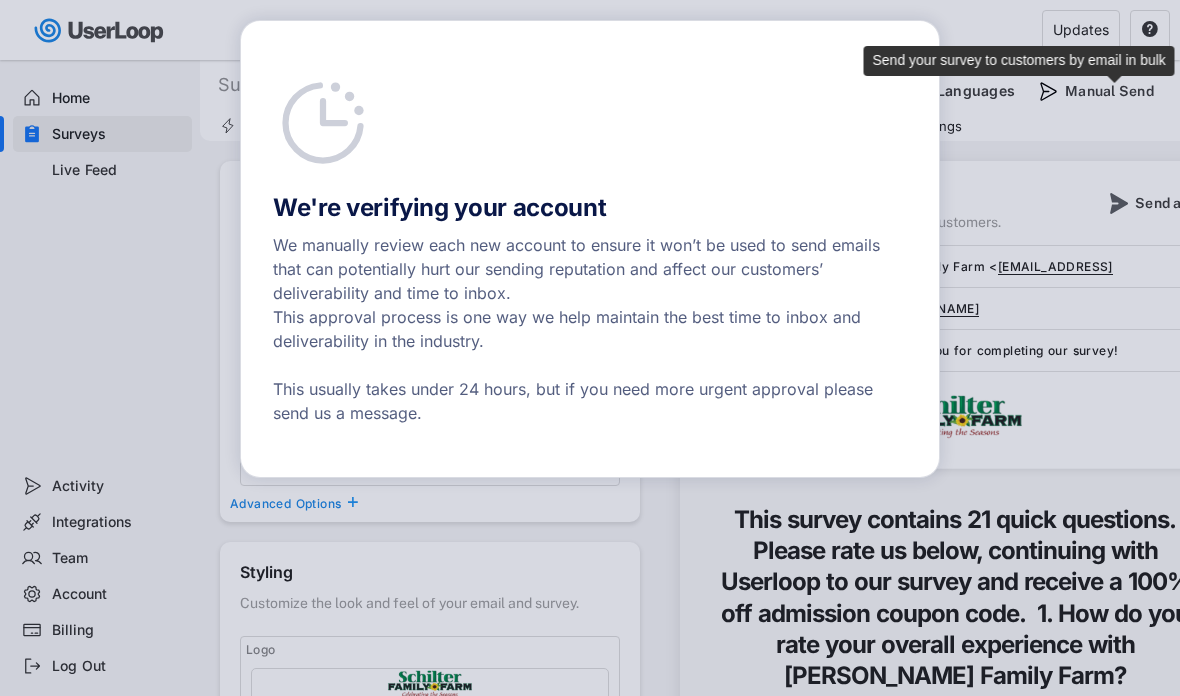 scroll, scrollTop: 1532, scrollLeft: 0, axis: vertical 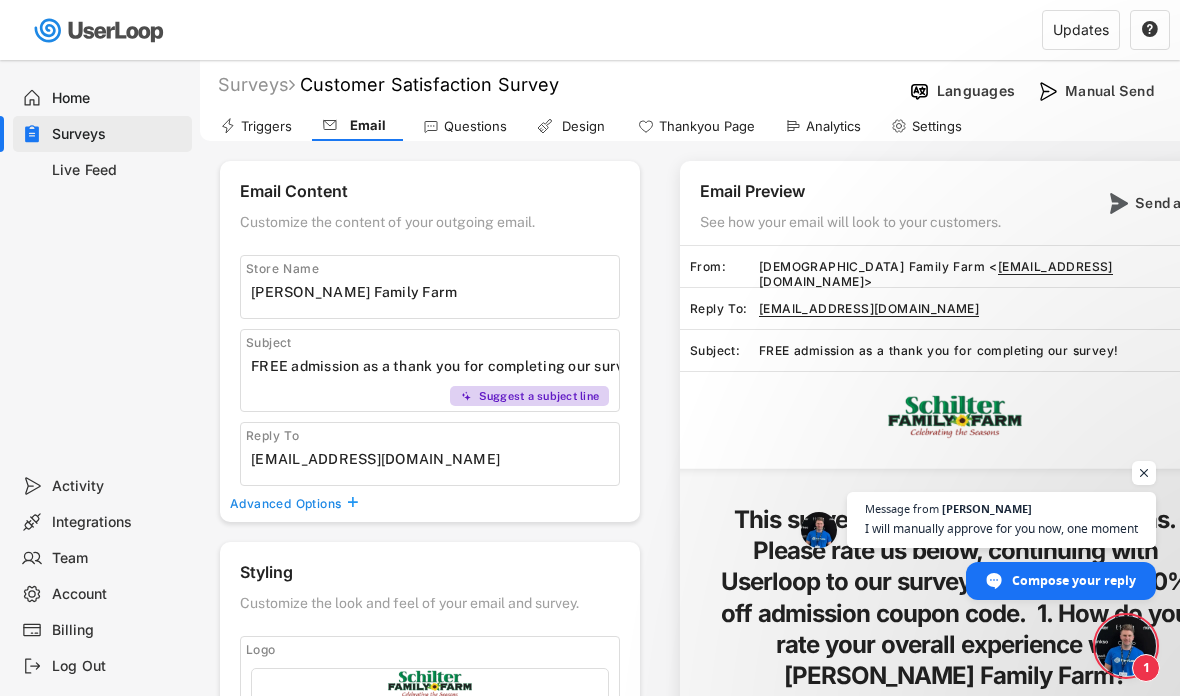click on "I will manually approve for you now, one moment" at bounding box center (1001, 528) 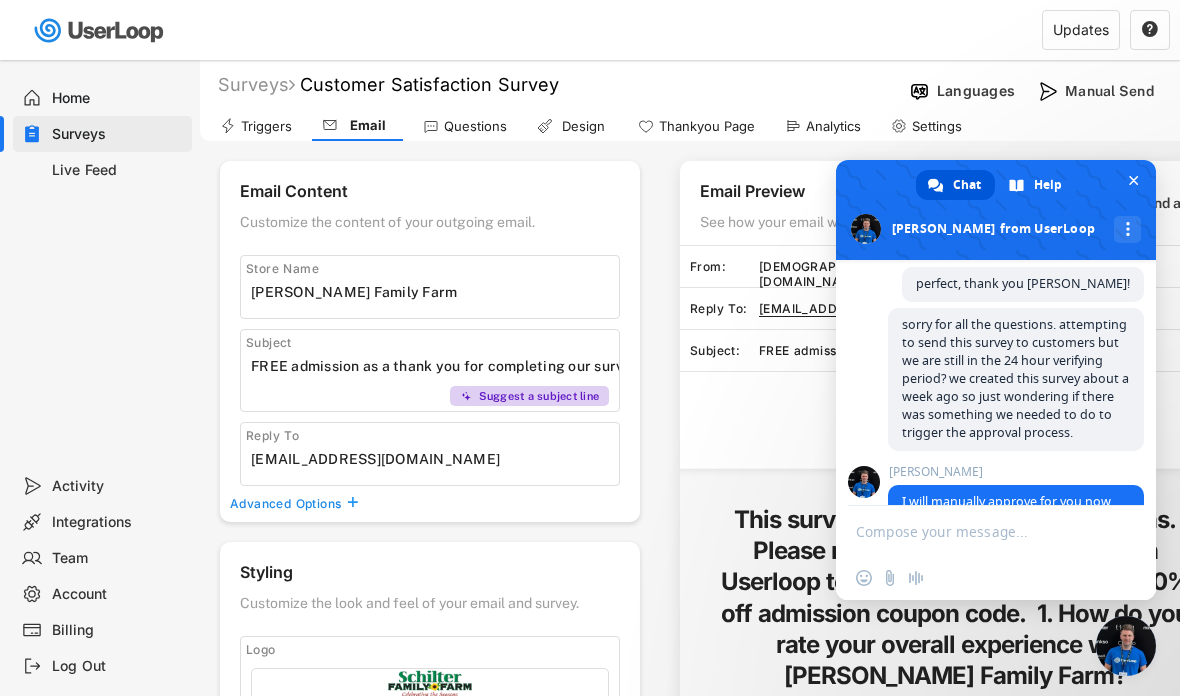 scroll, scrollTop: 1629, scrollLeft: 0, axis: vertical 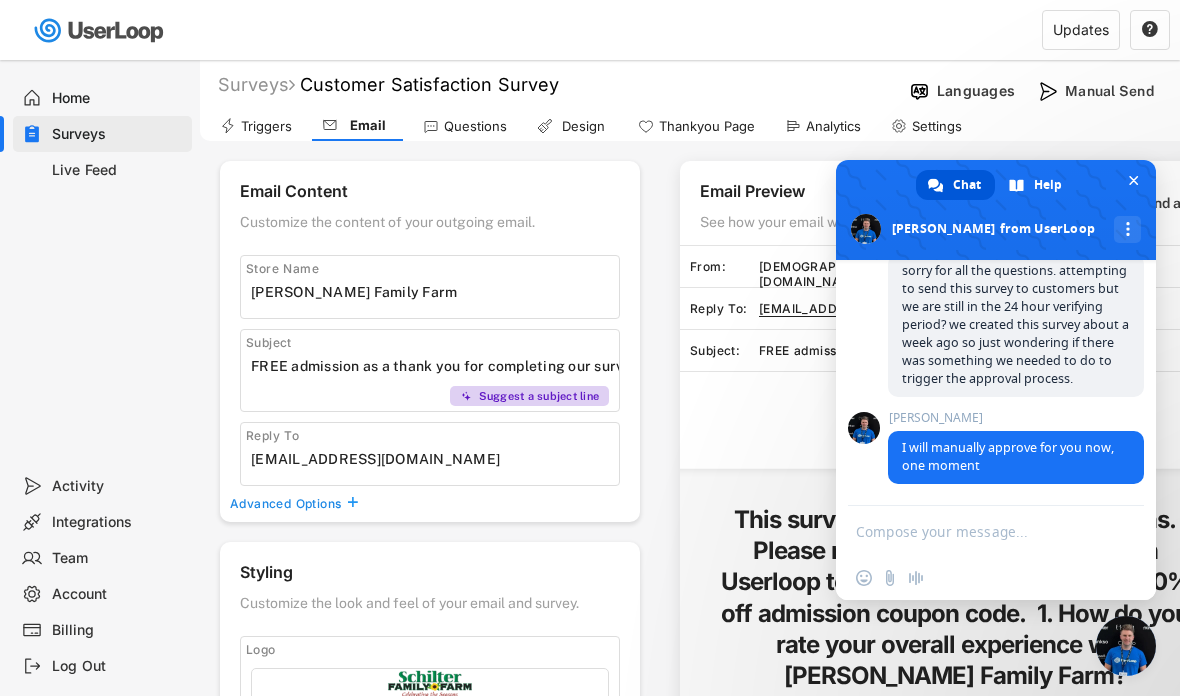 click at bounding box center (976, 531) 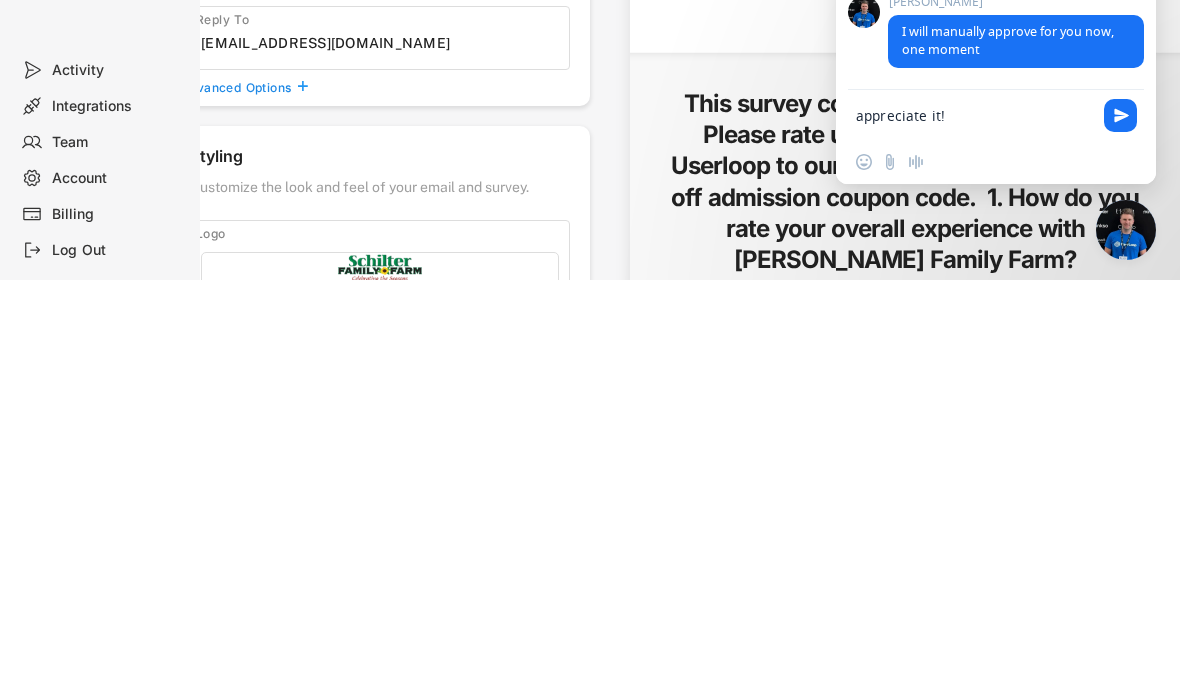 type on "appreciate it!" 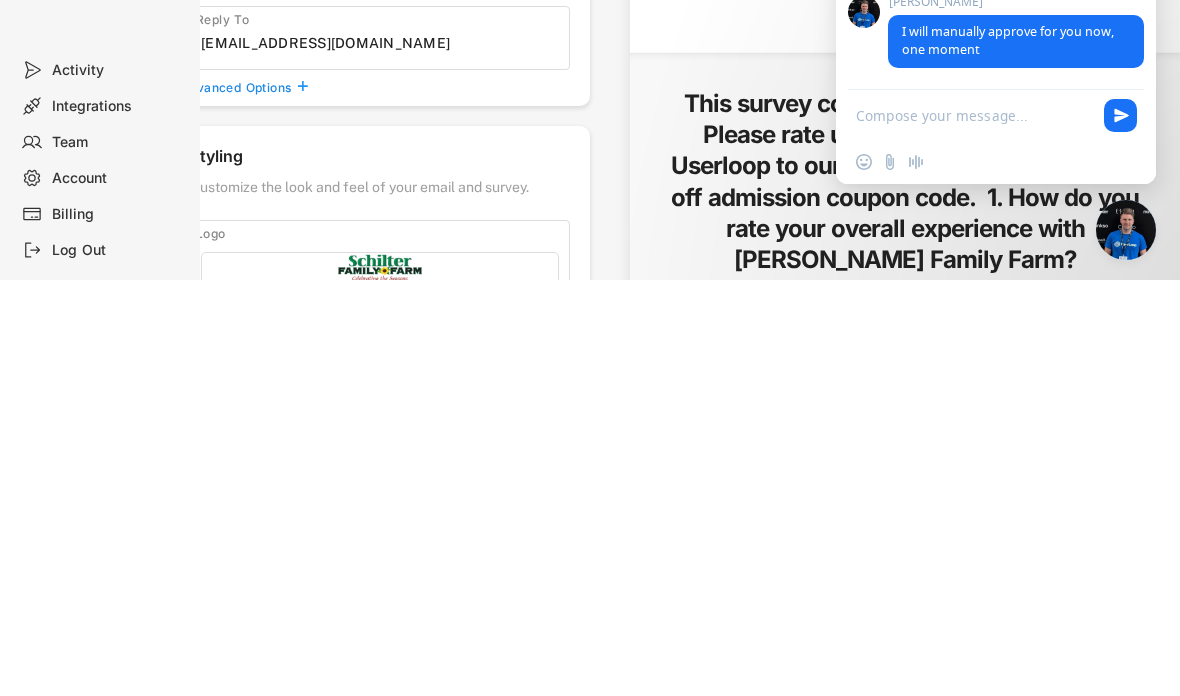 scroll, scrollTop: 1702, scrollLeft: 0, axis: vertical 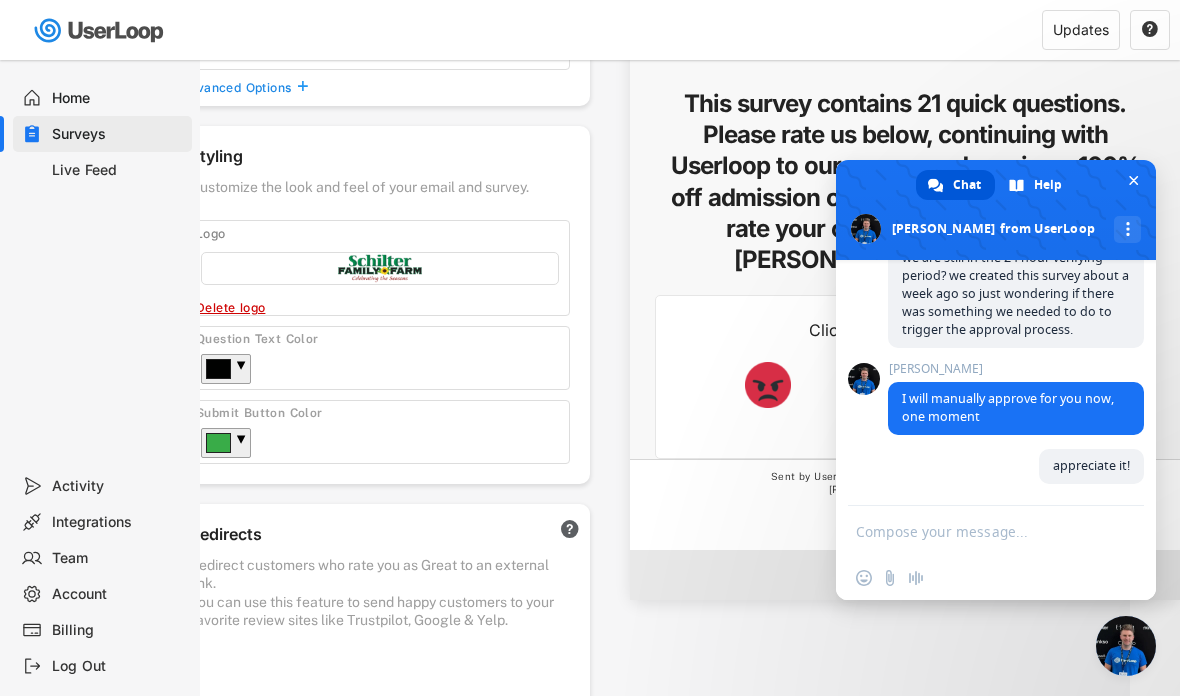 click at bounding box center (1133, 180) 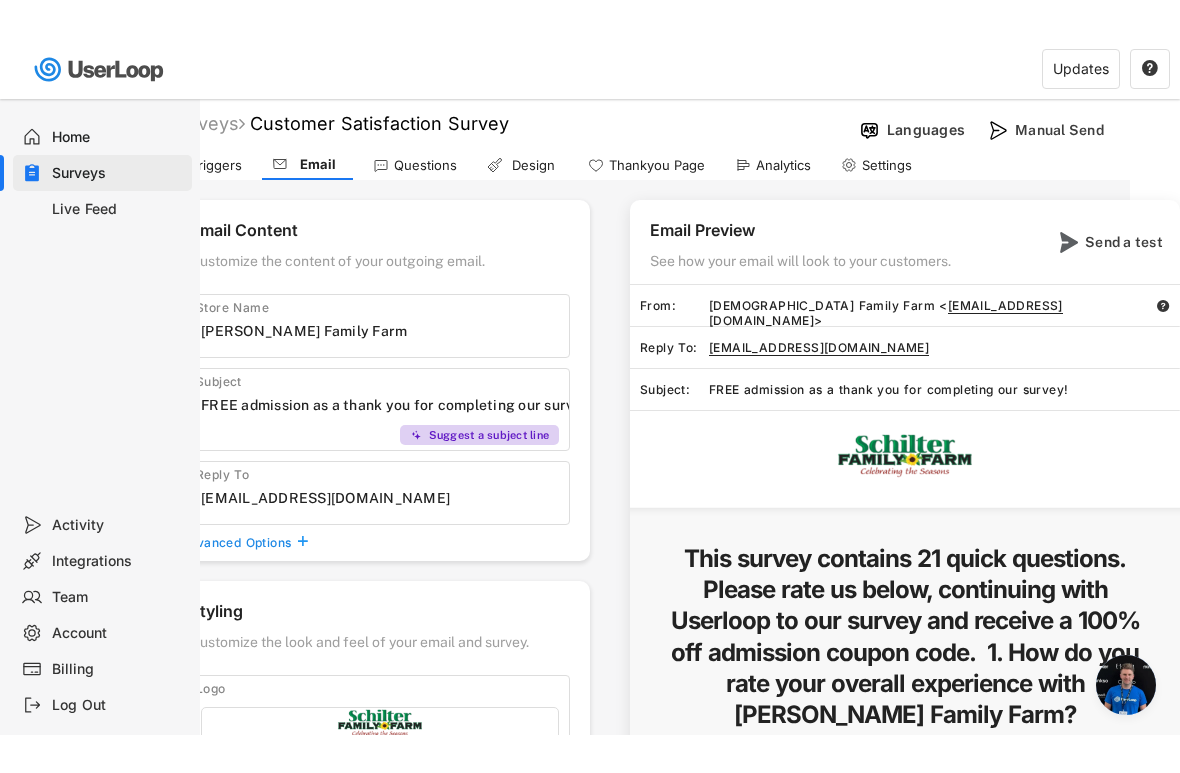 scroll, scrollTop: 0, scrollLeft: 0, axis: both 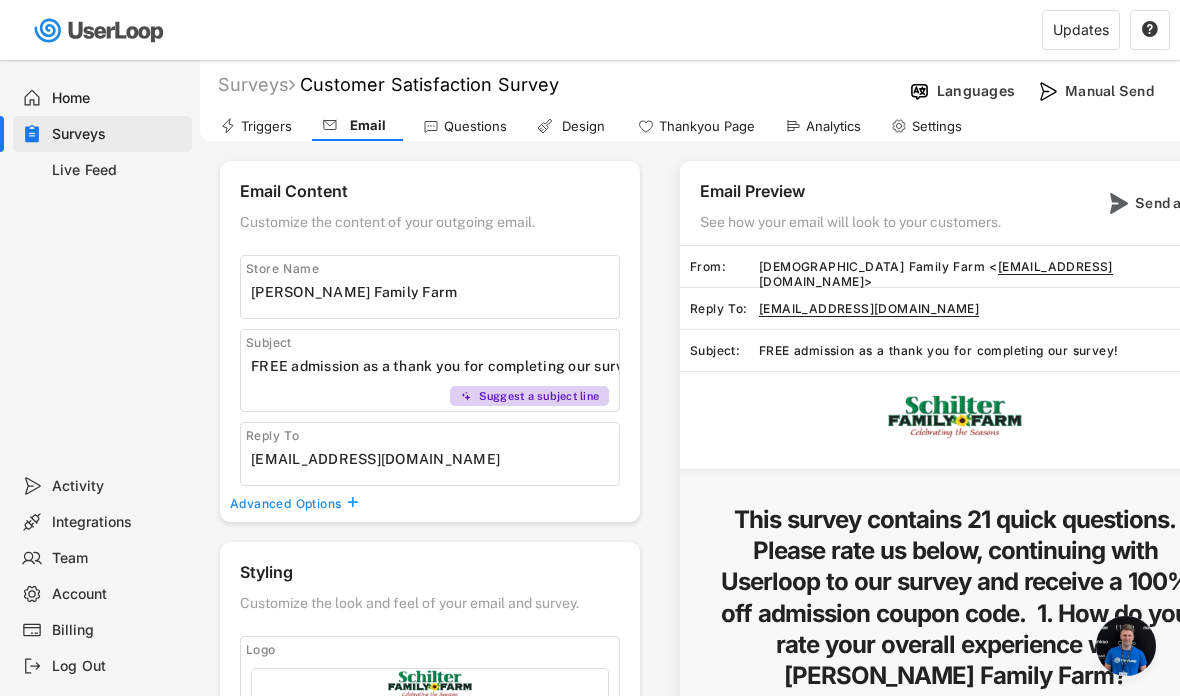 click on "Manual Send" at bounding box center [1115, 91] 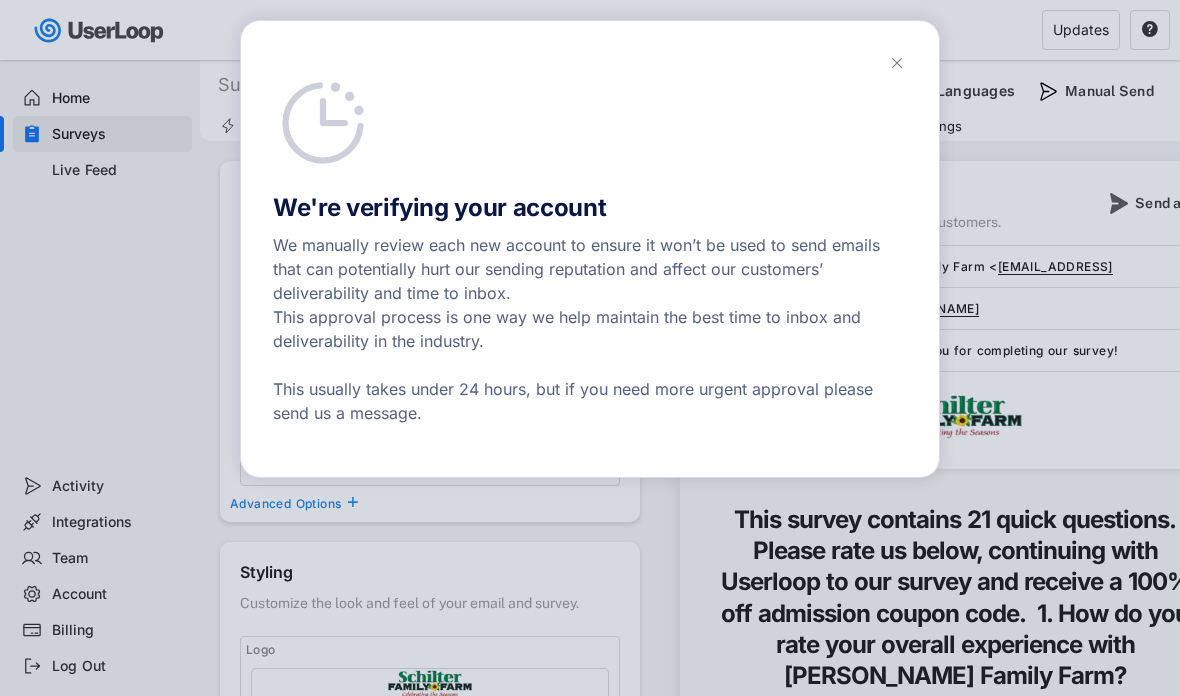 click at bounding box center (590, 348) 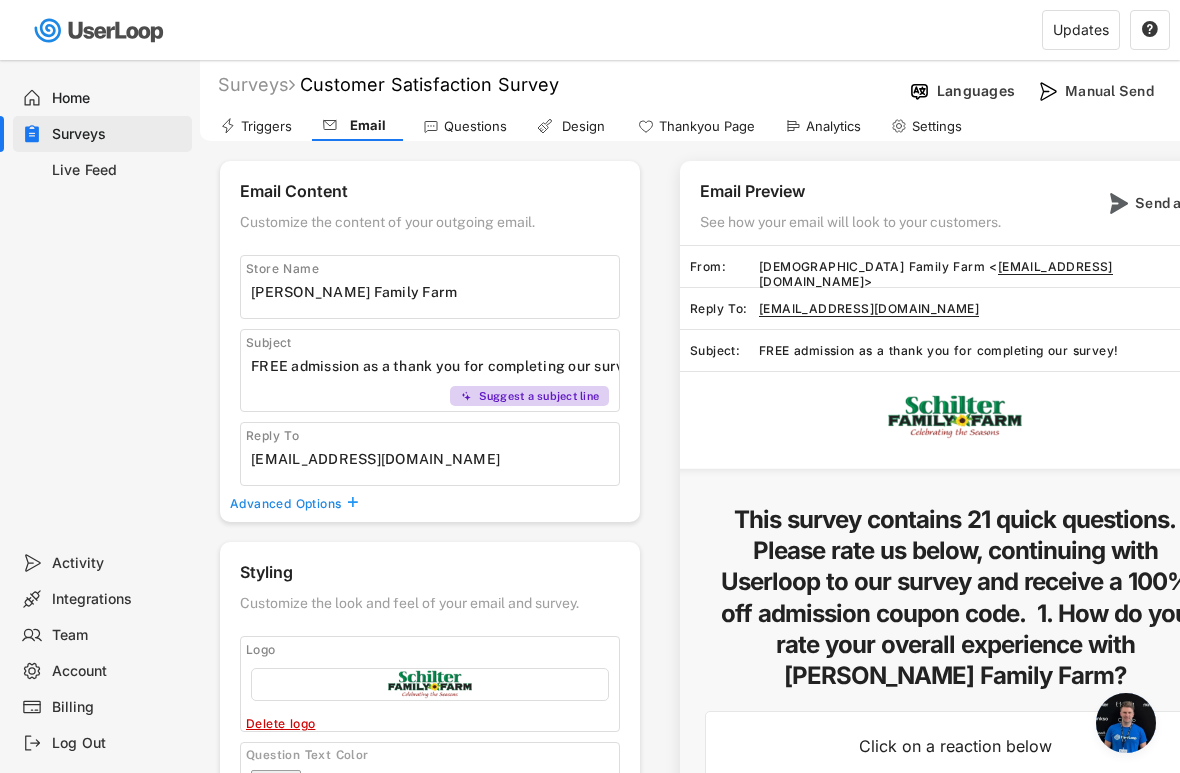 scroll, scrollTop: 1407, scrollLeft: 0, axis: vertical 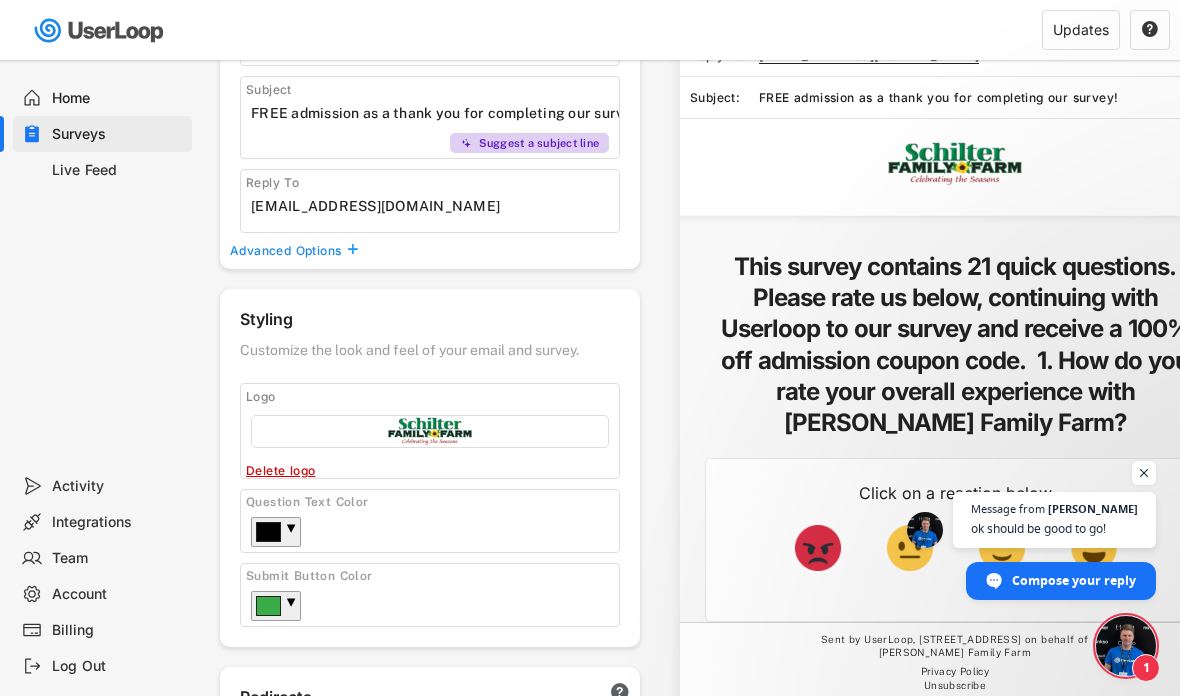 click on "Compose your reply" at bounding box center (1074, 580) 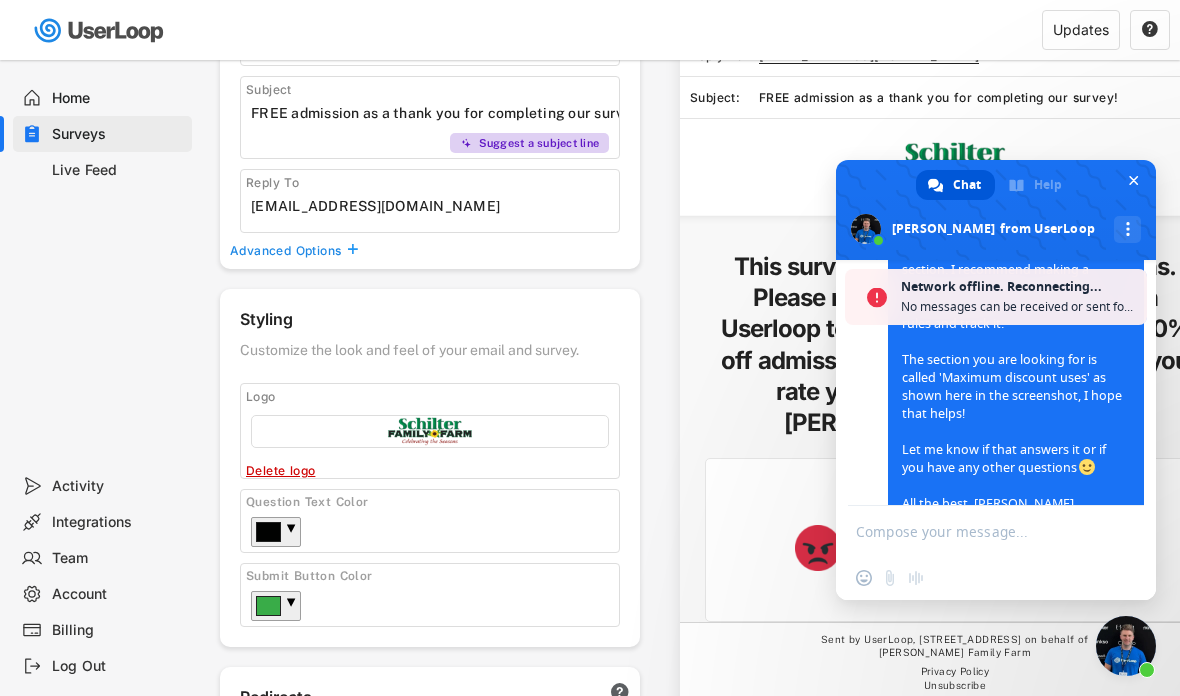scroll, scrollTop: 1814, scrollLeft: 0, axis: vertical 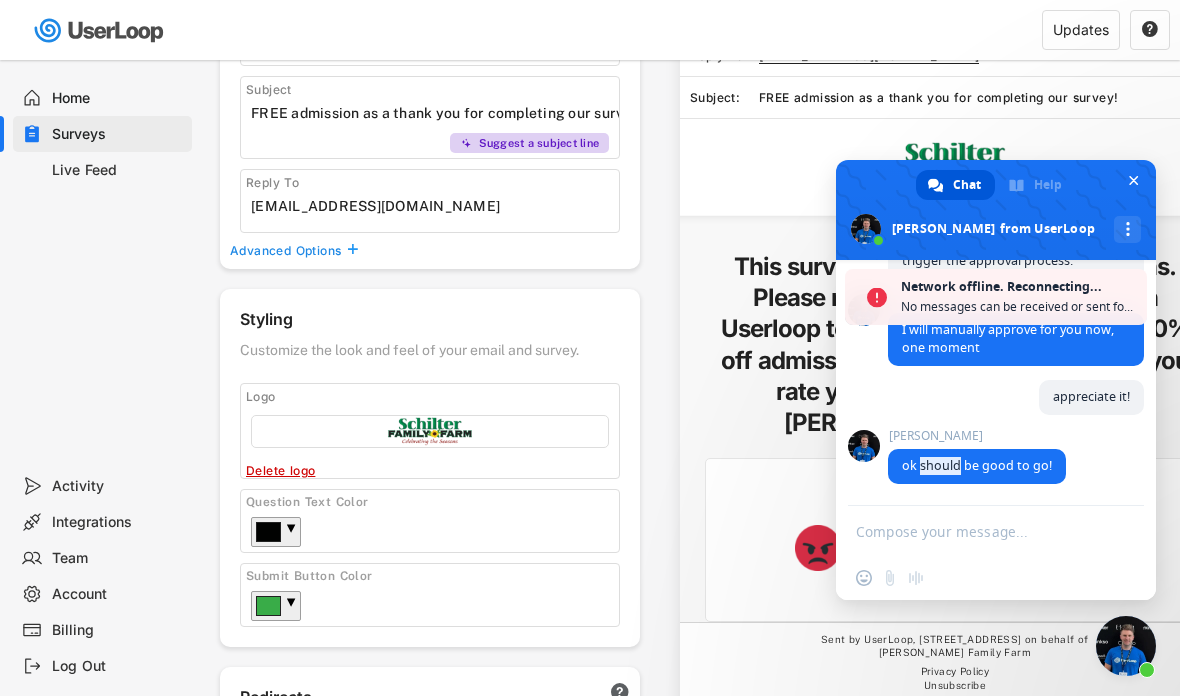 click at bounding box center [976, 531] 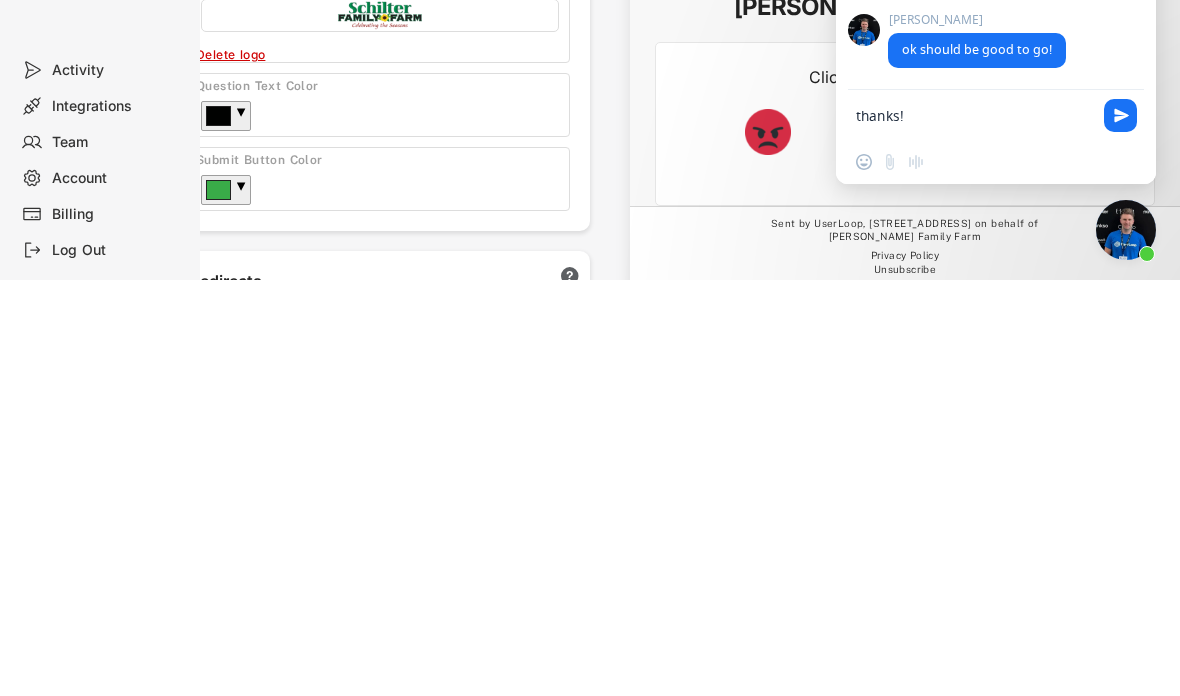 type on "thanks!" 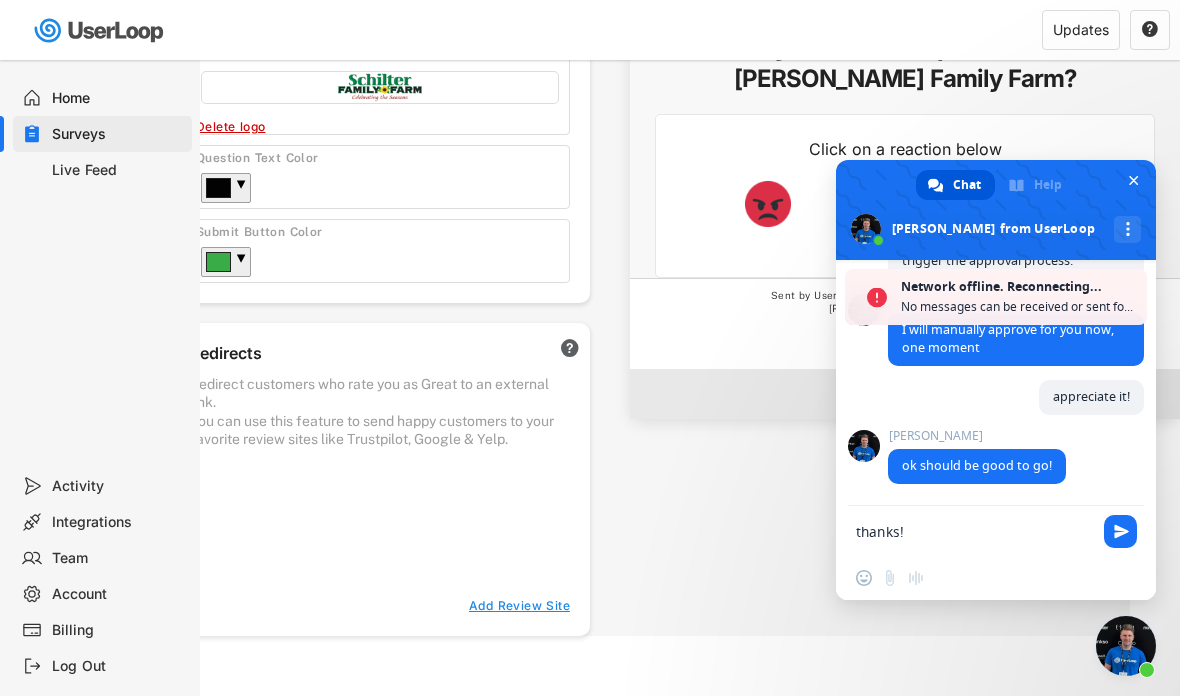scroll, scrollTop: 1814, scrollLeft: 0, axis: vertical 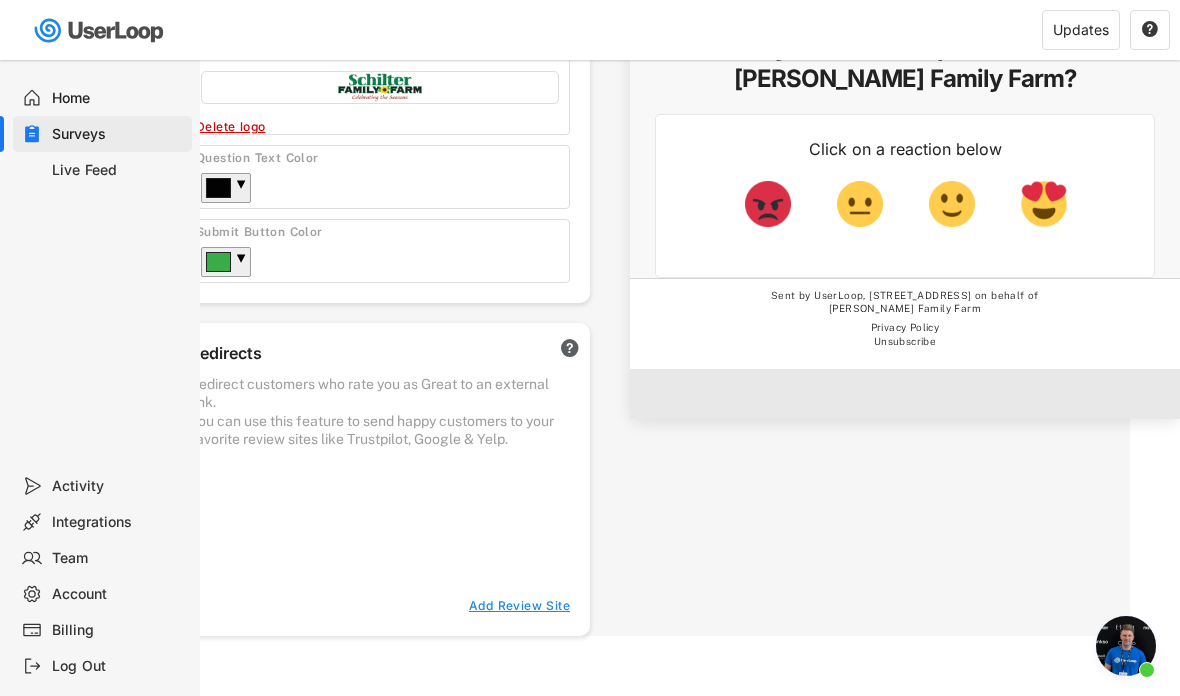 click at bounding box center [1126, 646] 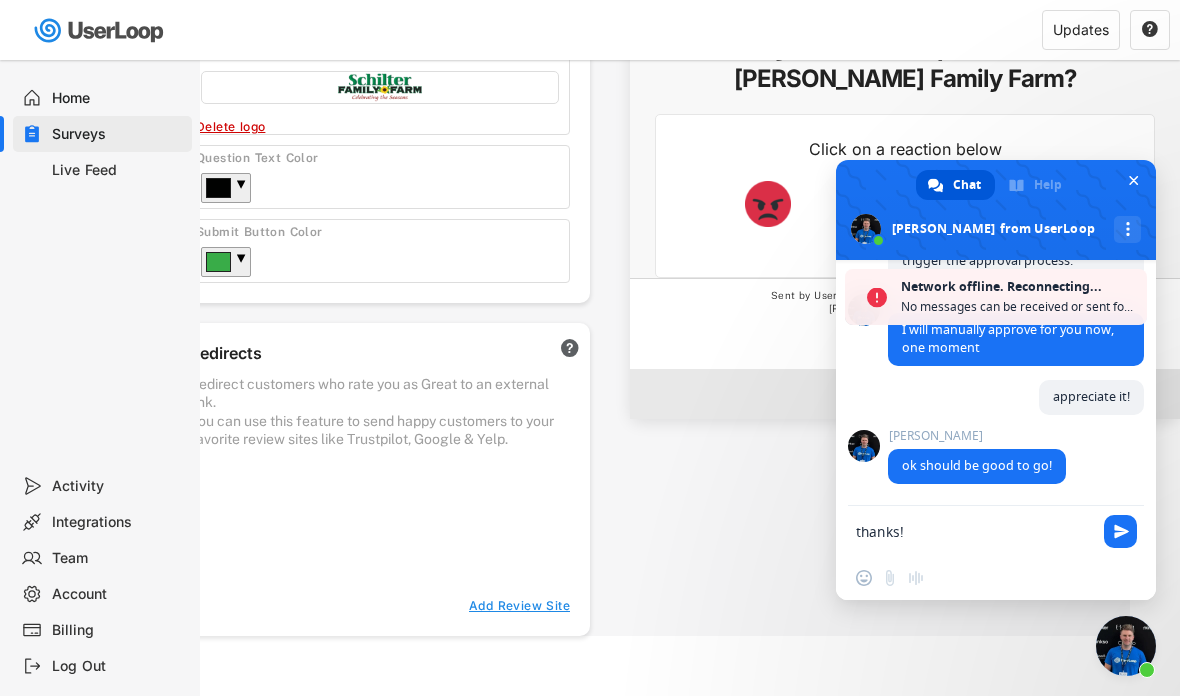 click at bounding box center [1121, 531] 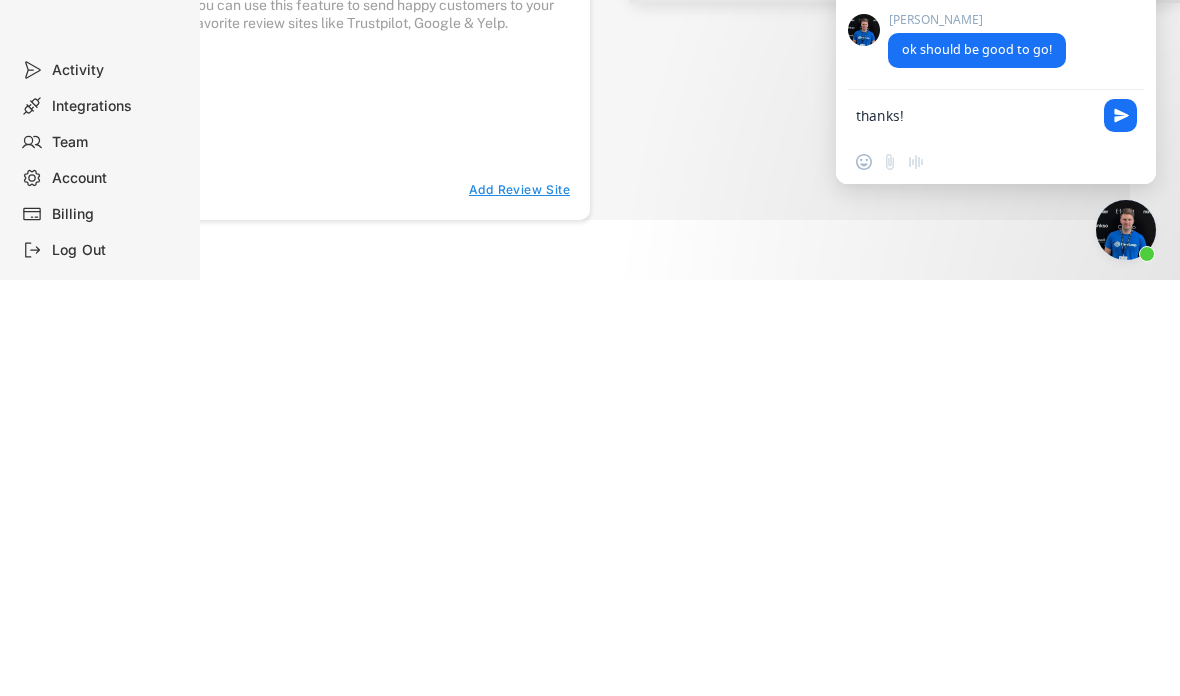 click on "Email Content Customize the content of your outgoing email. Store Name Subject Suggest a subject line Reply To Advanced Options

Styling Customize the look and feel of your email and survey. Logo Click to upload an image Delete logo Question Text Color ▼ Submit Button Color ▼ Redirects

Redirect customers who rate you as Great to an external link.
You can use this feature to send happy customers to your favorite review sites like Trustpilot, Google & Yelp. Add Review Site Email Preview See how your email will look to your customers. Send a test From: Schilter Family Farm < schilterfamilyfarm@shop-survey.com >

Reply To:  schilterfarmsocial@gmail.com Subject: FREE admission as a thank you for completing our survey! This survey contains 21 quick questions. Please rate us below, continuing with Userloop to our survey and receive a 100% off admission coupon code.  1. How do you rate your overall experience with Schilter Family Farm?" 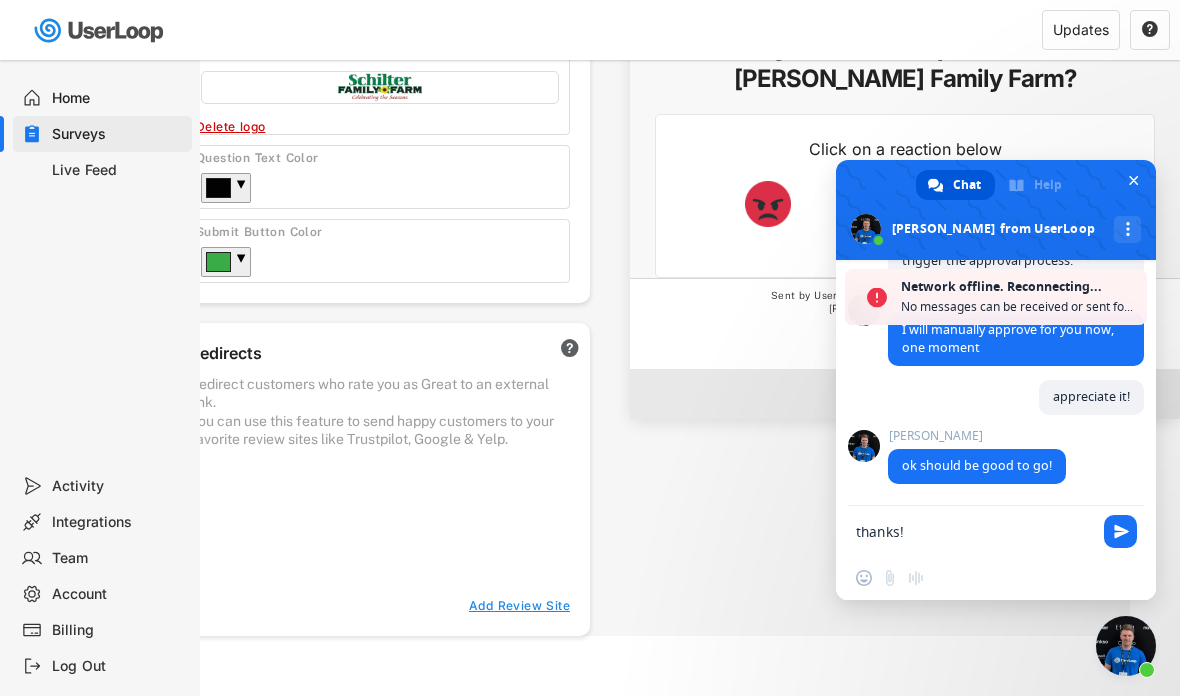click at bounding box center (1134, 180) 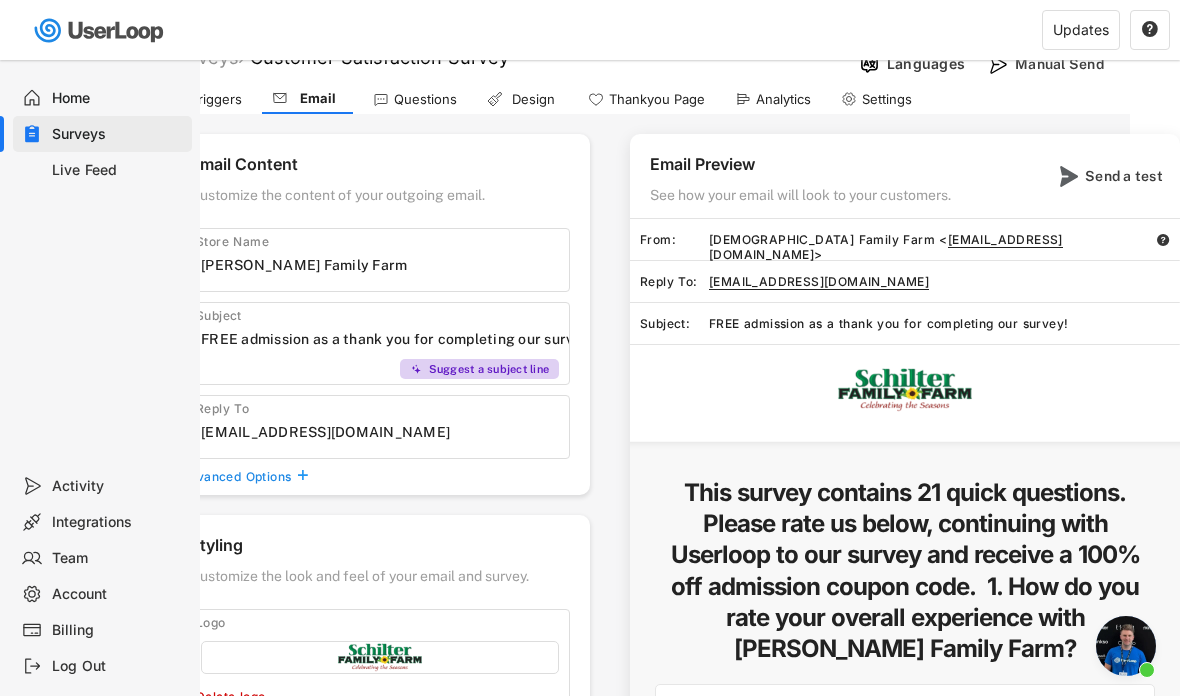 scroll, scrollTop: 0, scrollLeft: 50, axis: horizontal 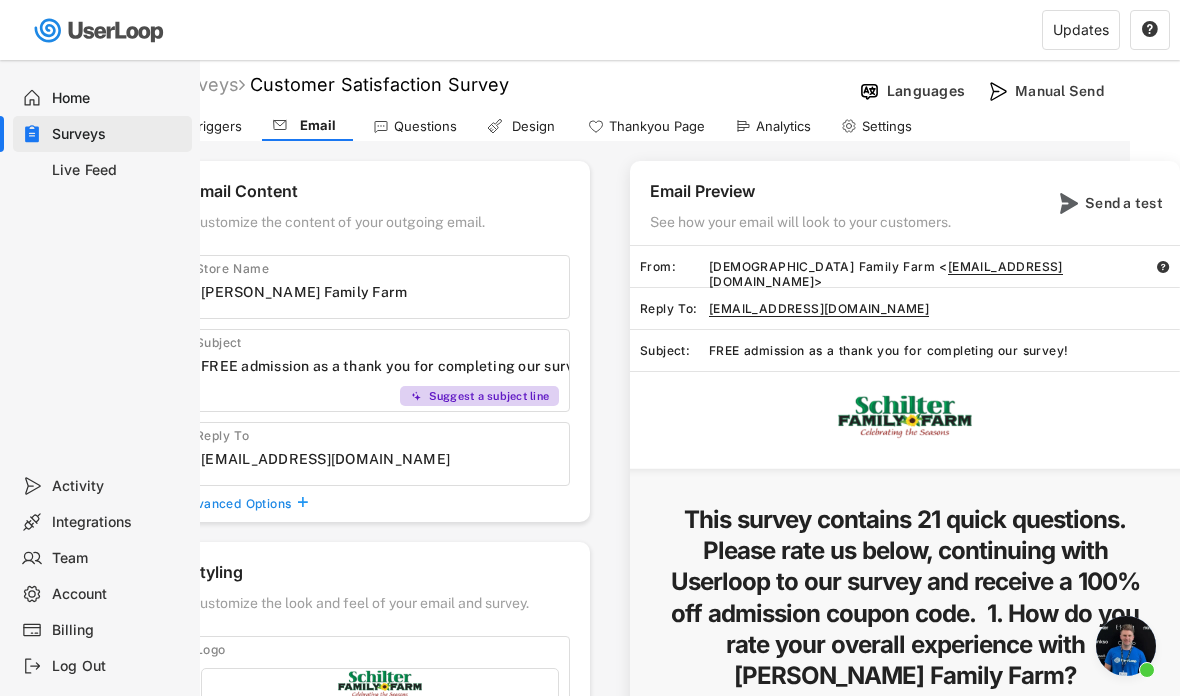 click on "Manual Send" at bounding box center [1065, 91] 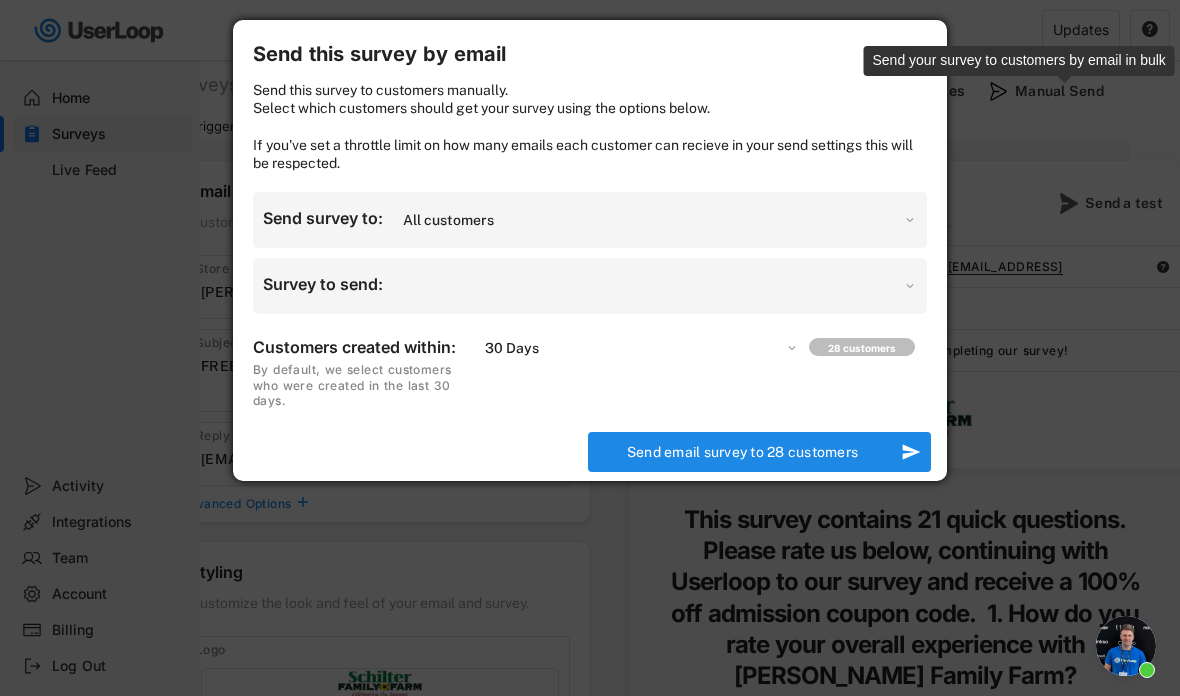 select on ""1348695171700984260__LOOKUP__1750785835689x736481168682979300"" 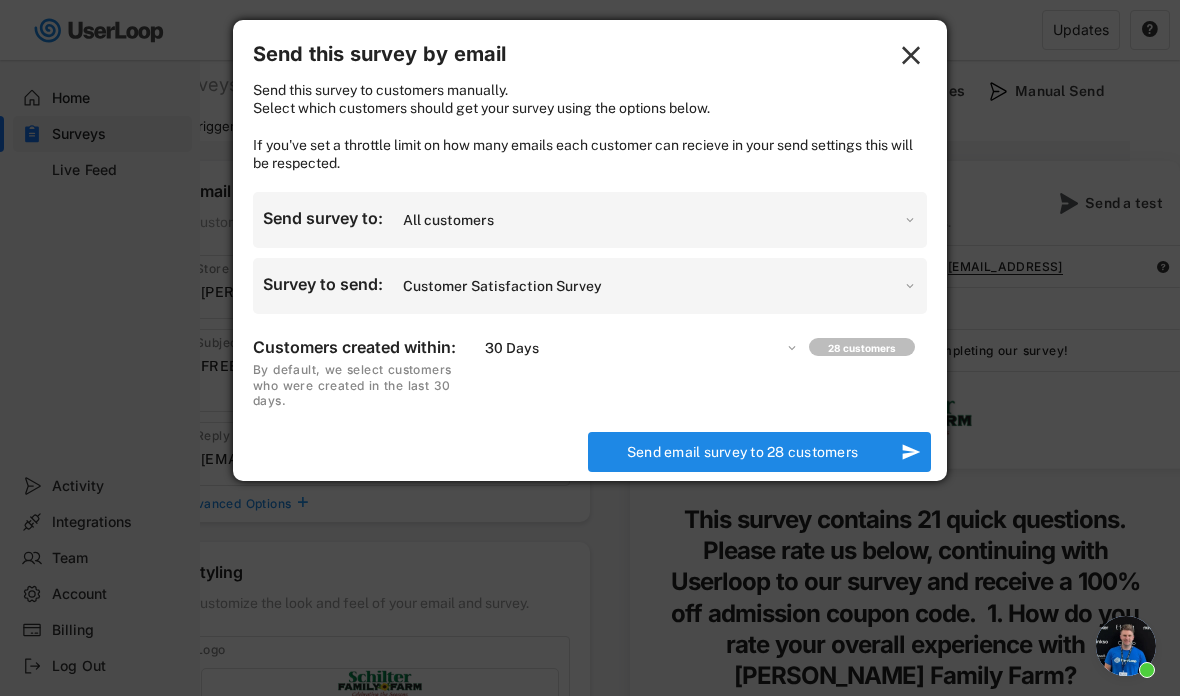 click at bounding box center [590, 348] 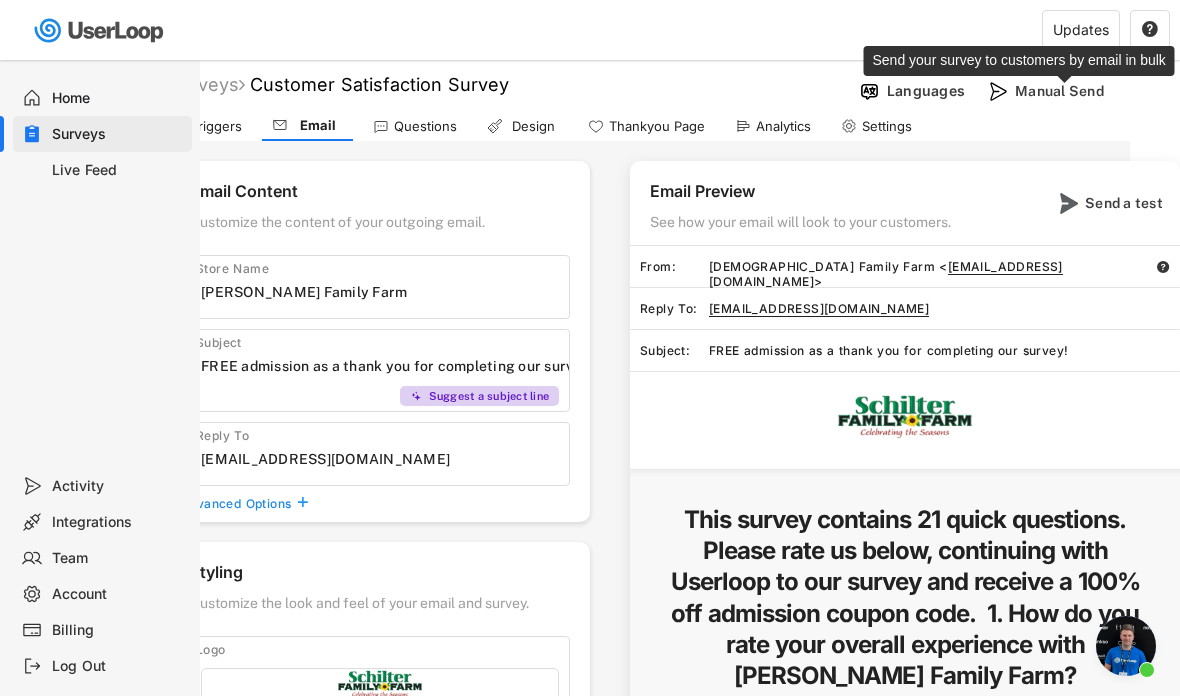 click on "Manual Send" at bounding box center [1065, 91] 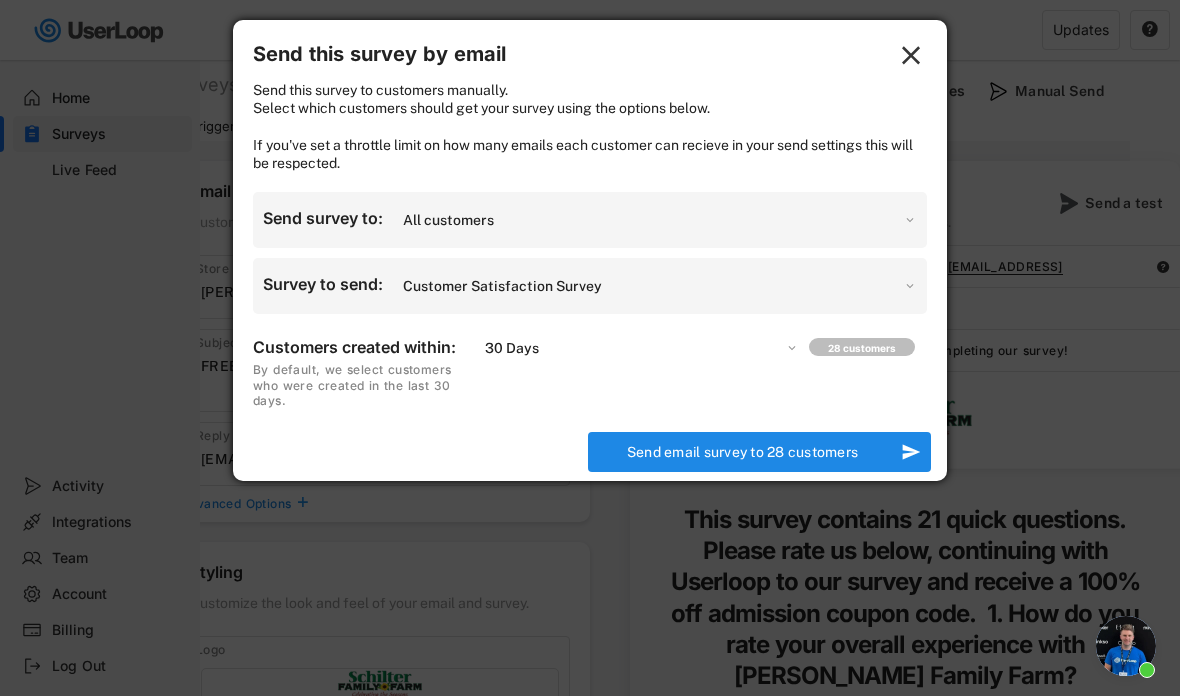 click at bounding box center [590, 348] 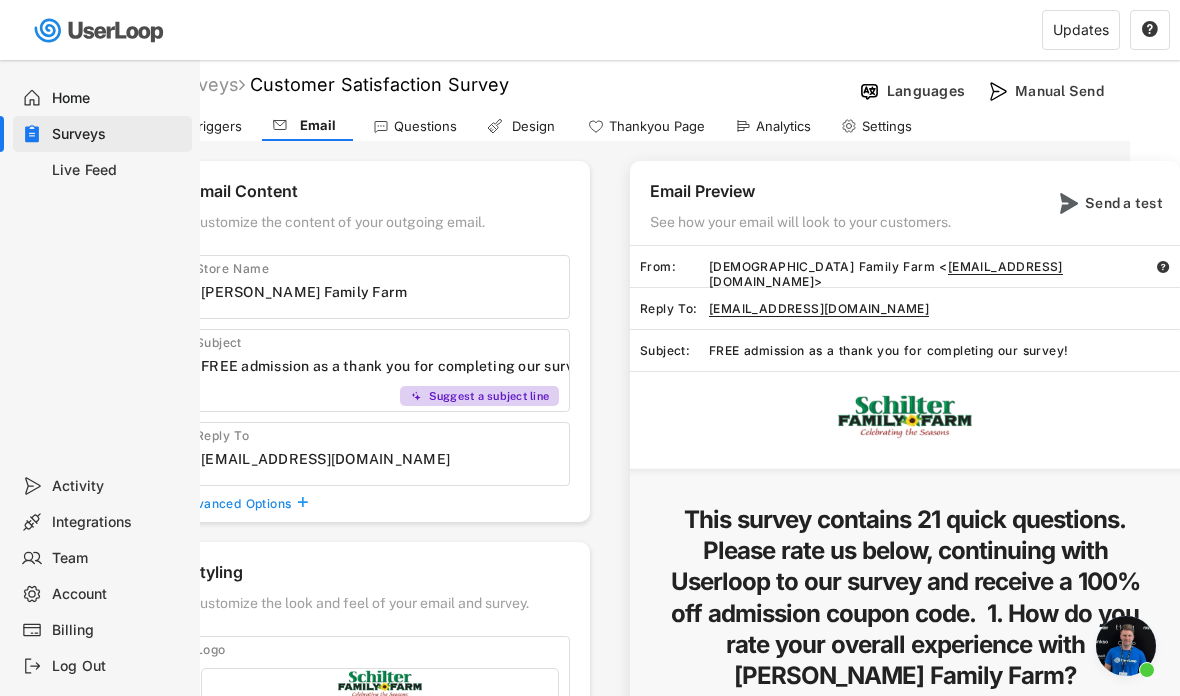 scroll, scrollTop: 1749, scrollLeft: 0, axis: vertical 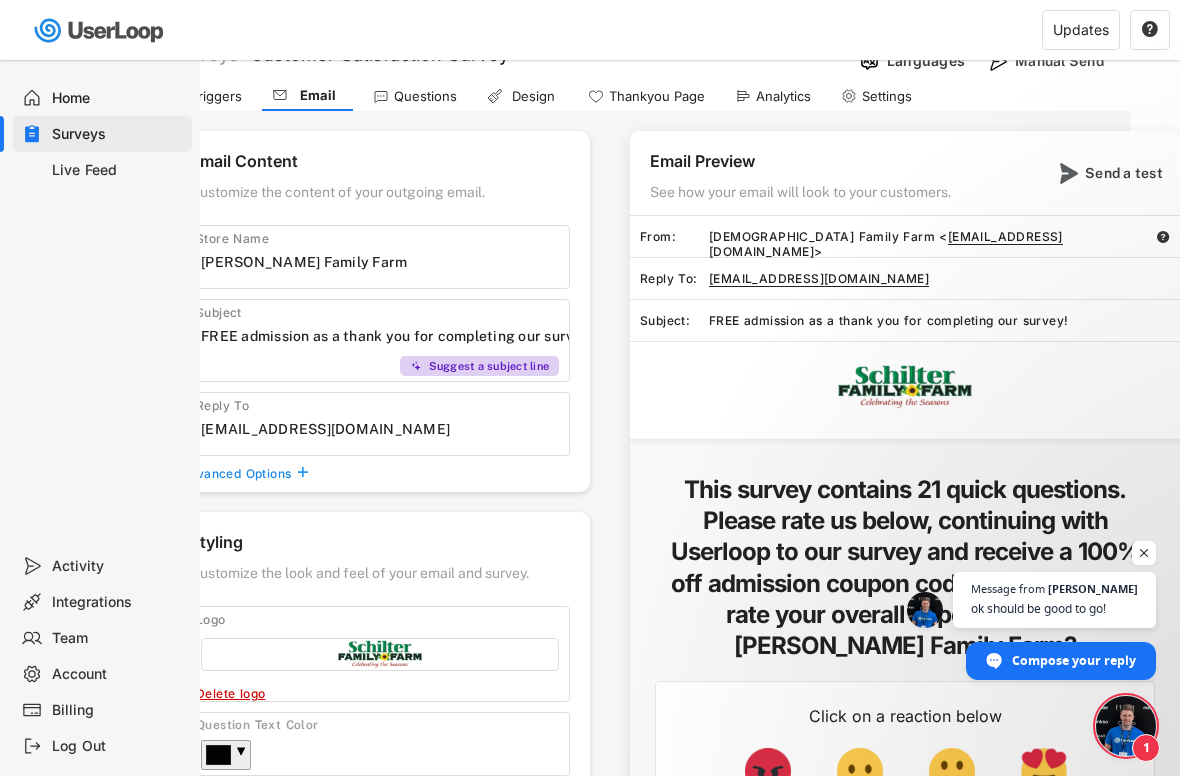 click on "ok should be good to go!" at bounding box center [1054, 608] 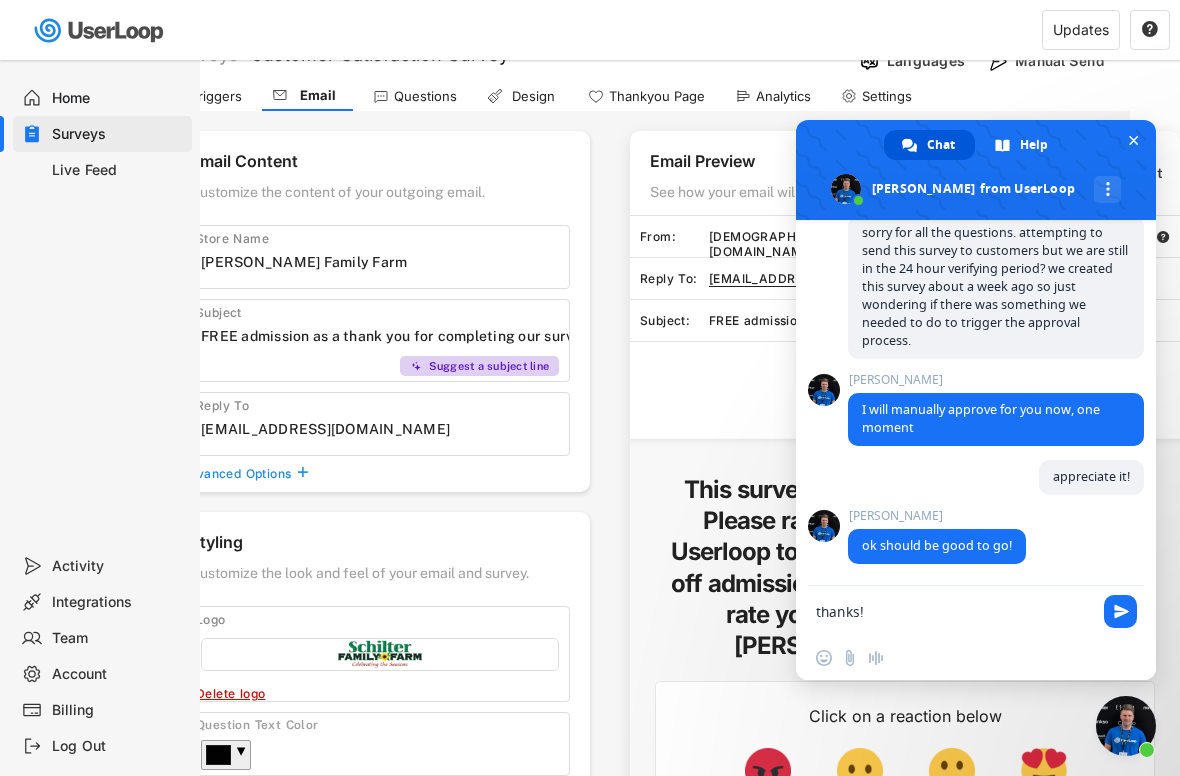 click at bounding box center (1120, 611) 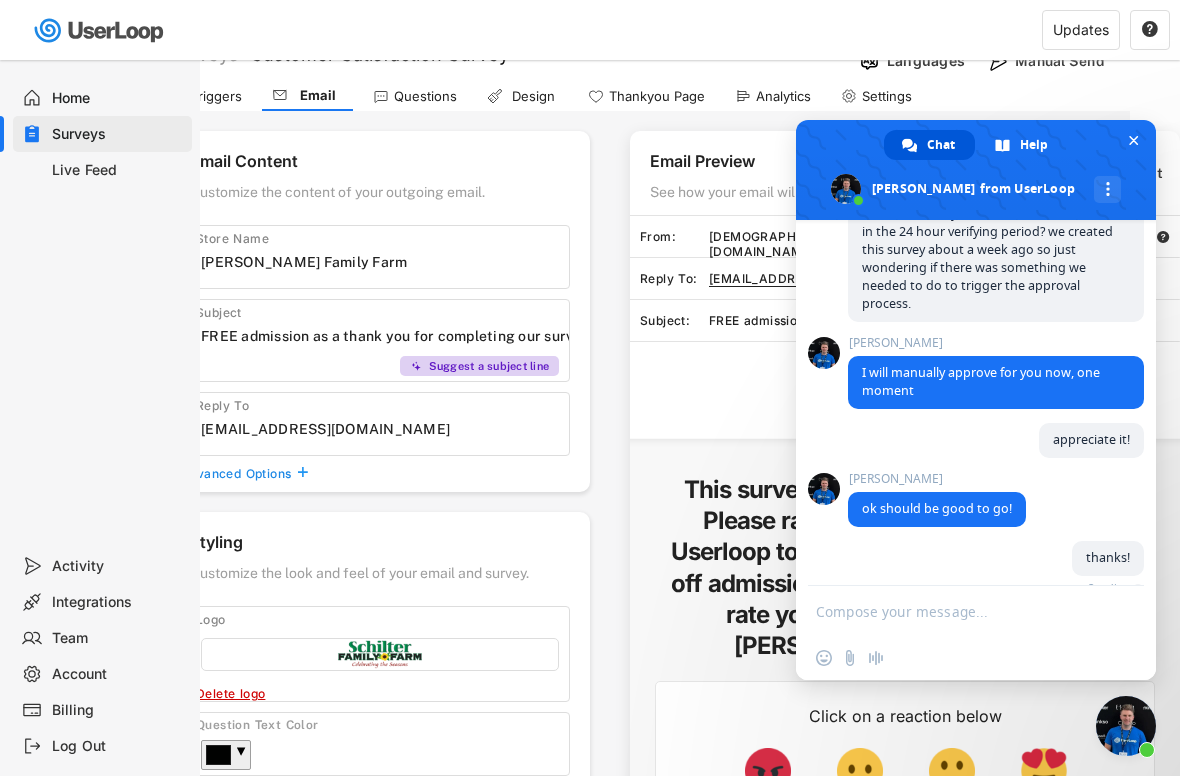 scroll, scrollTop: 1550, scrollLeft: 0, axis: vertical 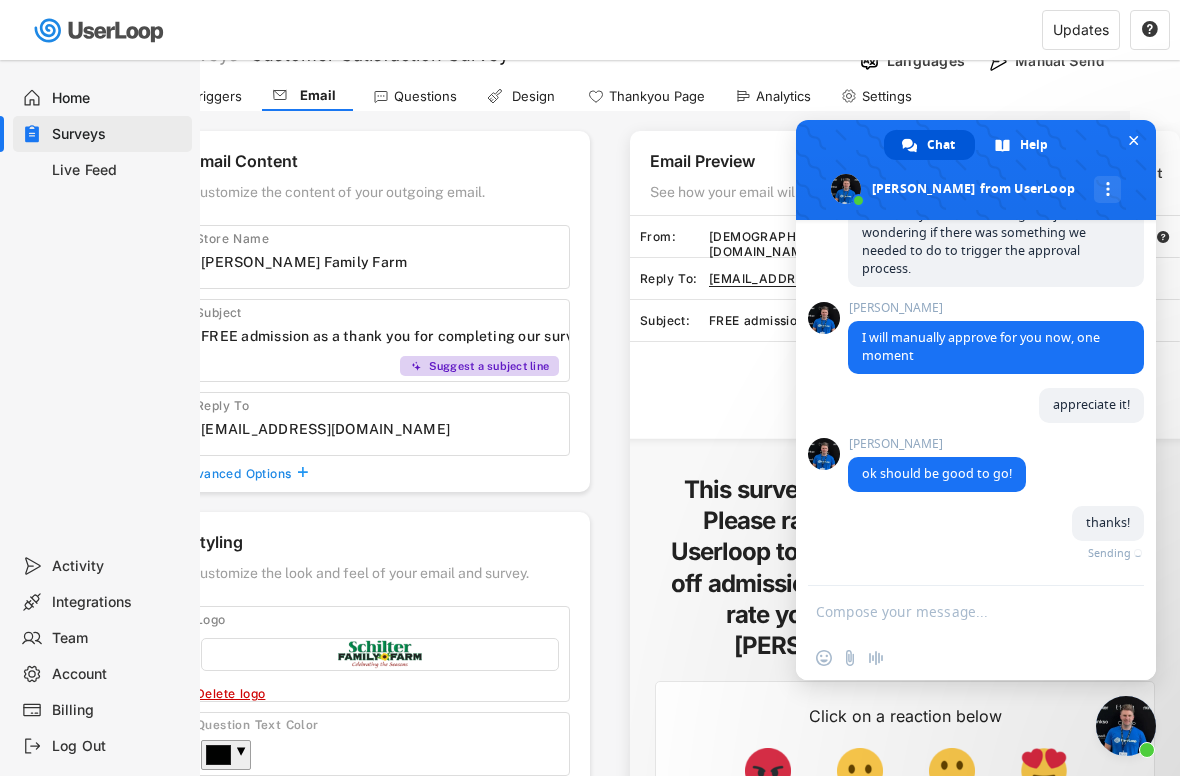 click on "This survey contains 21 quick questions. Please rate us below, continuing with Userloop to our survey and receive a 100% off admission coupon code.  1. How do you rate your overall experience with [PERSON_NAME] Family Farm?" at bounding box center [905, 567] 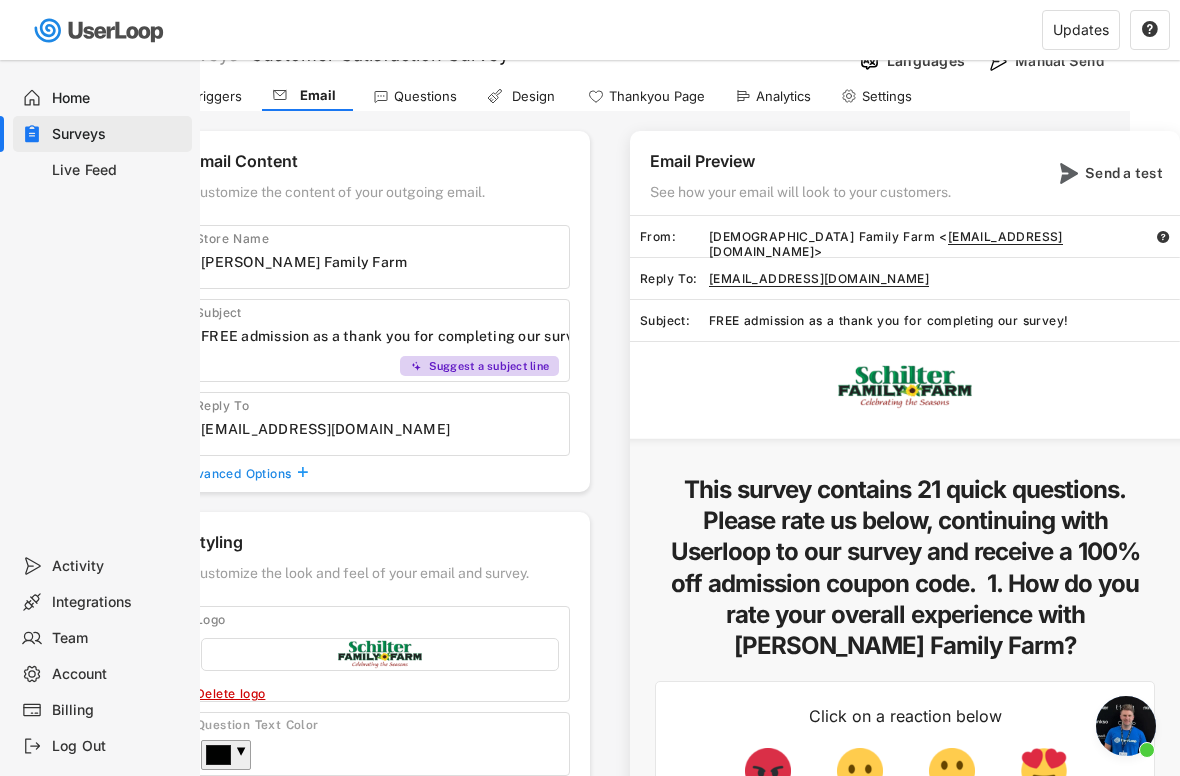 scroll, scrollTop: 1527, scrollLeft: 0, axis: vertical 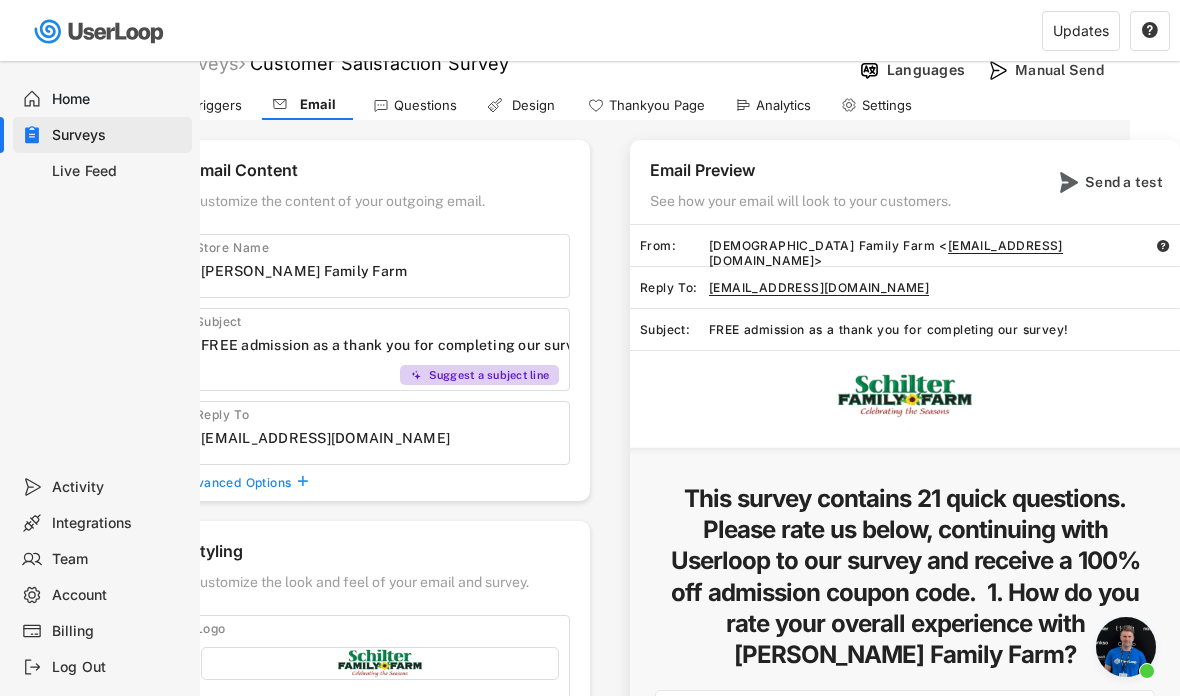 click on "FREE admission as a thank you for completing our survey!" at bounding box center [944, 329] 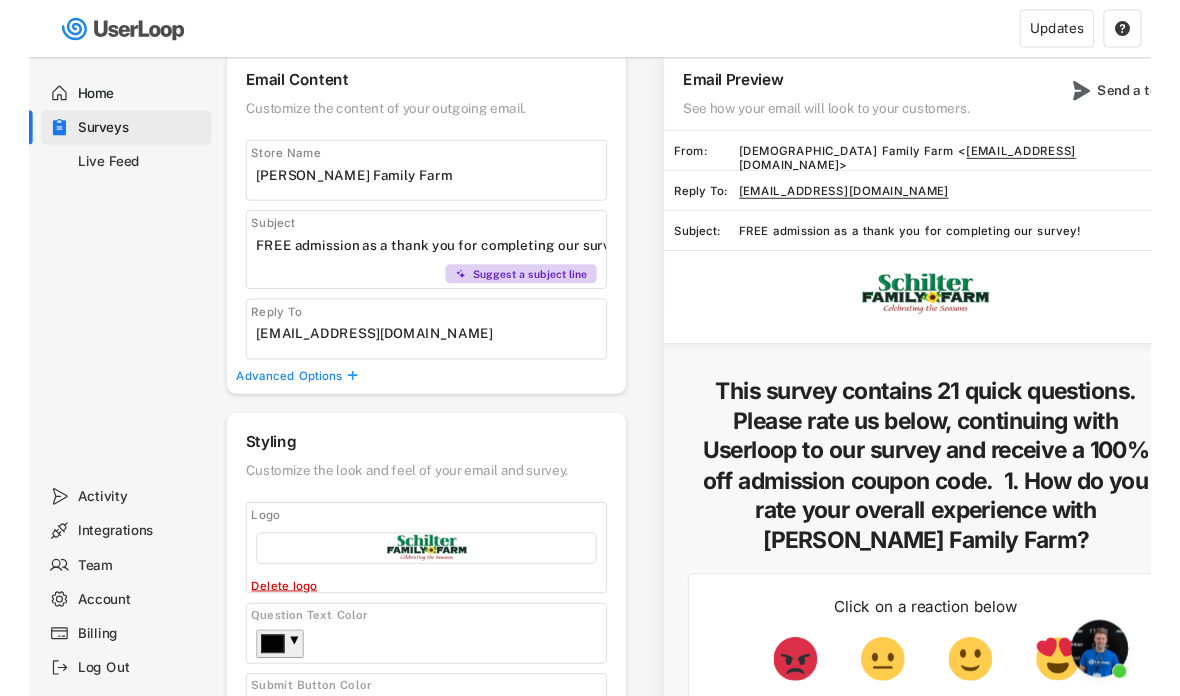 scroll, scrollTop: 144, scrollLeft: 12, axis: both 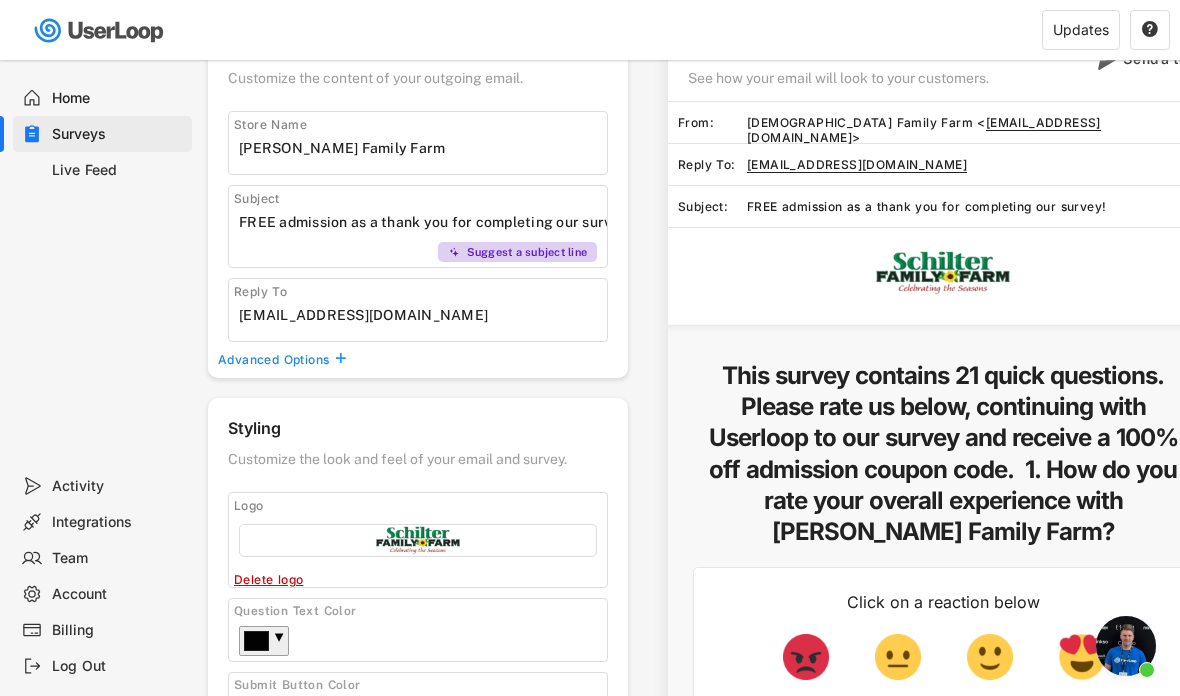 click at bounding box center [423, 222] 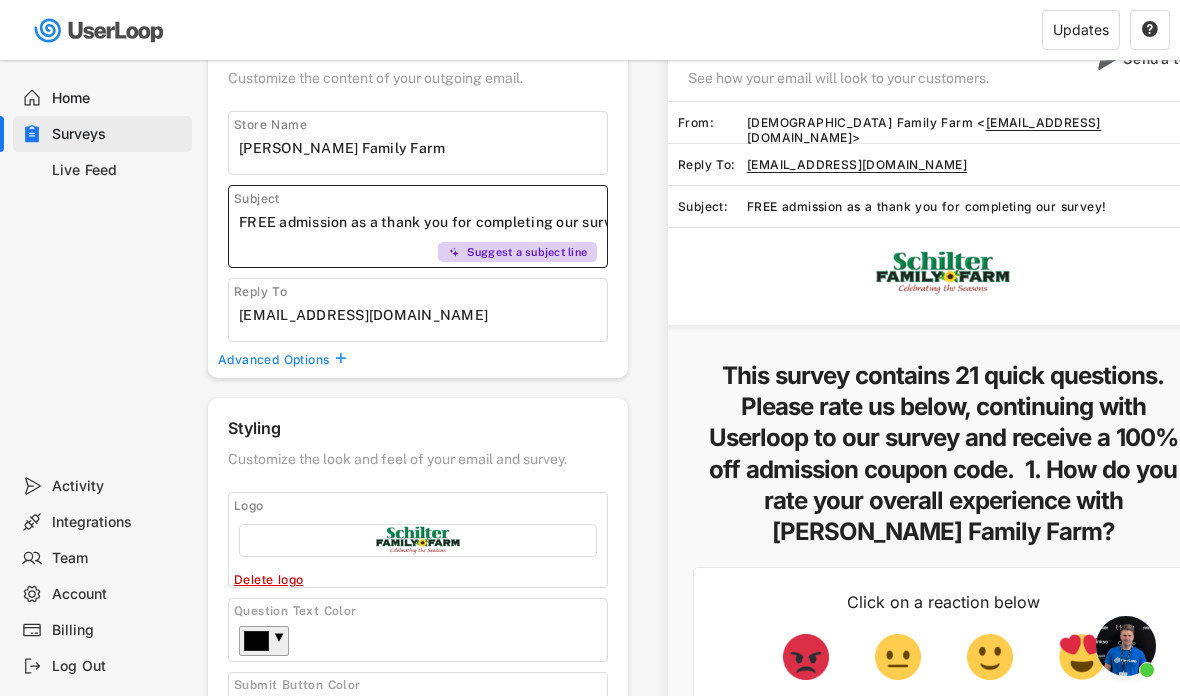 scroll, scrollTop: 143, scrollLeft: 0, axis: vertical 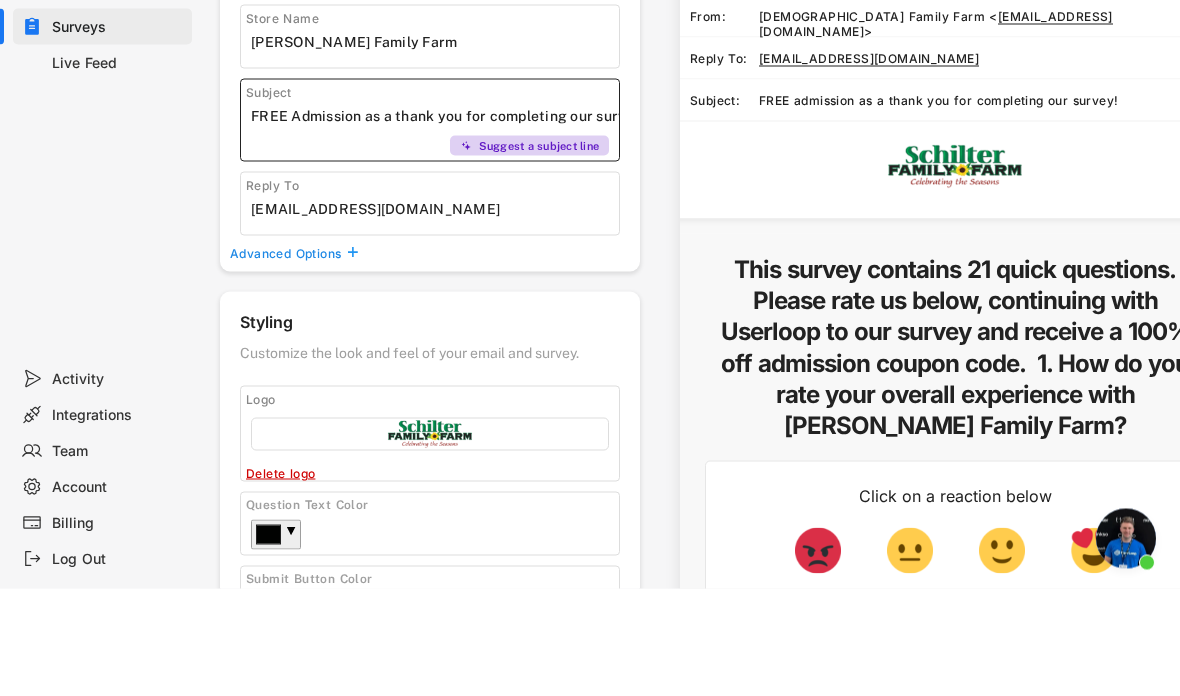 type on "FREE Admission as a thank you for completing our survey!" 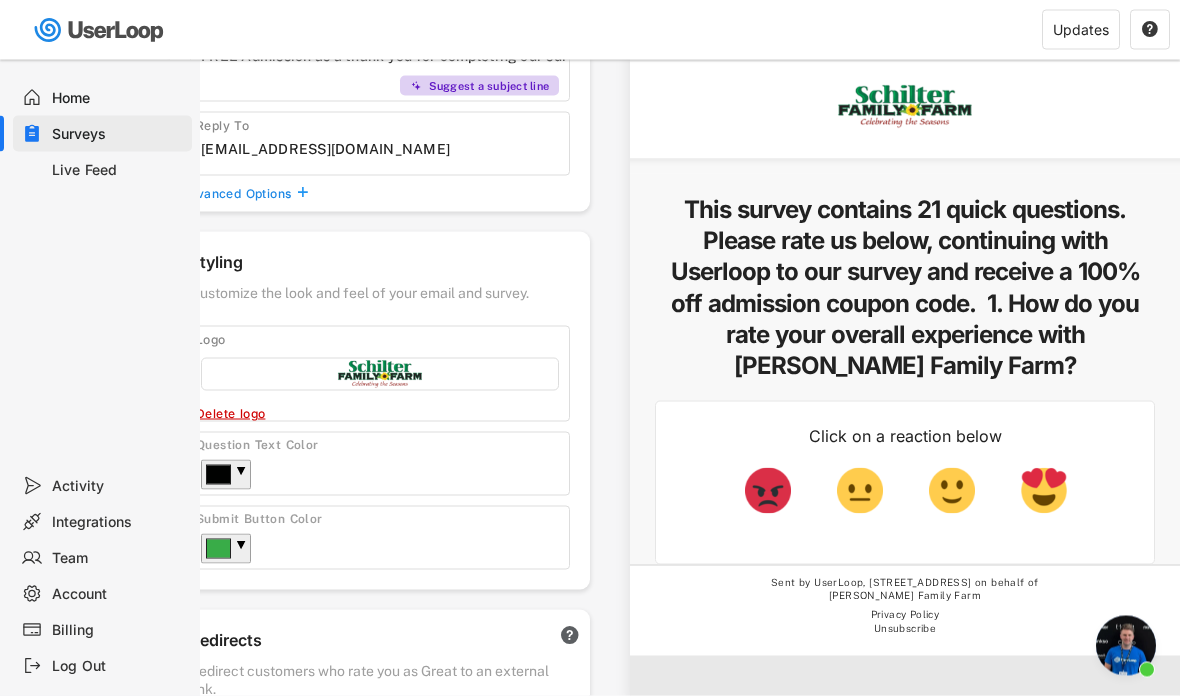 scroll, scrollTop: 307, scrollLeft: 50, axis: both 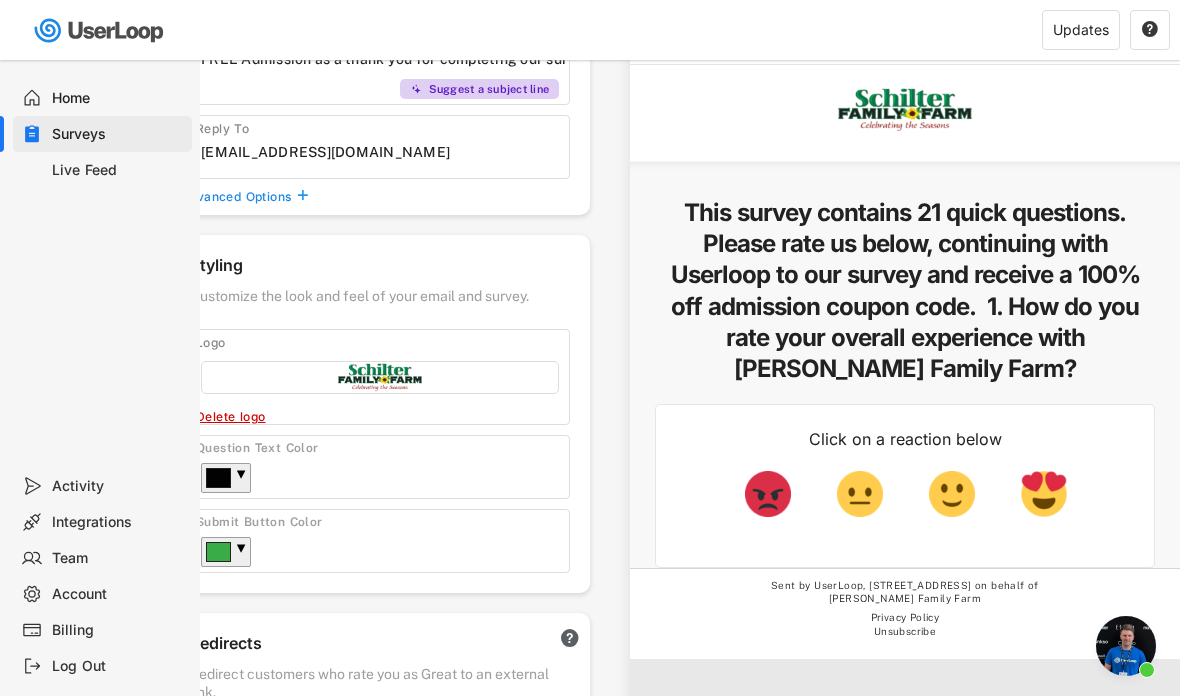 click on "This survey contains 21 quick questions. Please rate us below, continuing with Userloop to our survey and receive a 100% off admission coupon code.  1. How do you rate your overall experience with Schilter Family Farm? Click on a reaction below                 Sent by UserLoop, 5th Floor, Tower Point, Brighton, BN11EY, United Kingdom on behalf of Schilter Family Farm
Privacy Policy
Unsubscribe" at bounding box center (905, 362) 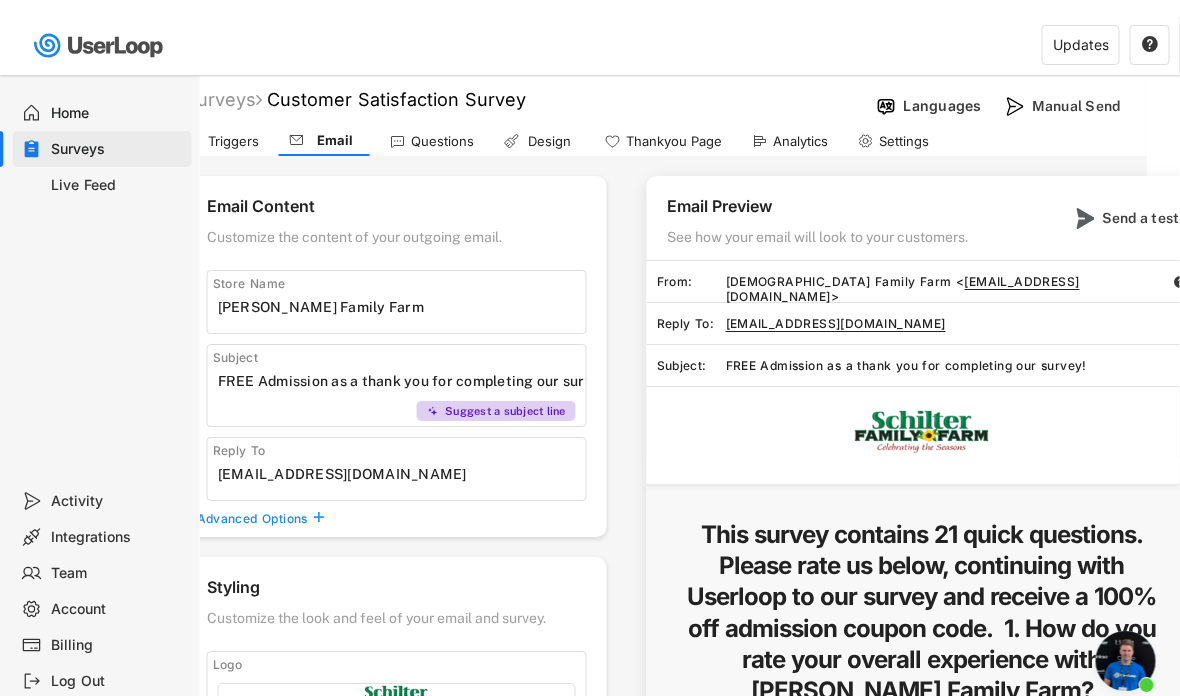 scroll, scrollTop: 0, scrollLeft: 50, axis: horizontal 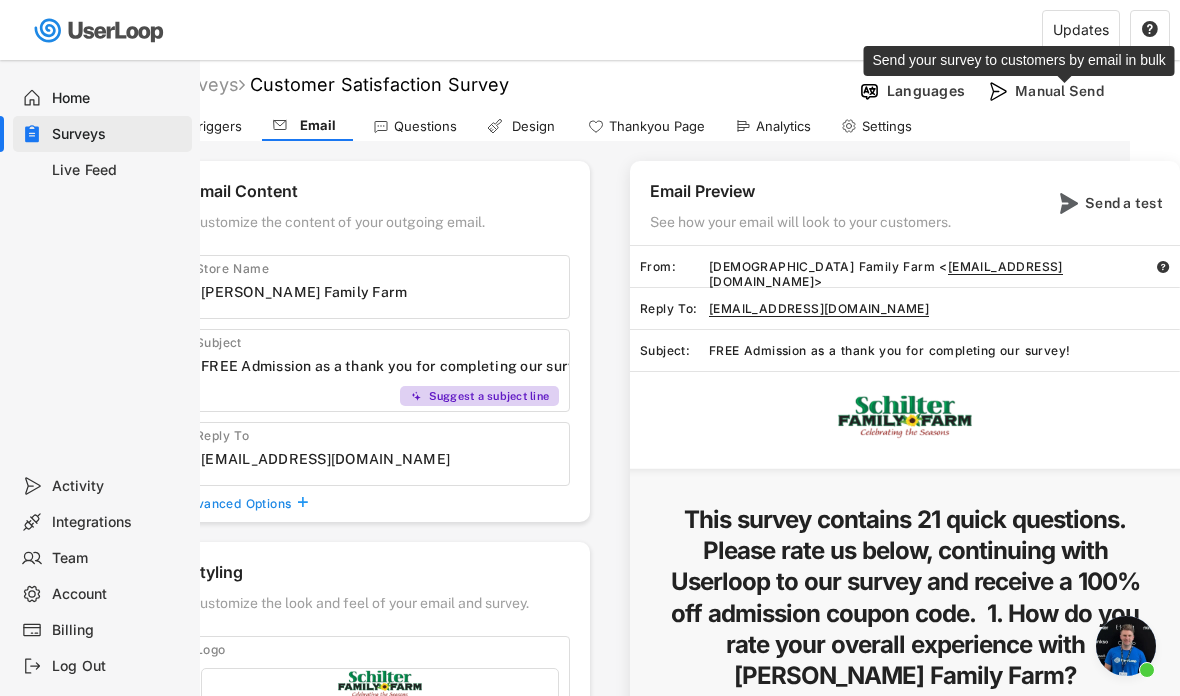 click on "Manual Send" at bounding box center [1065, 91] 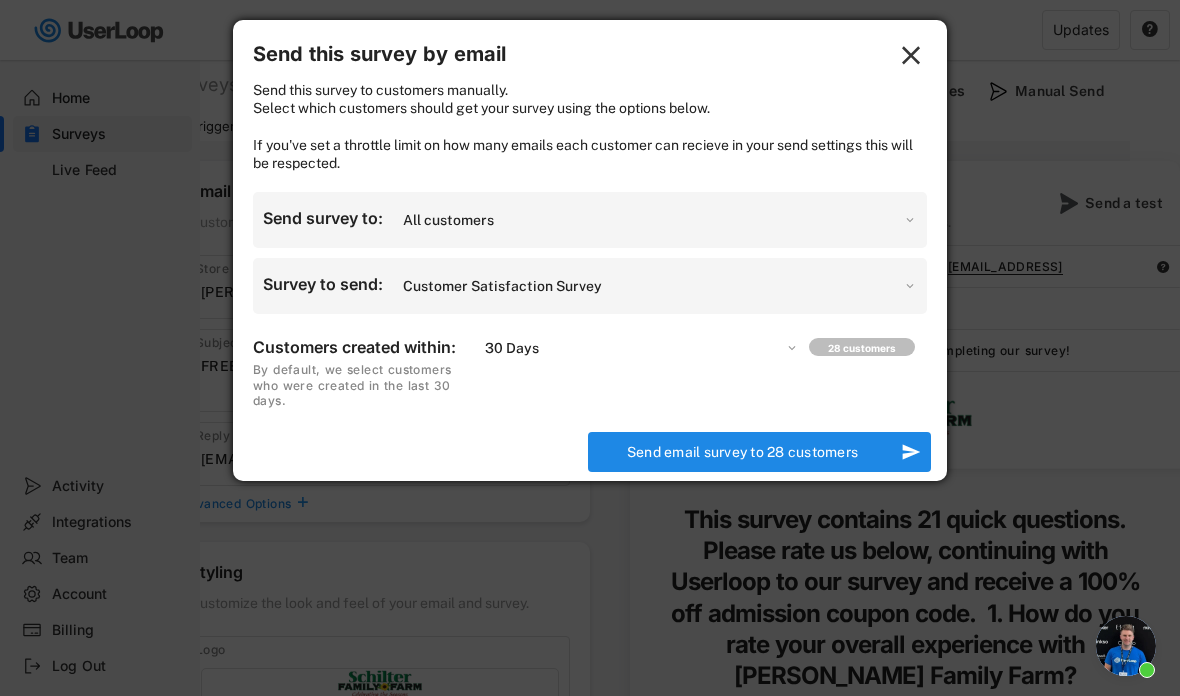 click on "Send email survey to 28 customers
send
28 customers Customers created within: By default, we select customers who were created in the last 30 days. Choose an option... 7 Days 14 Days 30 Days 60 Days 90 Days 1 Year" at bounding box center [590, 402] 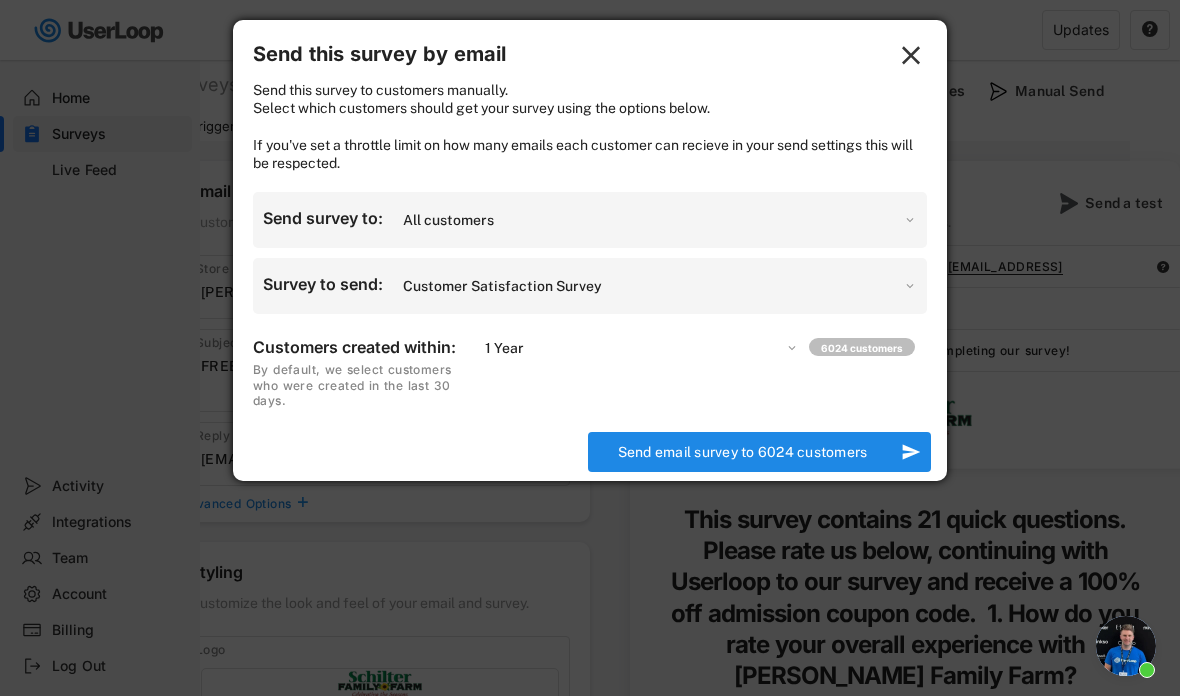 click on "Choose an option... 7 Days 14 Days 30 Days 60 Days 90 Days 1 Year" at bounding box center [639, 348] 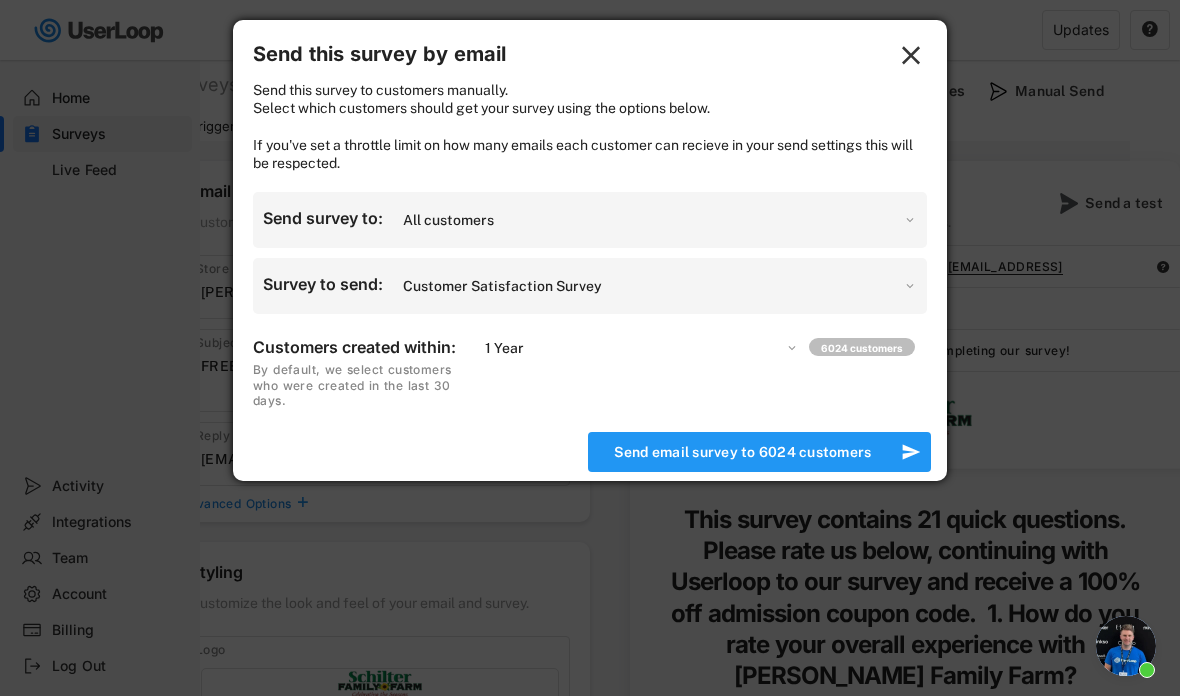 click on "Send email survey to 6024 customers" at bounding box center [742, 452] 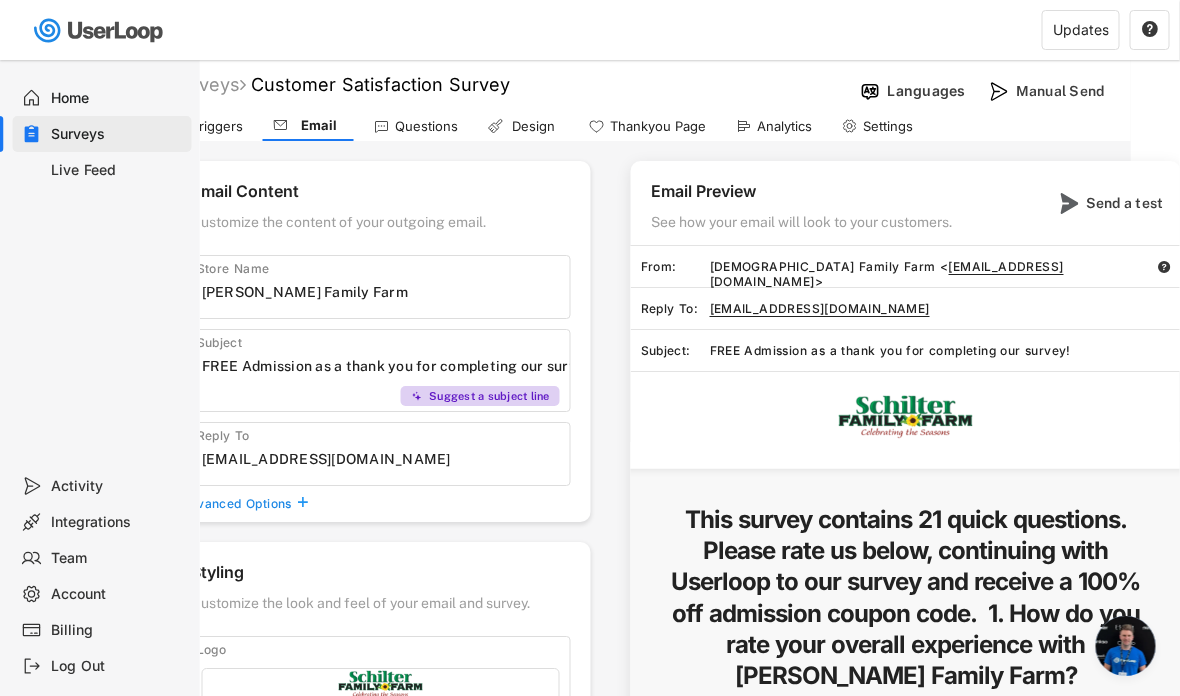 scroll, scrollTop: 0, scrollLeft: 50, axis: horizontal 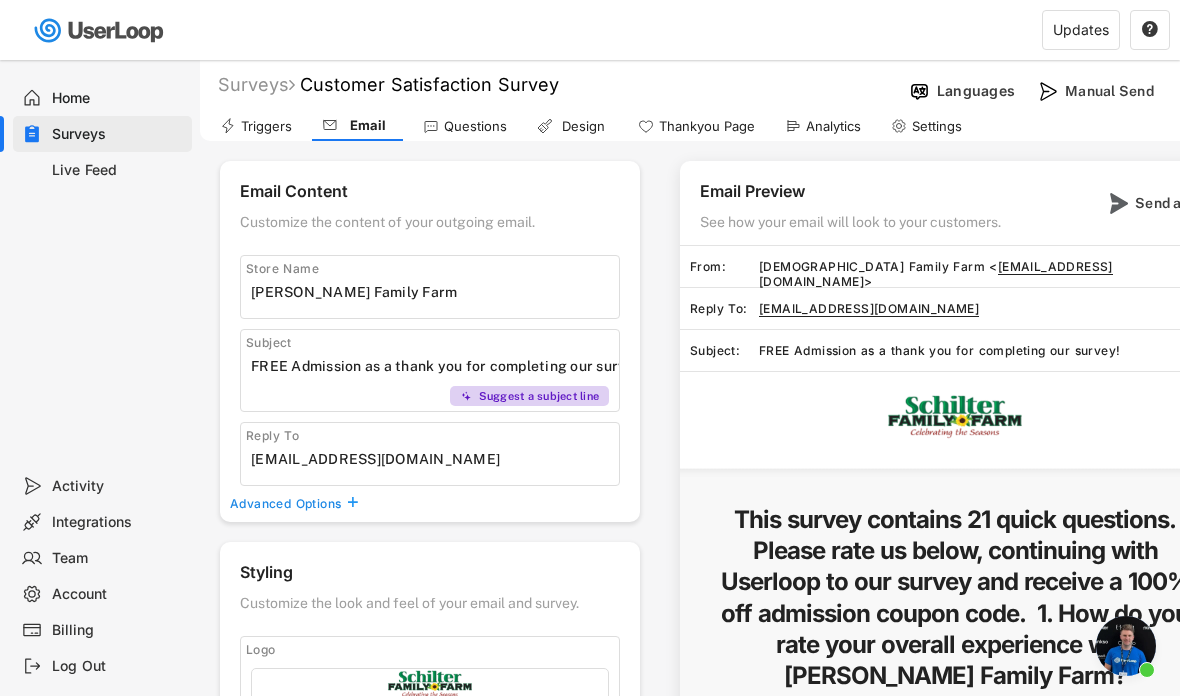 click 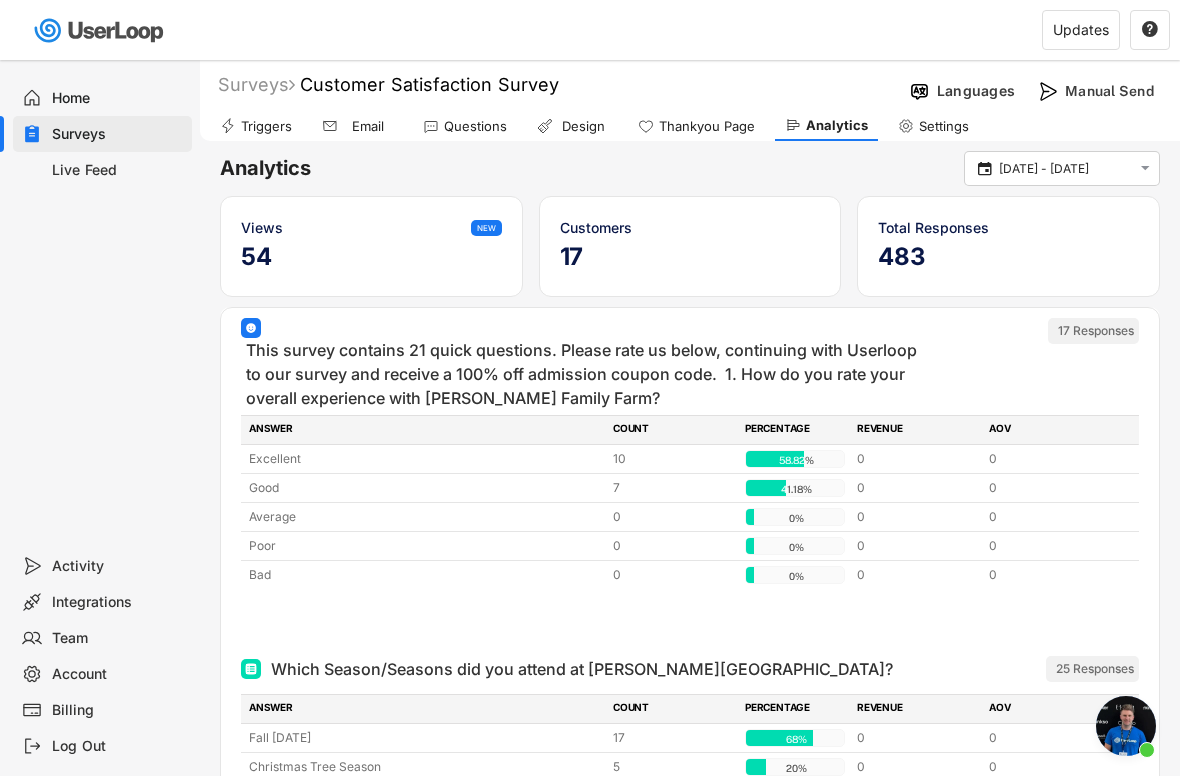 click on "Views" at bounding box center (356, 227) 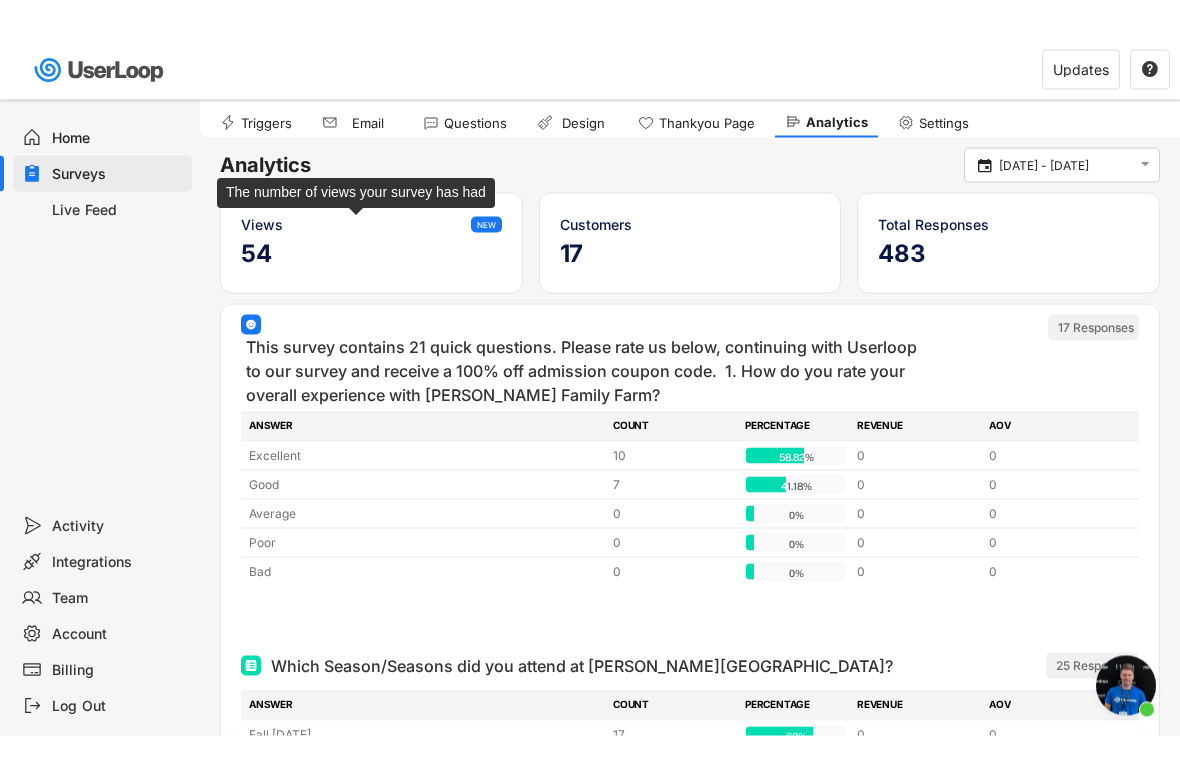 scroll, scrollTop: 0, scrollLeft: 0, axis: both 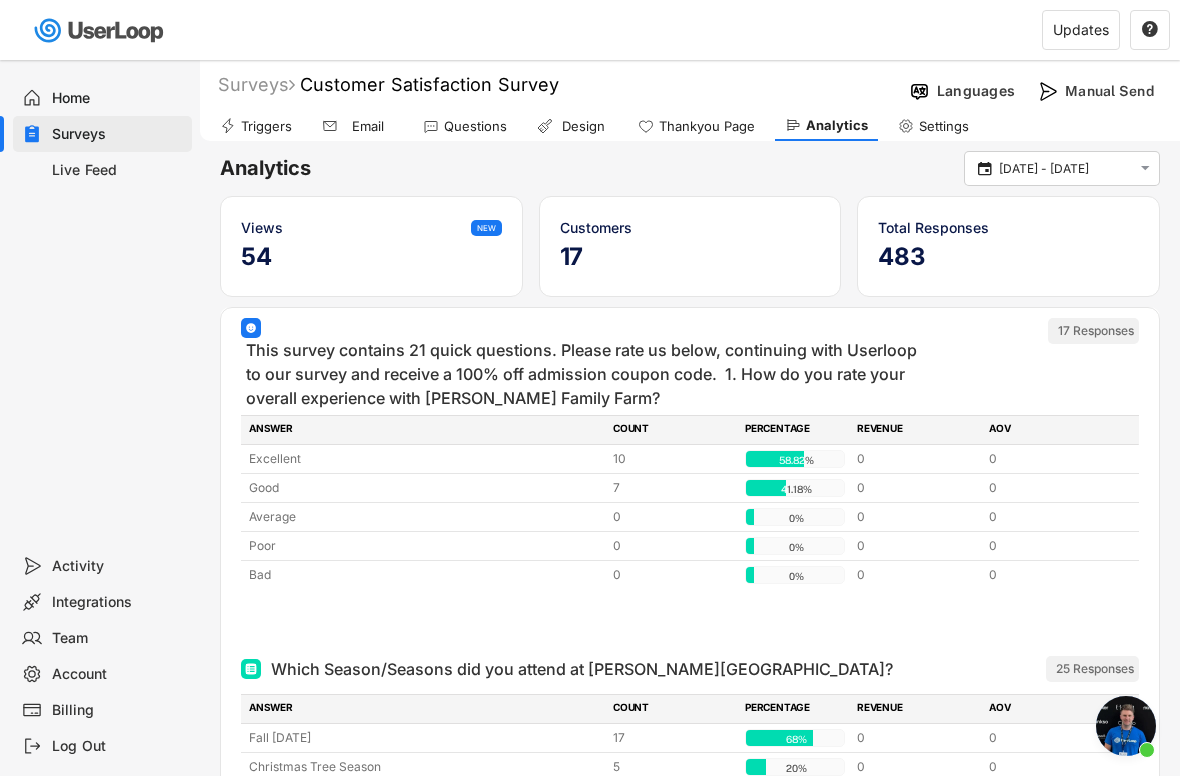 click on "17" at bounding box center [690, 257] 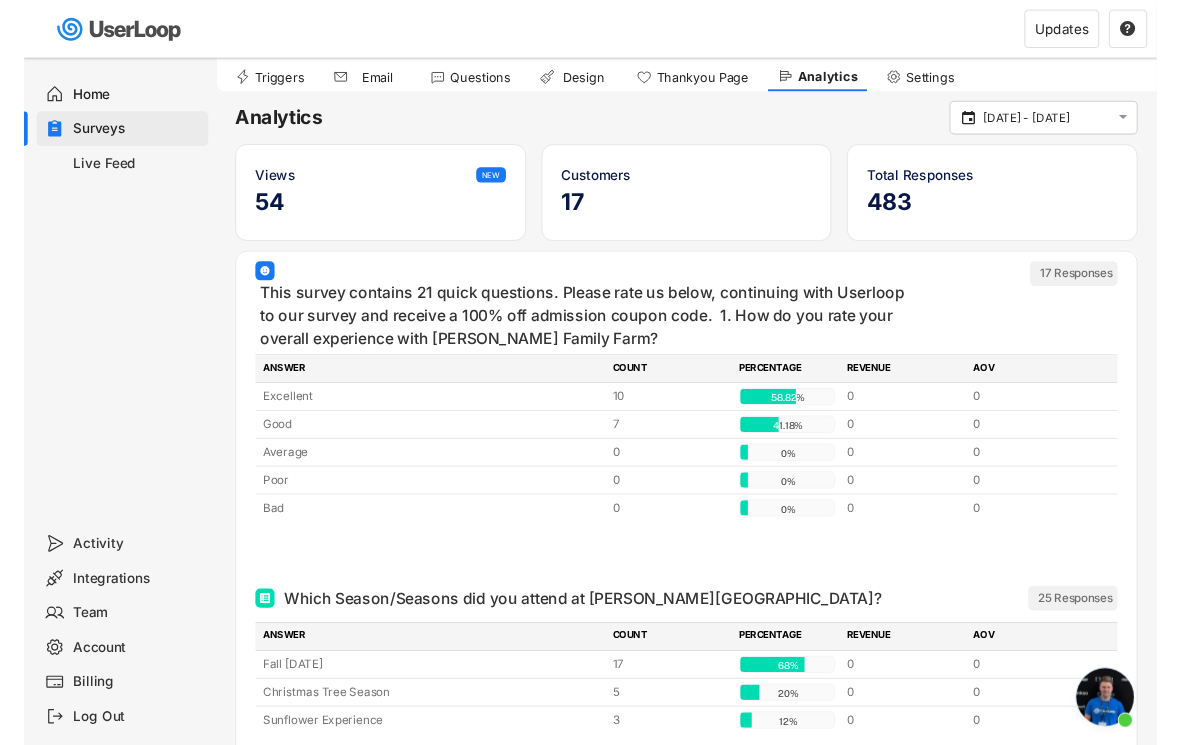 scroll, scrollTop: 59, scrollLeft: 0, axis: vertical 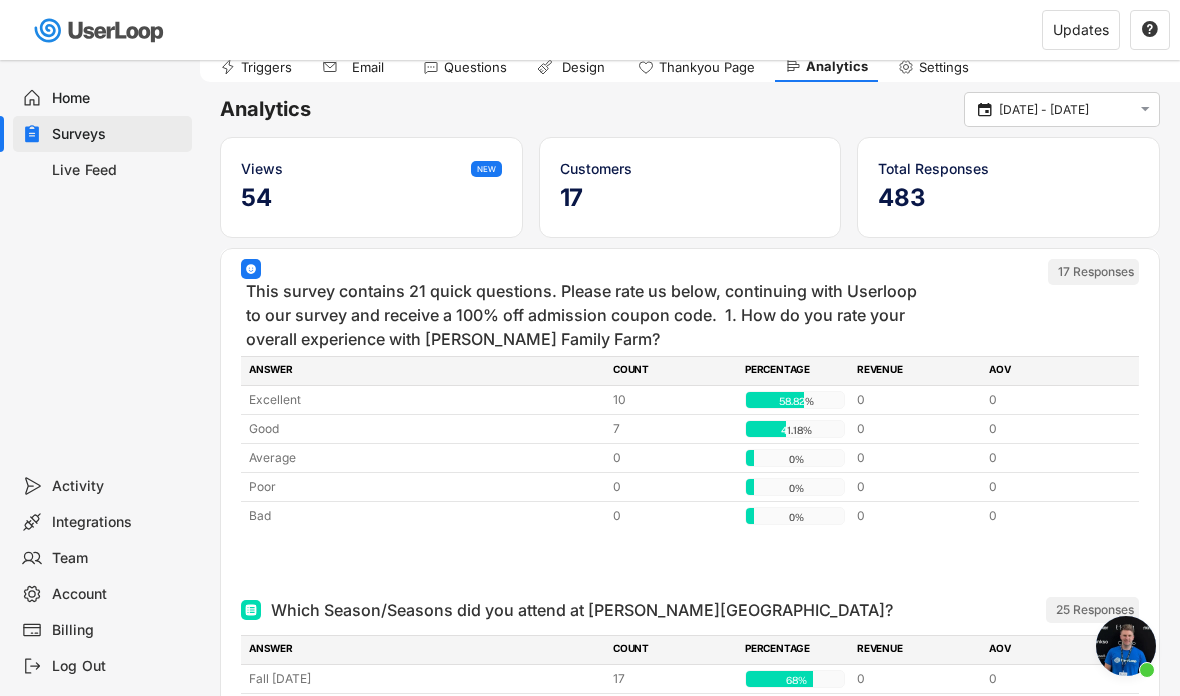 click on "missing element 0% 0% 12.7% 12.7%  Surveys  Customer Satisfaction Survey Languages Manual Send Triggers Email Questions Design Thankyou Page Analytics Settings Email Content Customize the content of your outgoing email. Store Name Subject Suggest a subject line Reply To Advanced Options

Styling Customize the look and feel of your email and survey. Logo Click to upload an image Delete logo Question Text Color ▼ Submit Button Color ▼ Redirects

Redirect customers who rate you as Great to an external link.
You can use this feature to send happy customers to your favorite review sites like Trustpilot, Google & Yelp. Add Review Site Email Preview See how your email will look to your customers. Send a test From: Schilter Family Farm < schilterfamilyfarm@shop-survey.com >

Reply To:  schilterfarmsocial@gmail.com Subject: FREE Admission as a thank you for completing our survey! Schilter Family Farm Click on a reaction below" at bounding box center [590, 289] 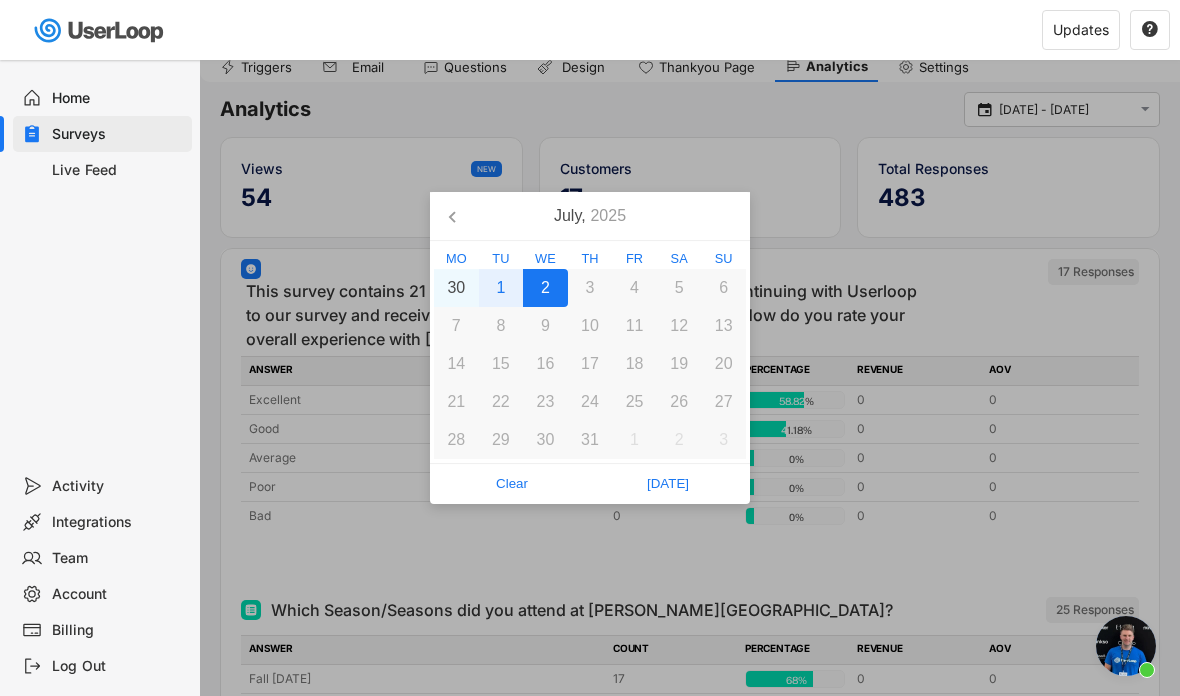 click on "2" at bounding box center [545, 288] 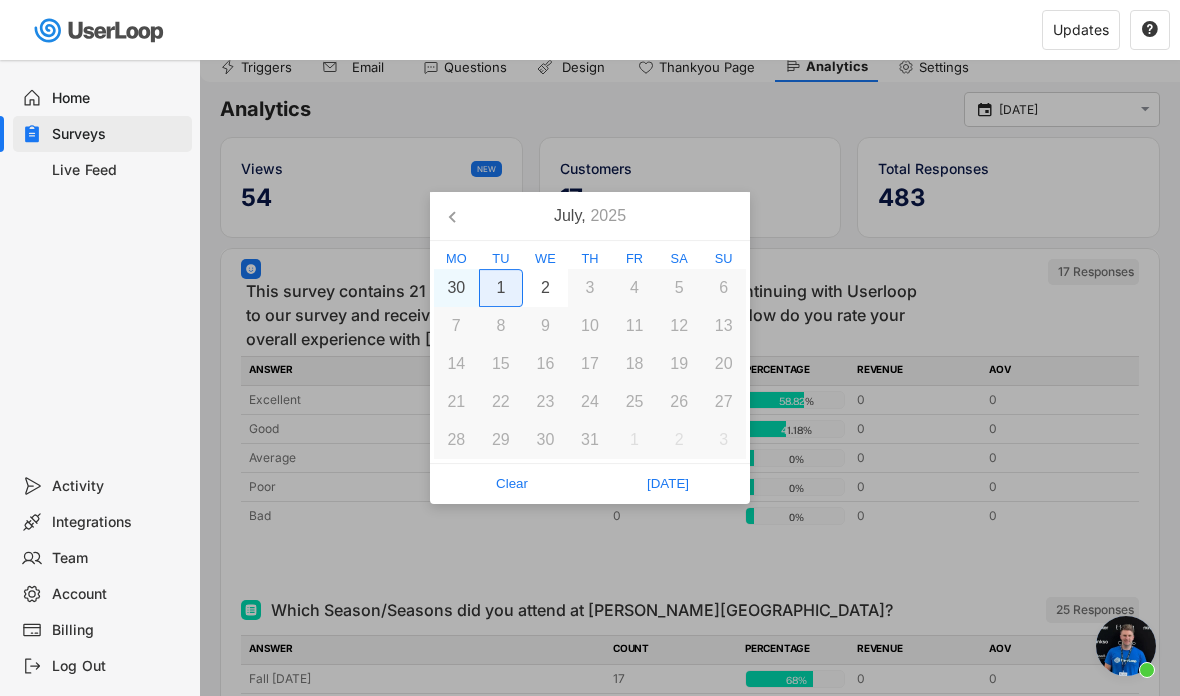 click on "1" at bounding box center (501, 288) 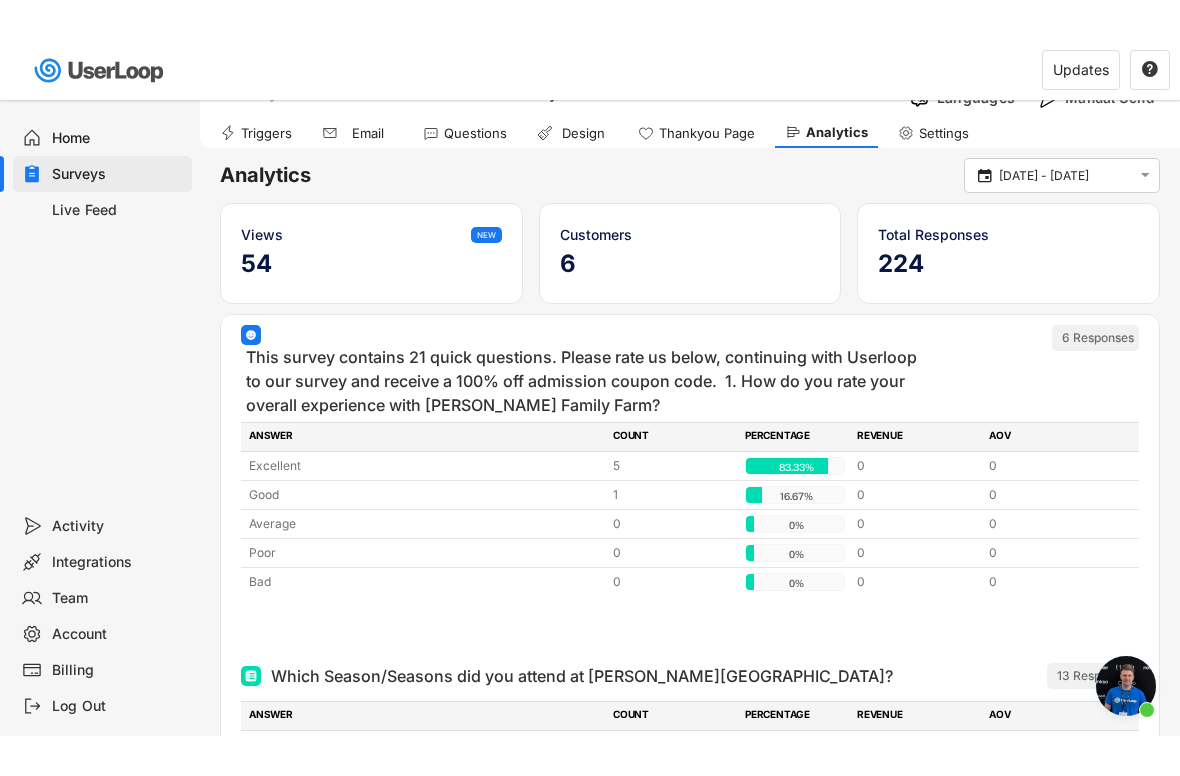 scroll, scrollTop: 0, scrollLeft: 0, axis: both 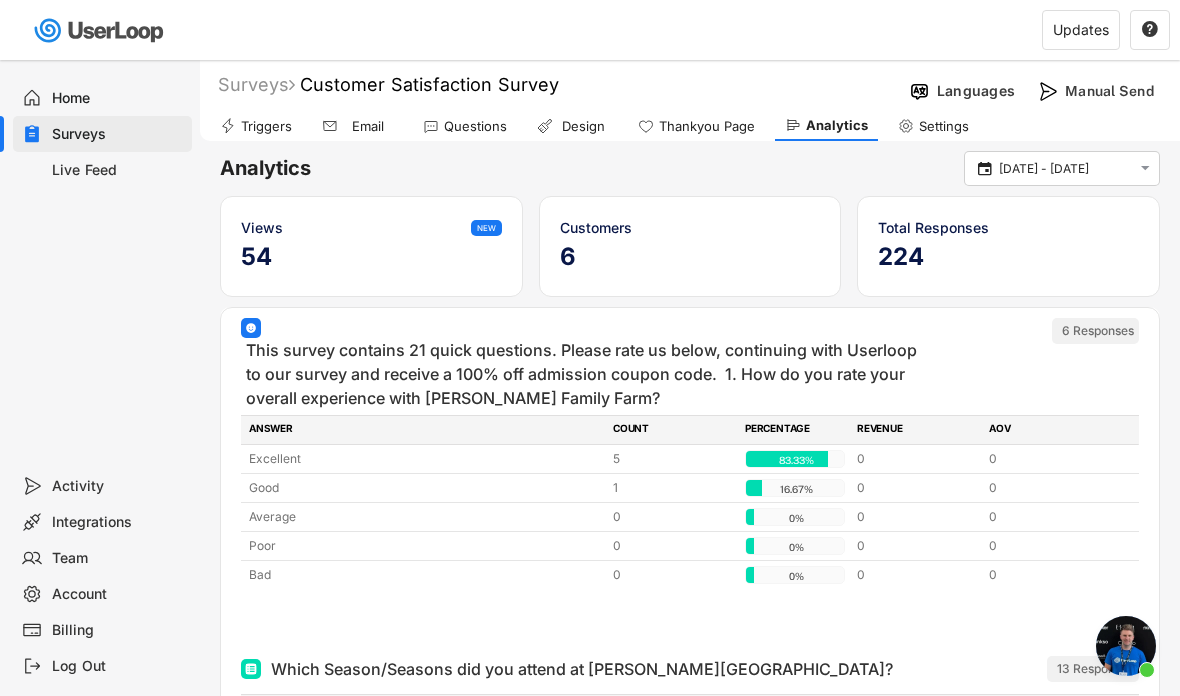 click on "missing element 0% 0% 13.7% 13.7%  Surveys  Customer Satisfaction Survey Languages Manual Send Triggers Email Questions Design Thankyou Page Analytics Settings Email Content Customize the content of your outgoing email. Store Name Subject Suggest a subject line Reply To Advanced Options

Styling Customize the look and feel of your email and survey. Logo Click to upload an image Delete logo Question Text Color ▼ Submit Button Color ▼ Redirects

Redirect customers who rate you as Great to an external link.
You can use this feature to send happy customers to your favorite review sites like Trustpilot, Google & Yelp. Add Review Site Email Preview See how your email will look to your customers. Send a test From: Schilter Family Farm < schilterfamilyfarm@shop-survey.com >

Reply To:  schilterfarmsocial@gmail.com Subject: FREE Admission as a thank you for completing our survey! Schilter Family Farm Click on a reaction below" at bounding box center (590, 348) 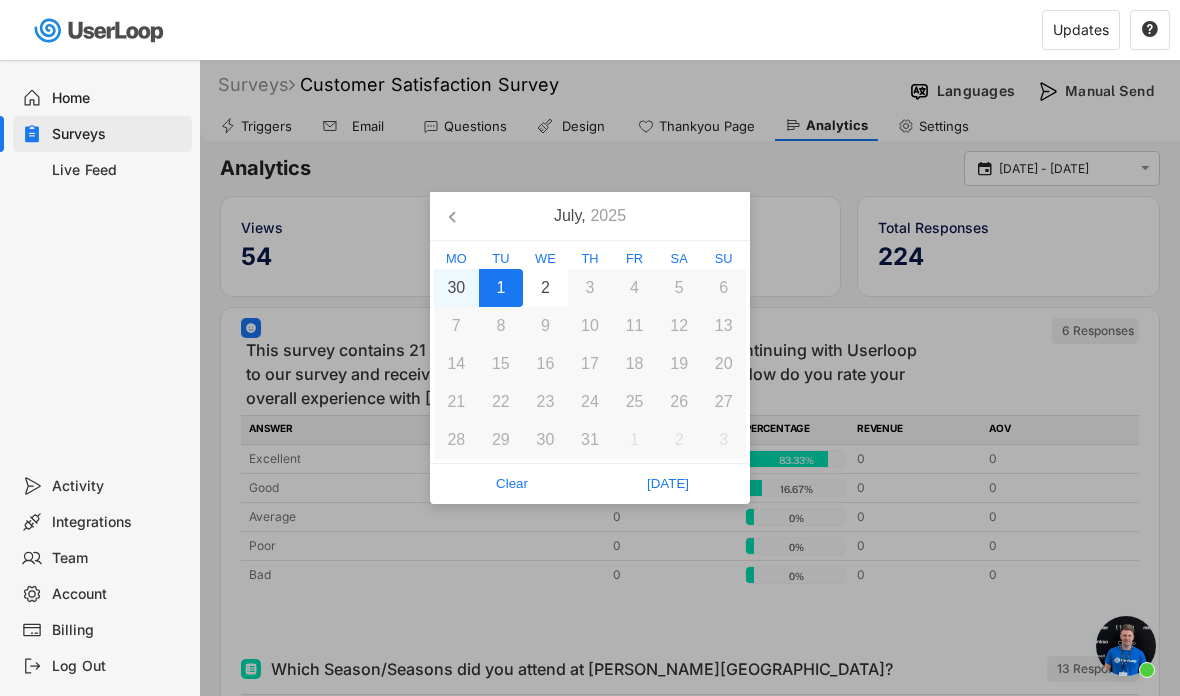click on "1" at bounding box center (501, 288) 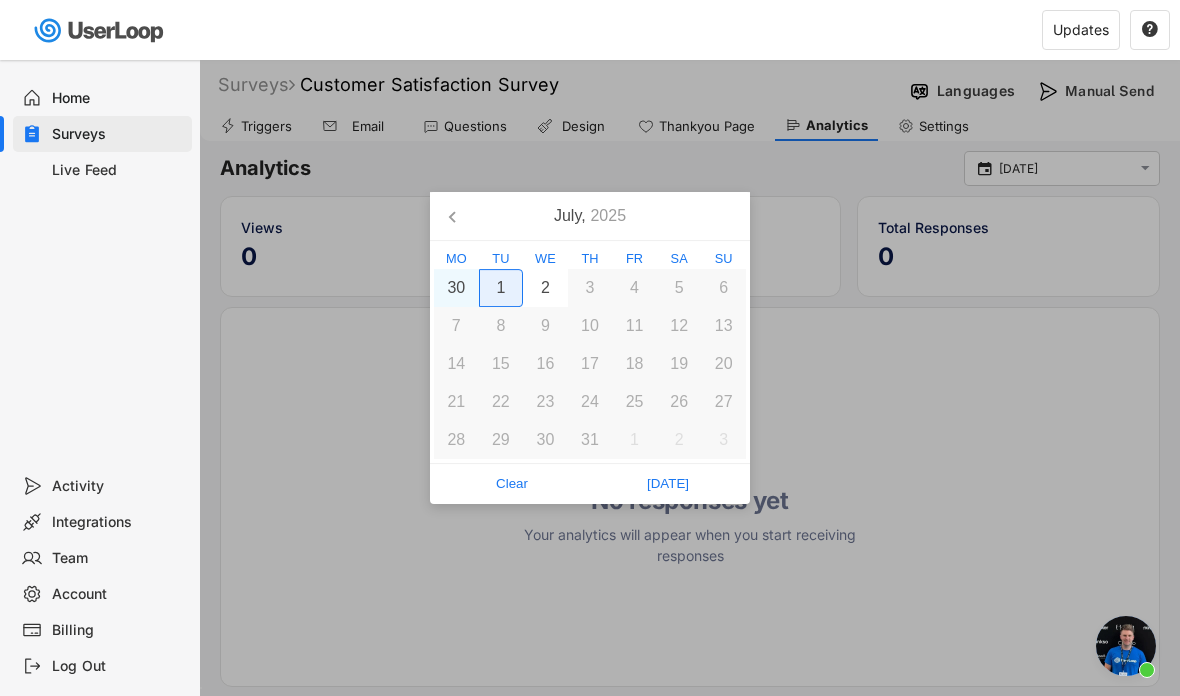 click on "1" at bounding box center (501, 288) 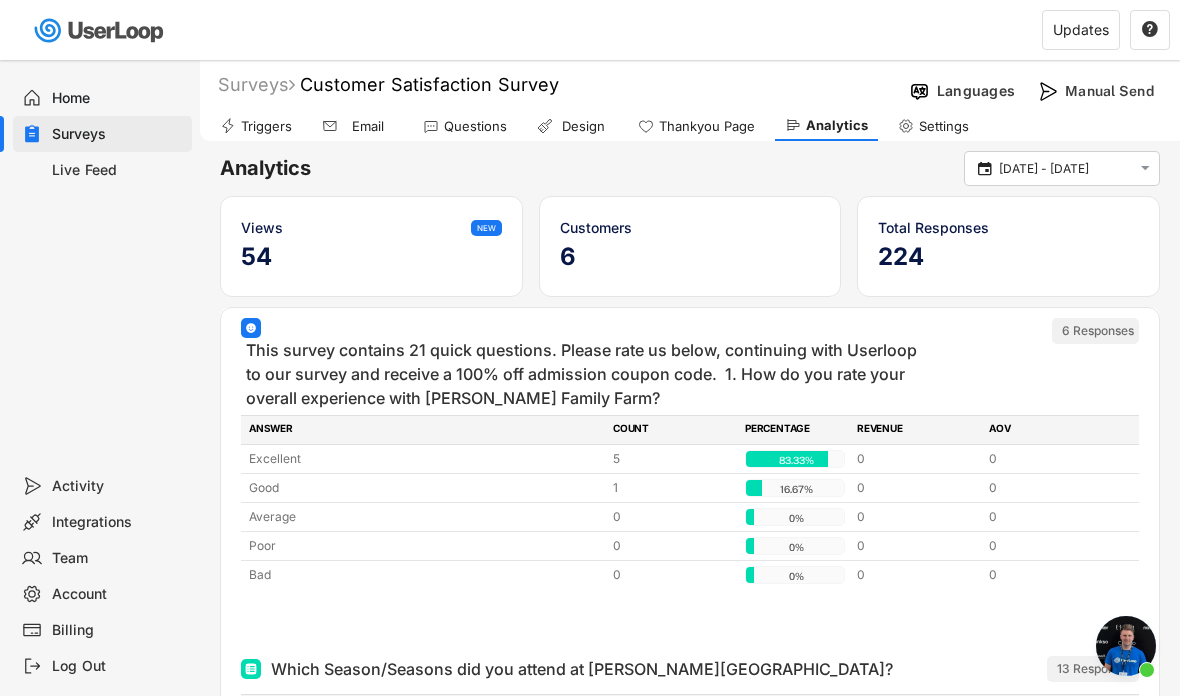 click on "missing element 0% 0% 13.7% 13.7%  Surveys  Customer Satisfaction Survey Languages Manual Send Triggers Email Questions Design Thankyou Page Analytics Settings Email Content Customize the content of your outgoing email. Store Name Subject Suggest a subject line Reply To Advanced Options

Styling Customize the look and feel of your email and survey. Logo Click to upload an image Delete logo Question Text Color ▼ Submit Button Color ▼ Redirects

Redirect customers who rate you as Great to an external link.
You can use this feature to send happy customers to your favorite review sites like Trustpilot, Google & Yelp. Add Review Site Email Preview See how your email will look to your customers. Send a test From: Schilter Family Farm < schilterfamilyfarm@shop-survey.com >

Reply To:  schilterfarmsocial@gmail.com Subject: FREE Admission as a thank you for completing our survey! Schilter Family Farm Click on a reaction below" at bounding box center (590, 348) 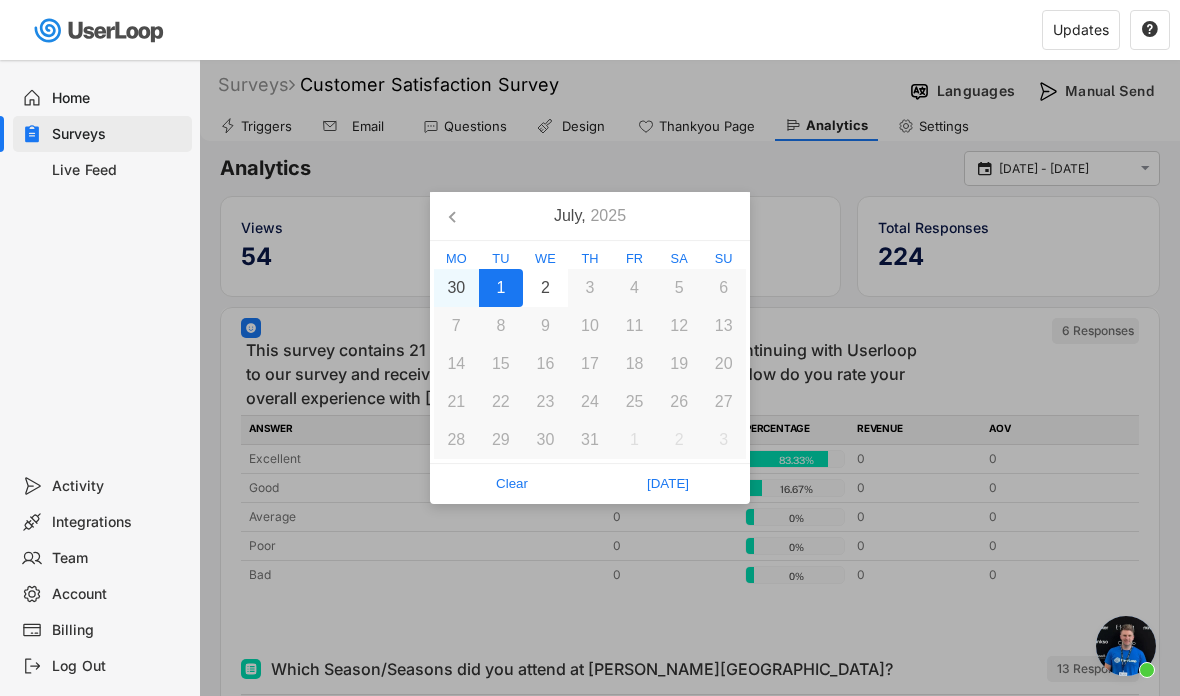 click on "30" at bounding box center (456, 288) 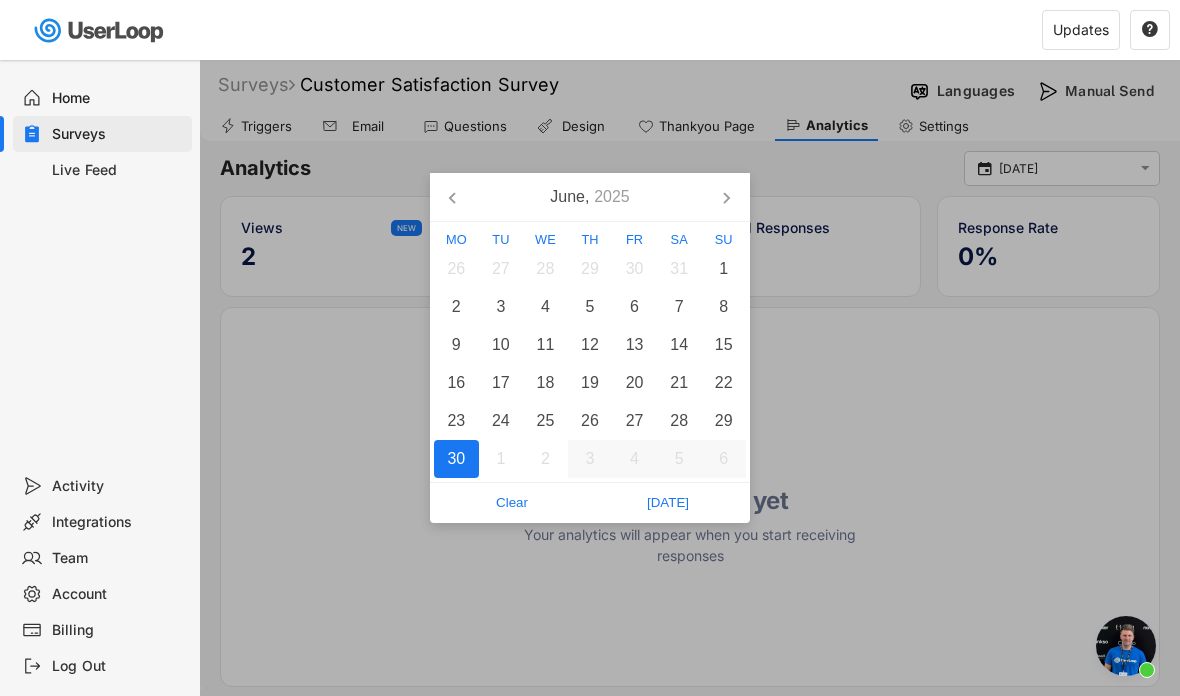 click on "[DATE]" at bounding box center [668, 503] 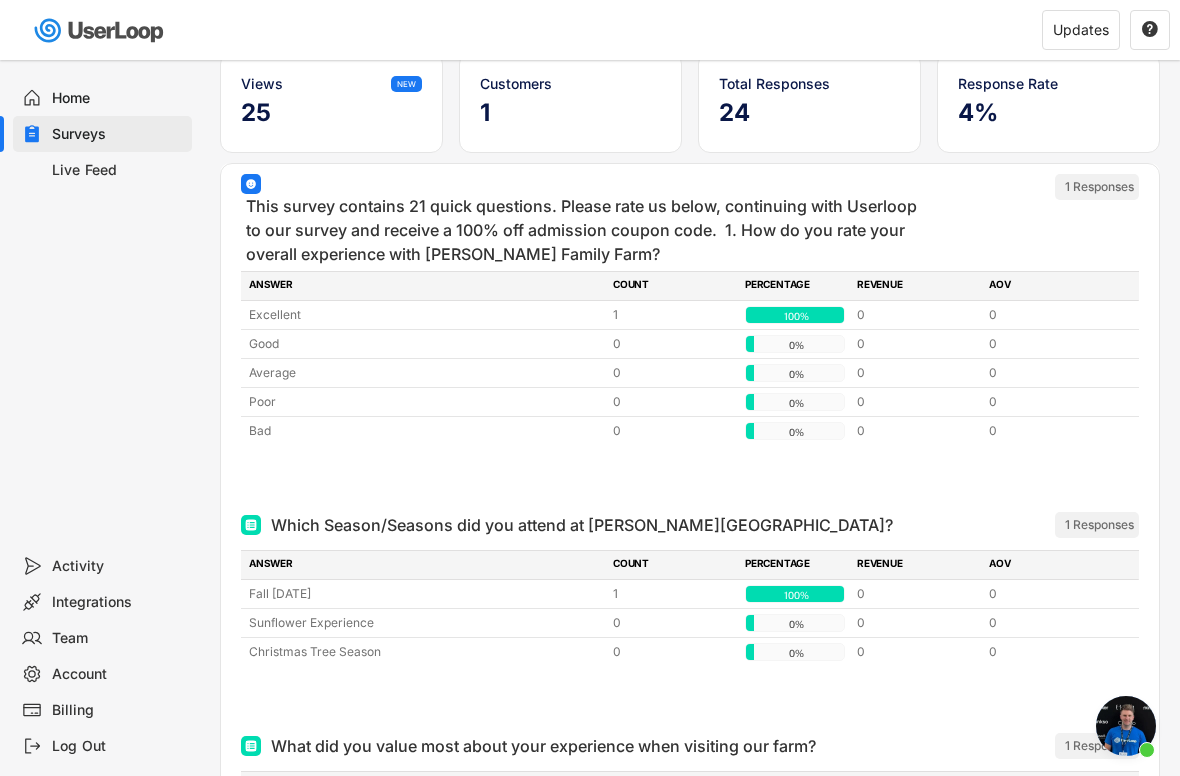 scroll, scrollTop: 147, scrollLeft: 0, axis: vertical 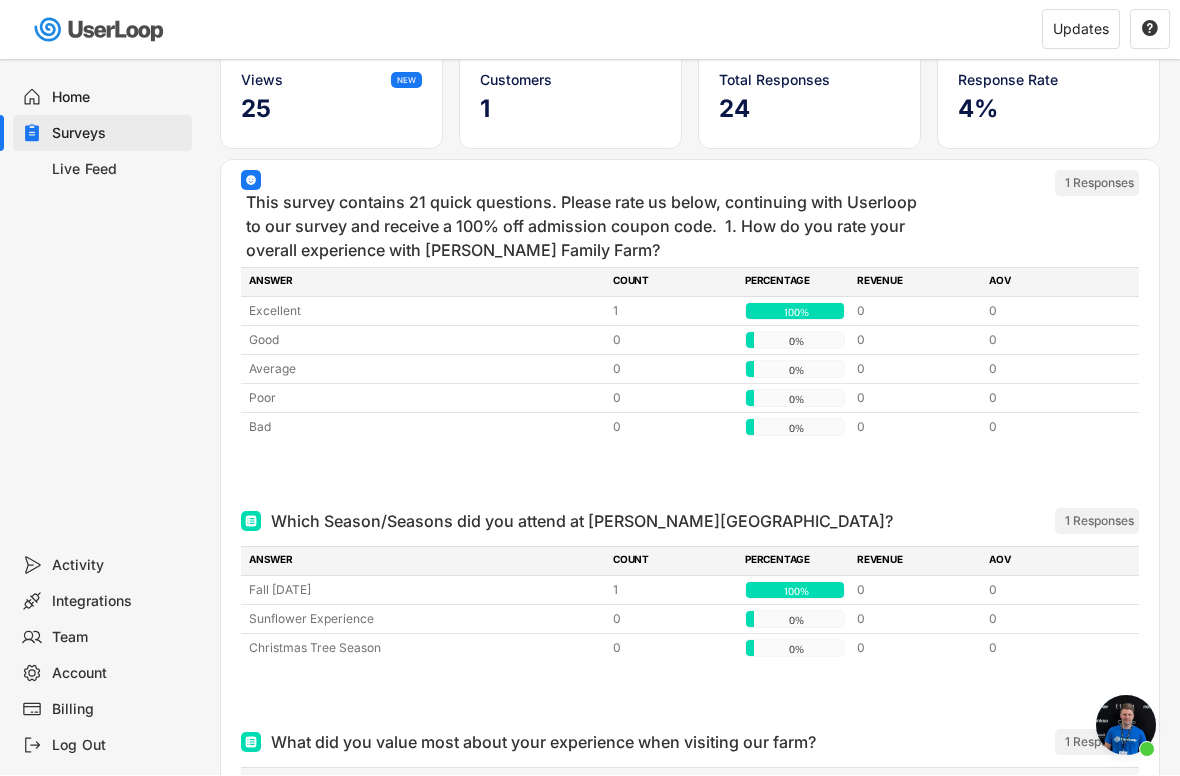 click on "25" at bounding box center (331, 110) 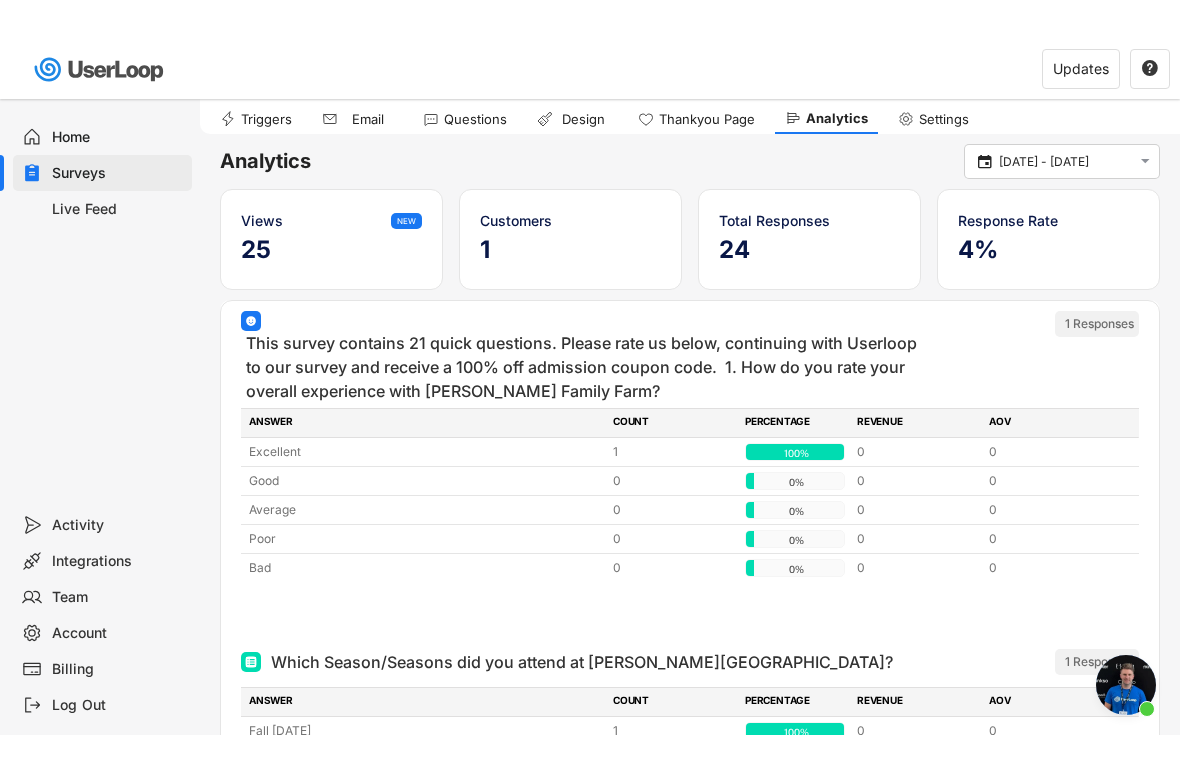 scroll, scrollTop: 0, scrollLeft: 0, axis: both 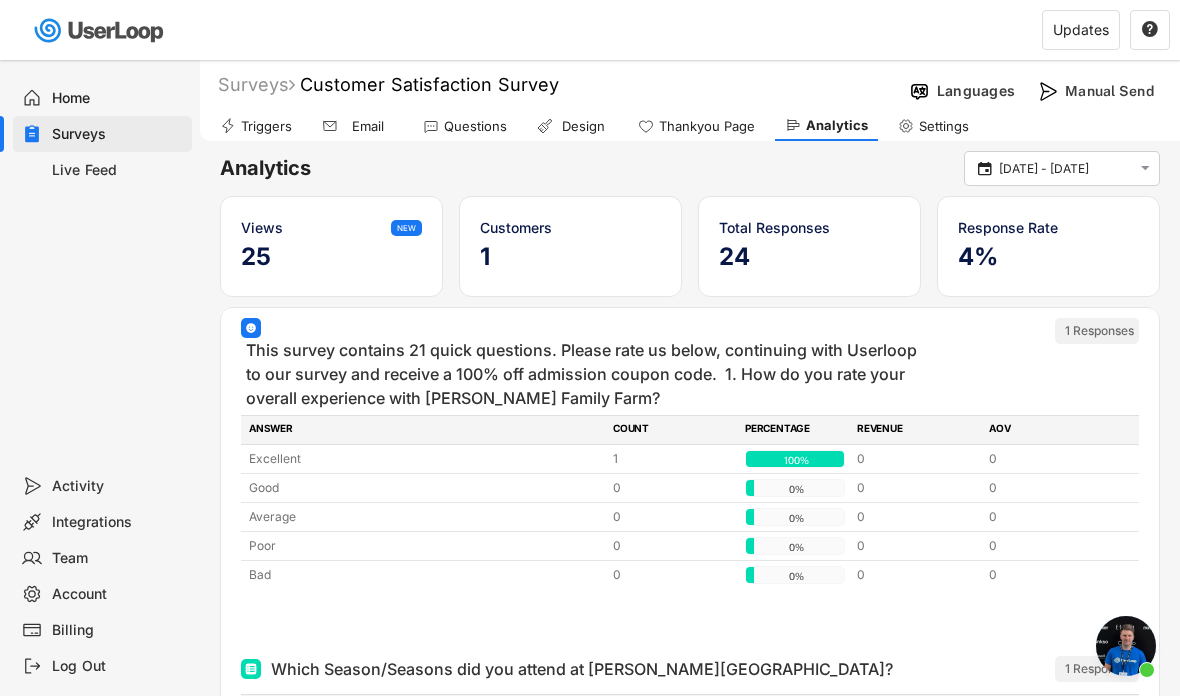click on "Analytics

30 Jun - 1 Jul

Views NEW 25 Customers 1 Total Responses 24 Response Rate 4% No responses yet
Your analytics will appear when you start receiving responses This survey contains 21 quick questions. Please rate us below, continuing with Userloop to our survey and receive a 100% off admission coupon code.  1. How do you rate your overall experience with Schilter Family Farm? 1 Responses ANSWER COUNT PERCENTAGE REVENUE AOV Excellent 1 100% 100% 0 0 Good 0 0% 0% 0 0 Average 0 0% 0% 0 0 Poor 0 0% 0% 0 0 Bad 0 0% 0% 0 0 Which Season/Seasons did you attend at Schilter Family Farm? ARCHIVED 1 Responses ANSWER COUNT PERCENTAGE REVENUE AOV Fall Harvest Festival 1 100% 100% 0 0 Sunflower Experience 0 0% 0% 0 0 Christmas Tree Season 0 0% 0% 0 0 ARCHIVED What did you value most about your experience when visiting our farm? ARCHIVED 1 Responses ANSWER COUNT PERCENTAGE REVENUE AOV Farm fun activities 1 100% 100% 0 0 Choosing a crop (Sunflower, pumpkin, tree) 0 0%" 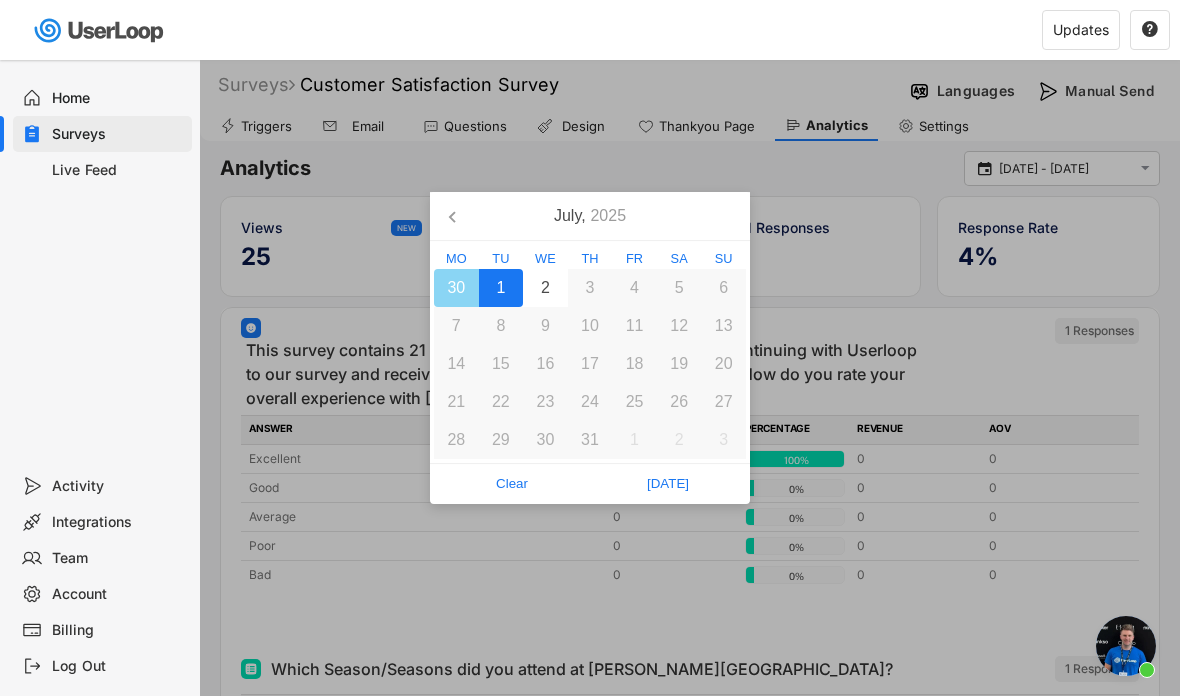 click on "30" at bounding box center (456, 288) 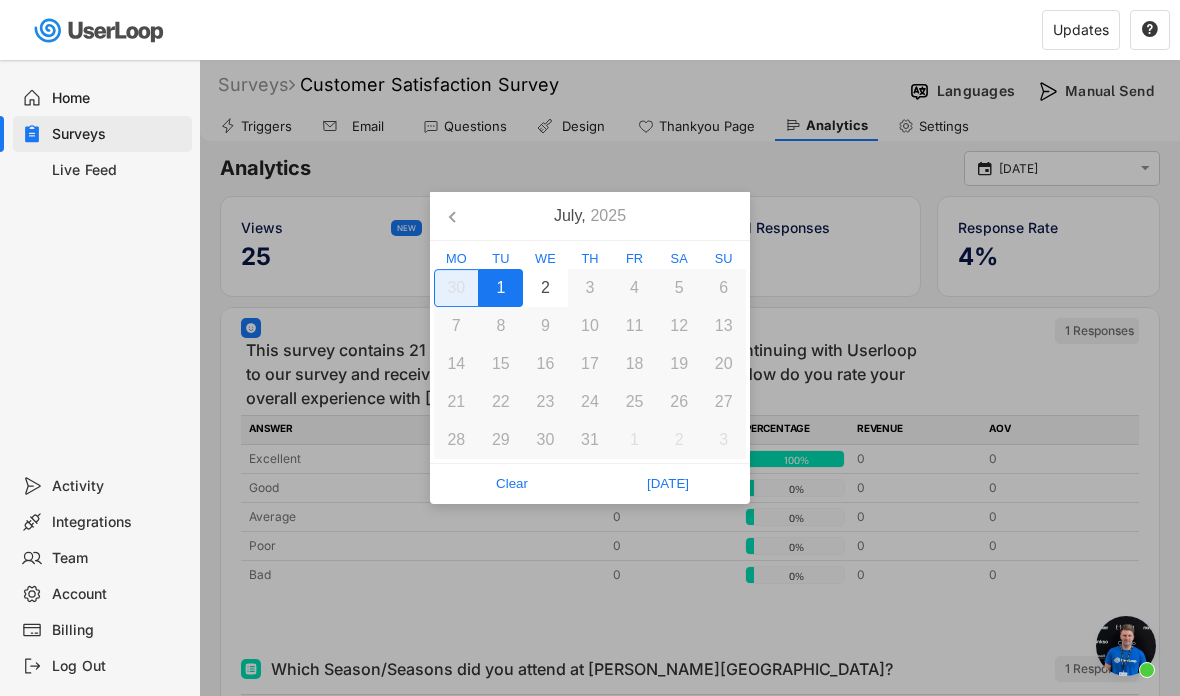 click on "1" at bounding box center [501, 288] 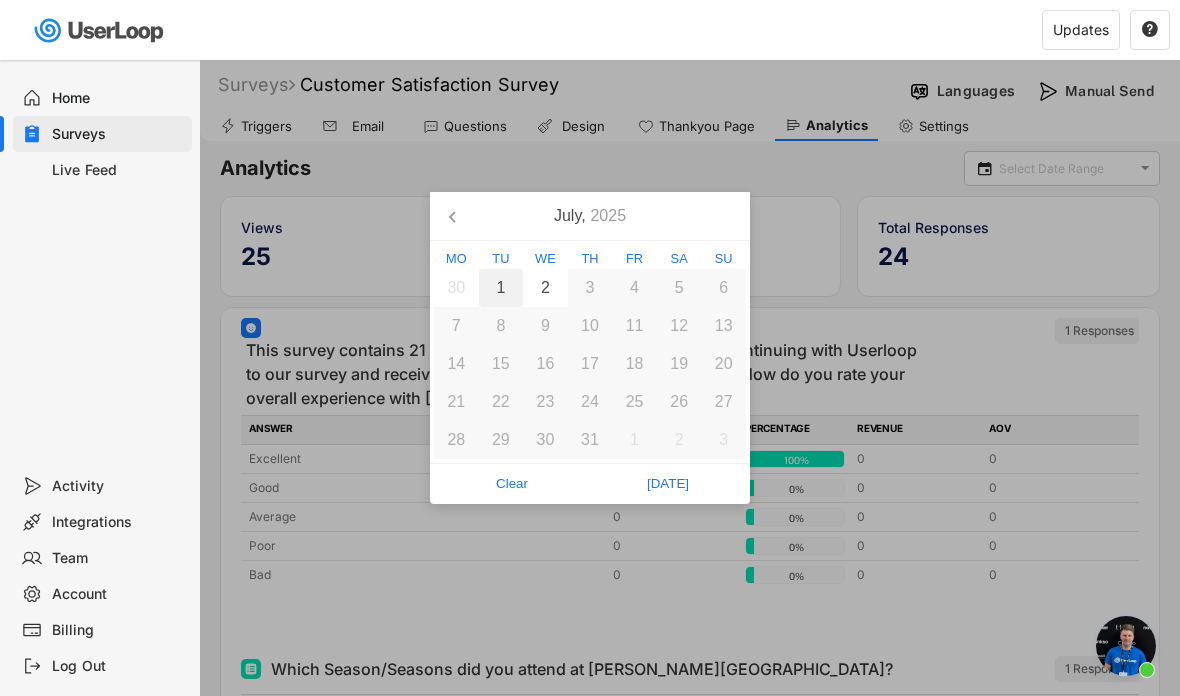 click on "1" at bounding box center [501, 288] 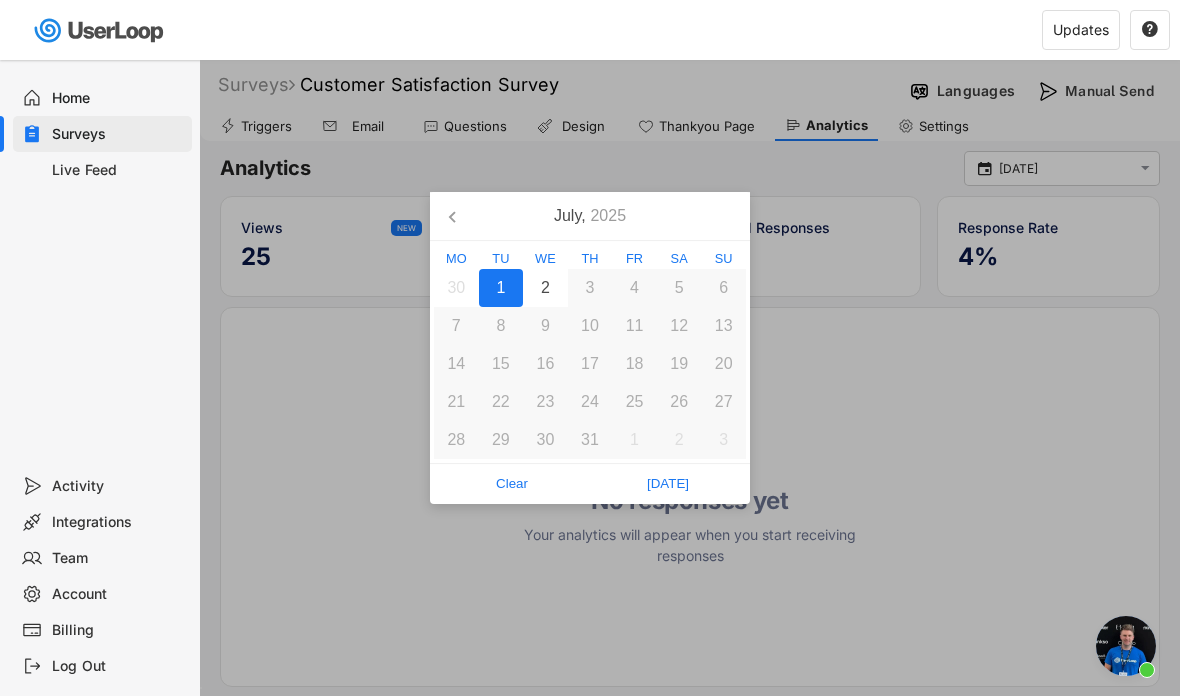 click on "[DATE]" at bounding box center (668, 484) 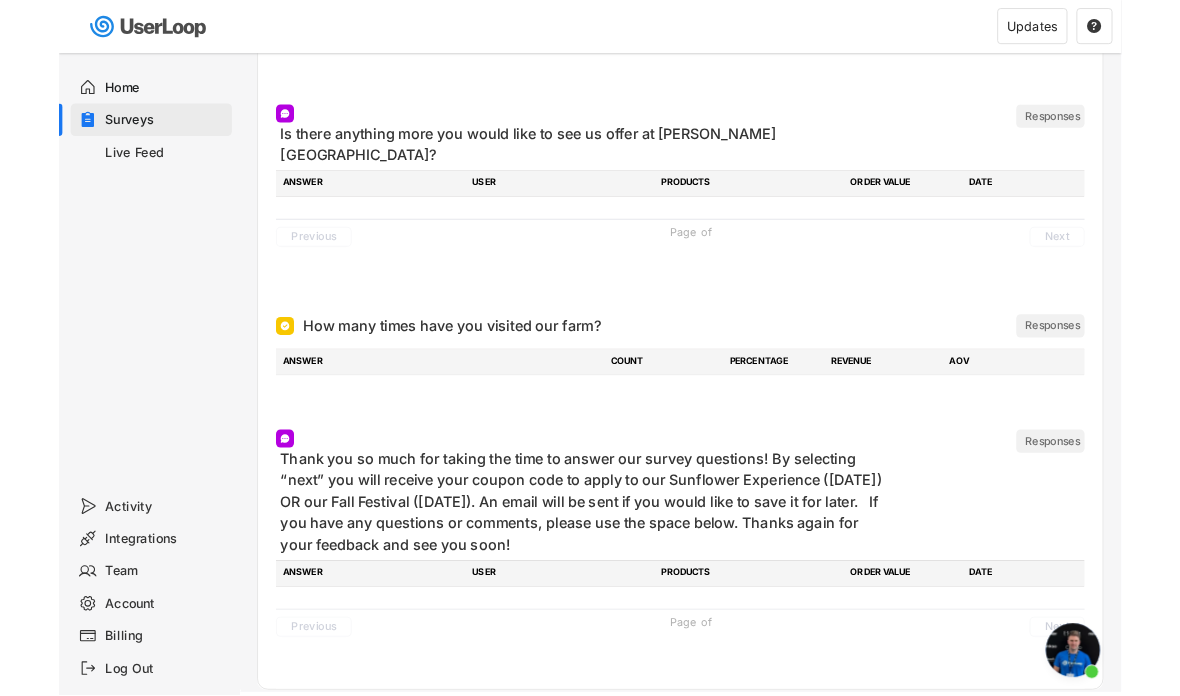 scroll, scrollTop: 3570, scrollLeft: 0, axis: vertical 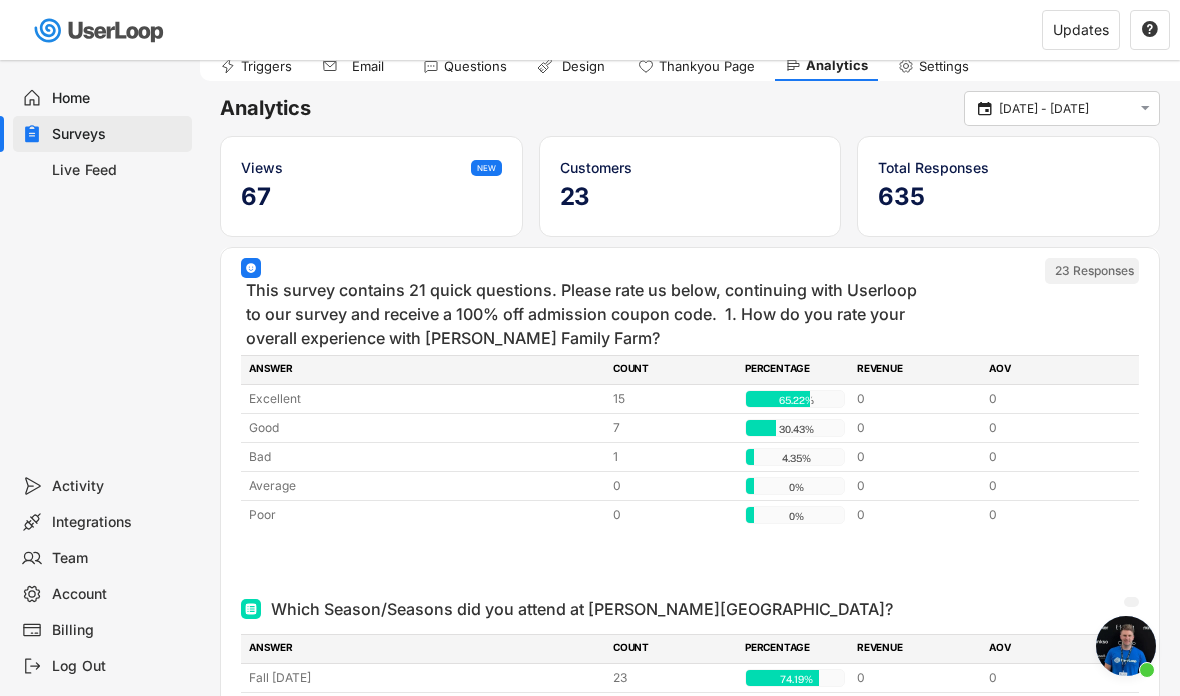 click on "missing element 0% 0% 17% 17%  Surveys  Customer Satisfaction Survey Languages Manual Send Triggers Email Questions Design Thankyou Page Analytics Settings Analytics

1 Jun - 2 Jul

Views NEW 67 Customers 23 Total Responses 635 This survey contains 21 quick questions. Please rate us below, continuing with Userloop to our survey and receive a 100% off admission coupon code.  1. How do you rate your overall experience with Schilter Family Farm? ARCHIVED 23 Responses ANSWER COUNT PERCENTAGE REVENUE AOV Excellent 15 65.22% 65.22% 0 0 Good 7 30.43% 30.43% 0 0 Bad 1 4.35% 4.35% 0 0 Average 0 0% 0% 0 0 Poor 0 0% 0% 0 0 ARCHIVED Which Season/Seasons did you attend at Schilter Family Farm? ARCHIVED ANSWER COUNT PERCENTAGE REVENUE AOV Fall Harvest Festival 23 74.19% 74.19% 0 0 Christmas Tree Season 5 16.13% 16.13% 0 0 Sunflower Experience 3 9.68% 9.68% 0 0 ARCHIVED What did you value most about your experience when visiting our farm? ARCHIVED 55 Responses 0" at bounding box center (590, 288) 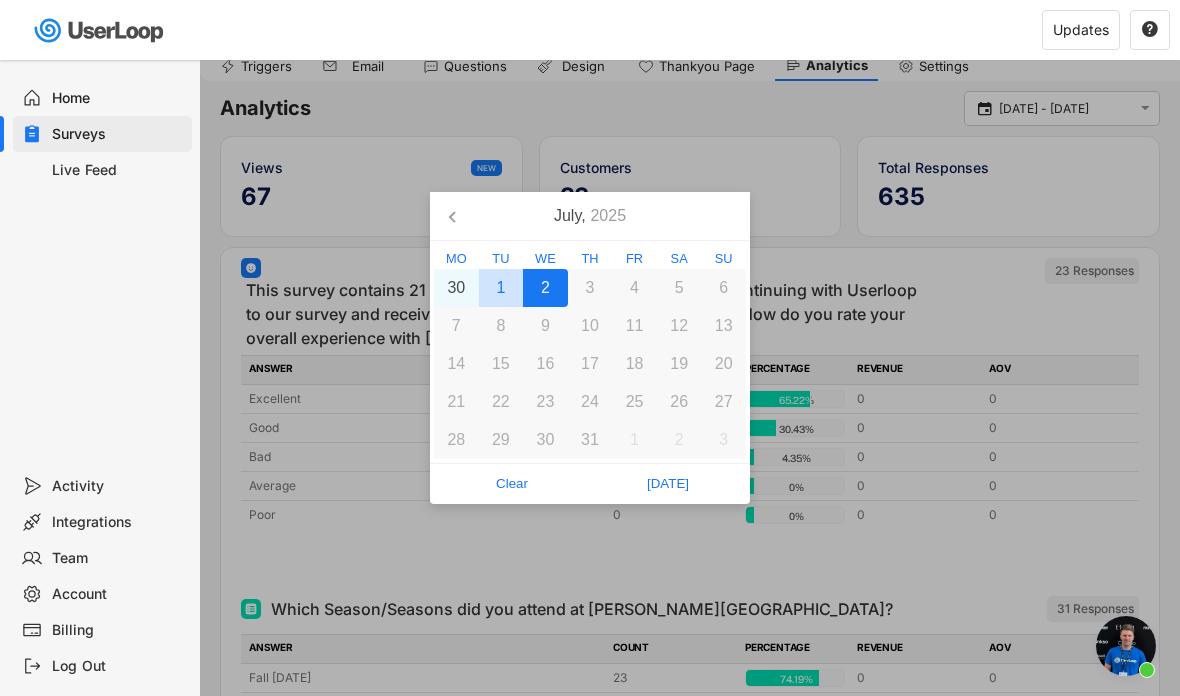 click on "1" at bounding box center [501, 288] 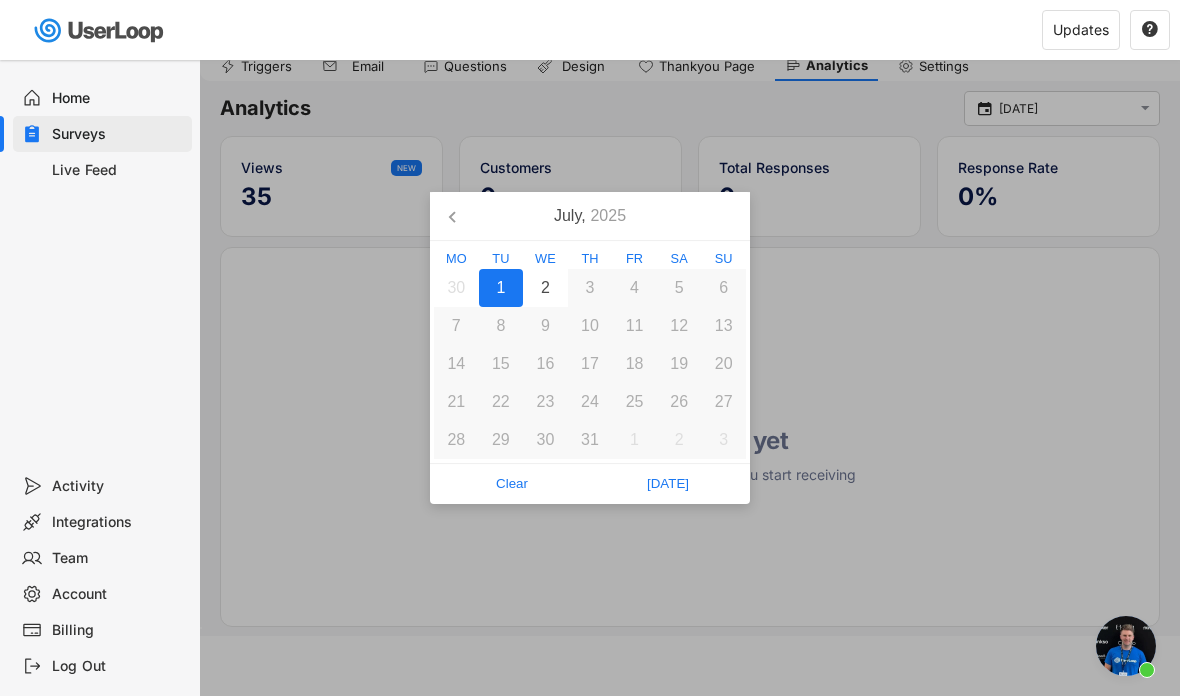 click on "[DATE]" at bounding box center (668, 484) 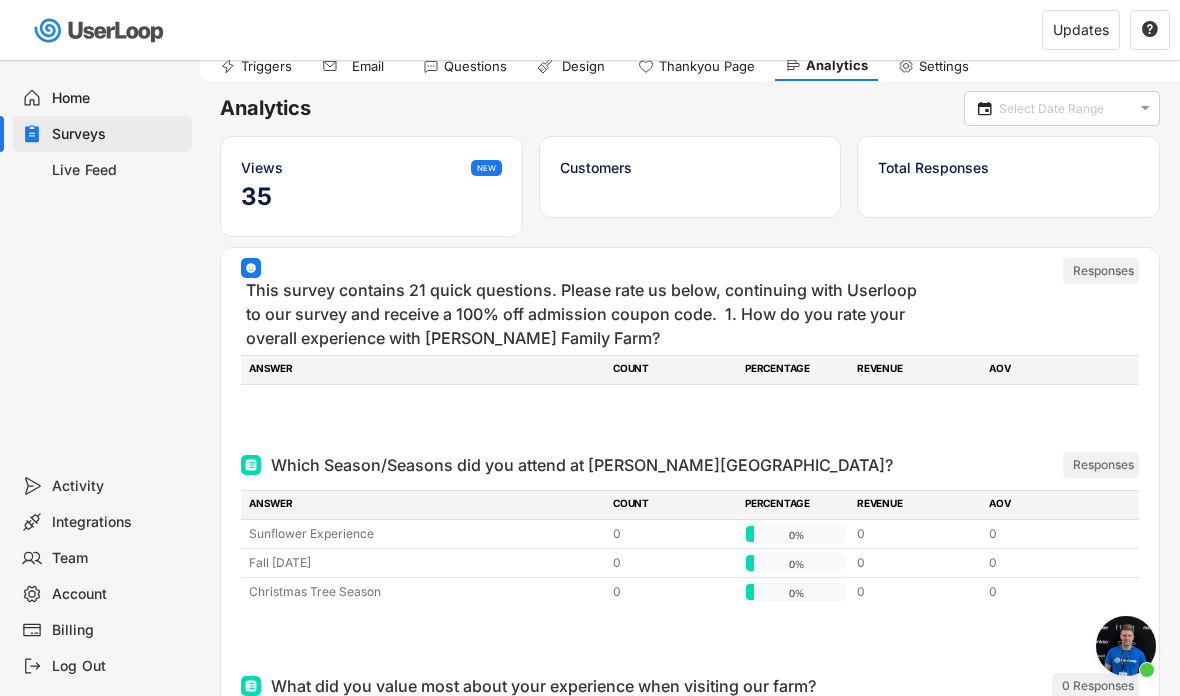 scroll, scrollTop: 0, scrollLeft: 0, axis: both 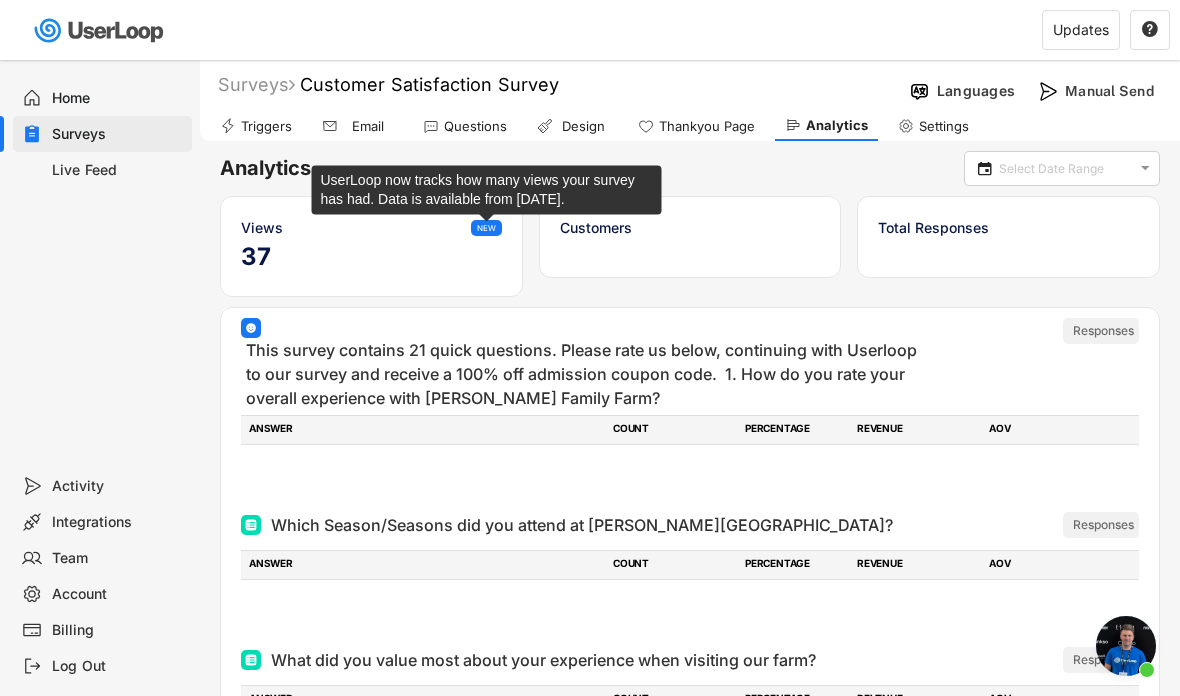 click on "NEW" at bounding box center [486, 228] 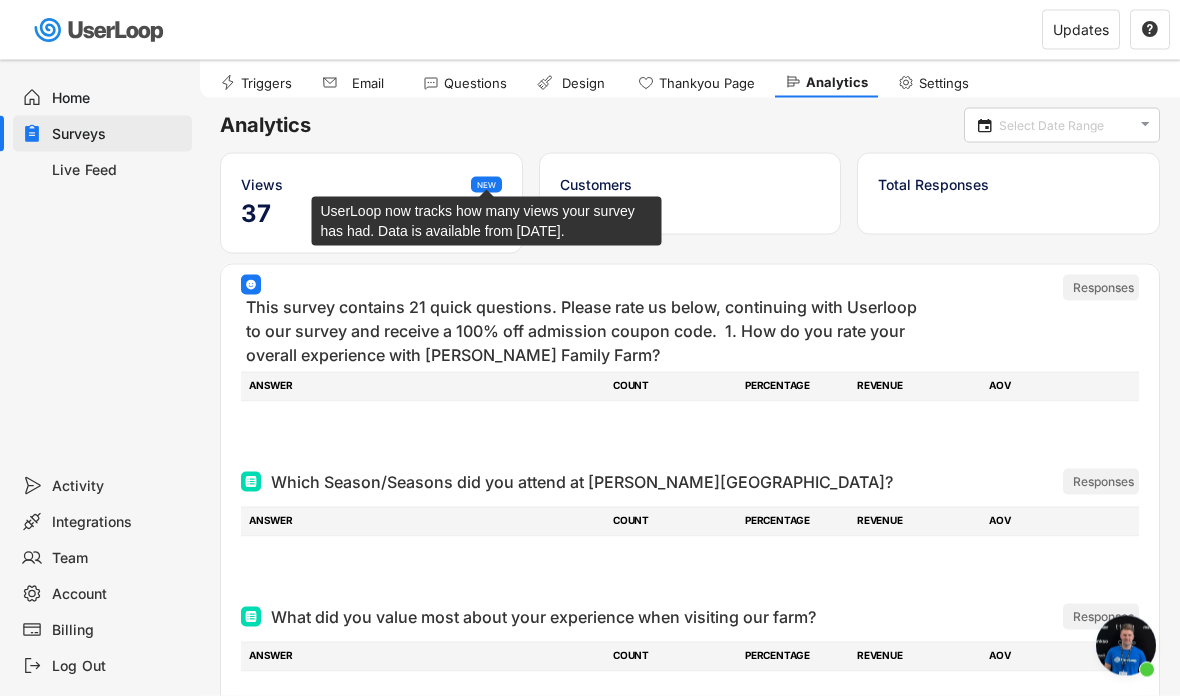 scroll, scrollTop: 0, scrollLeft: 0, axis: both 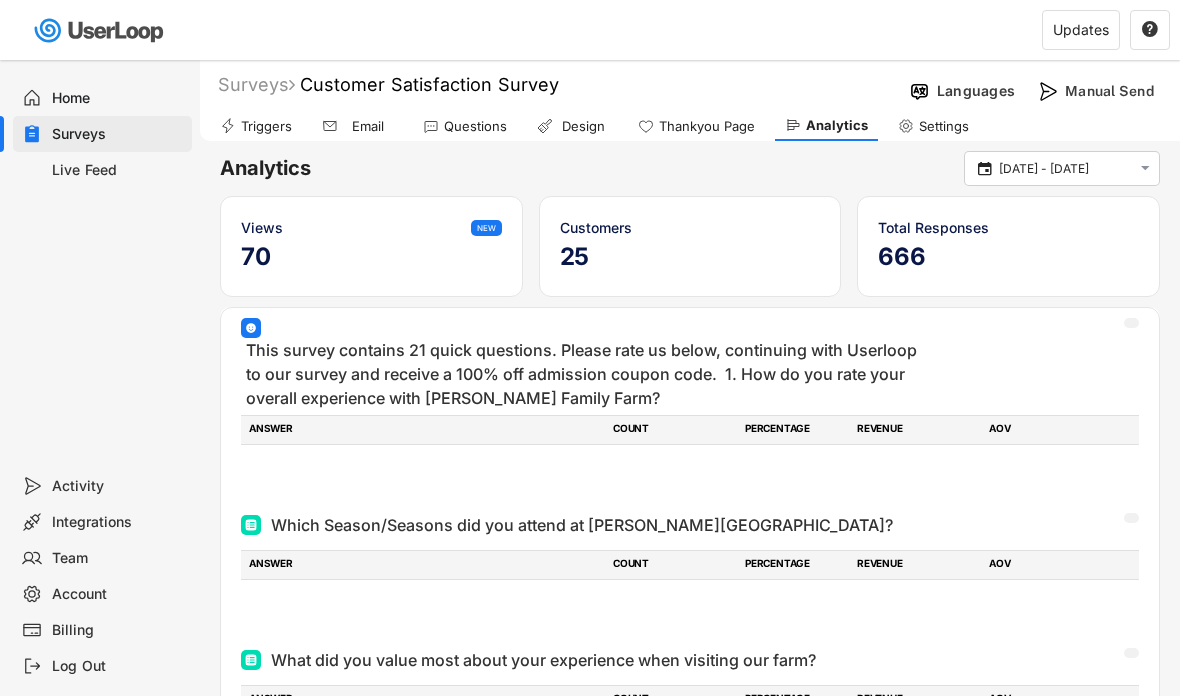 click on "missing element 0% 0% 17.6% 17.6%  Surveys  Customer Satisfaction Survey Languages Manual Send Triggers Email Questions Design Thankyou Page Analytics Settings Analytics

[DATE] - [DATE]

Views NEW 70 Customers 25 Total Responses 666 This survey contains 21 quick questions. Please rate us below, continuing with Userloop to our survey and receive a 100% off admission coupon code.  1. How do you rate your overall experience with [PERSON_NAME] Family Farm? ARCHIVED ANSWER COUNT PERCENTAGE REVENUE AOV ARCHIVED Which Season/Seasons did you attend at [PERSON_NAME][GEOGRAPHIC_DATA]? ARCHIVED ANSWER COUNT PERCENTAGE REVENUE AOV ARCHIVED What did you value most about your experience when visiting our farm? ARCHIVED ANSWER COUNT PERCENTAGE REVENUE AOV ARCHIVED If you attended [PERSON_NAME] Family Farm in the fall, which farm activity/activities did you or your family choose to do? ARCHIVED ANSWER COUNT PERCENTAGE REVENUE AOV ARCHIVED ARCHIVED ANSWER COUNT PERCENTAGE REVENUE AOV" at bounding box center [590, 348] 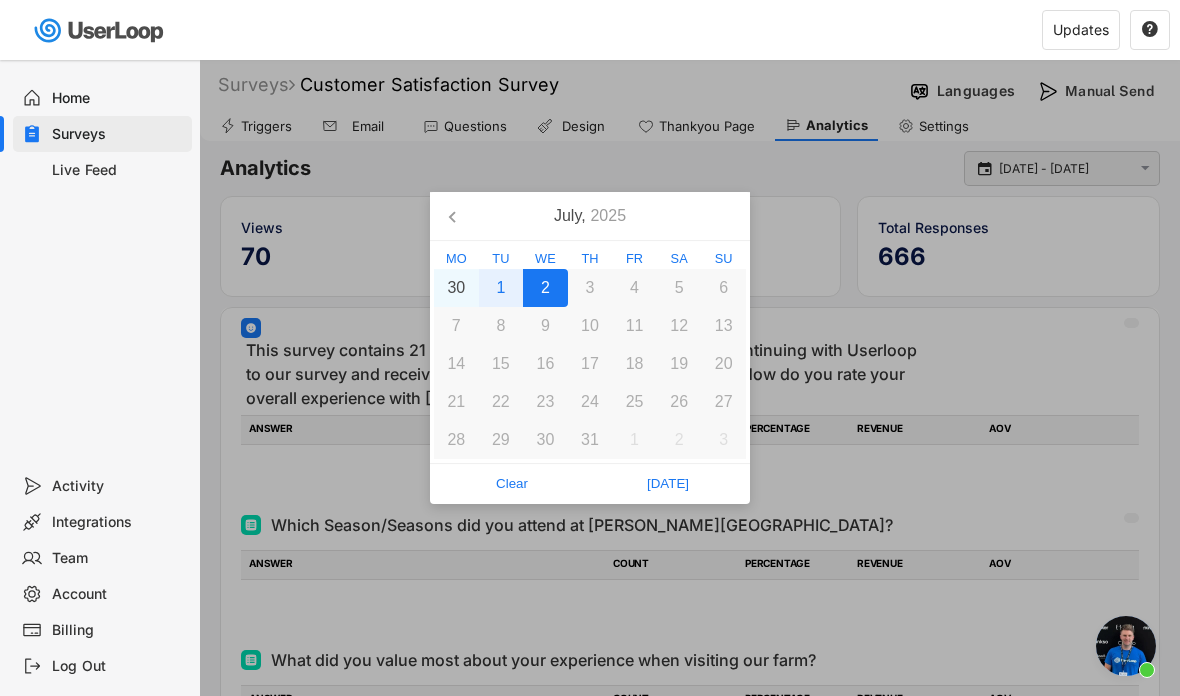 scroll, scrollTop: 1527, scrollLeft: 0, axis: vertical 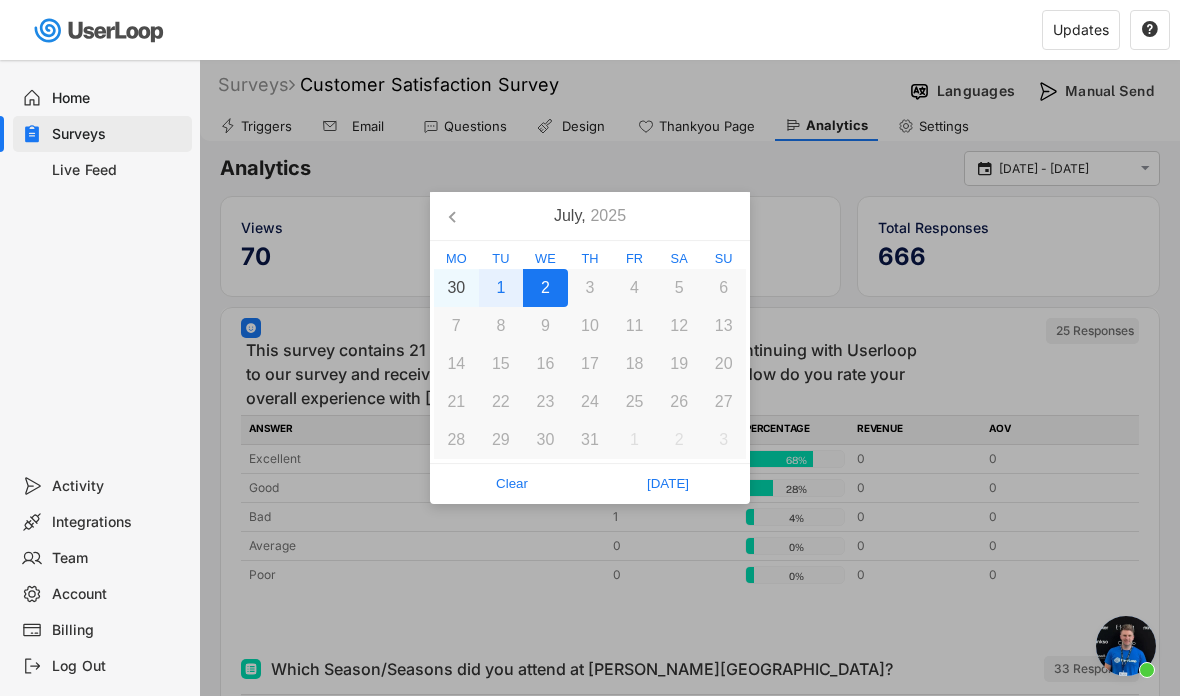 click on "1" at bounding box center [501, 288] 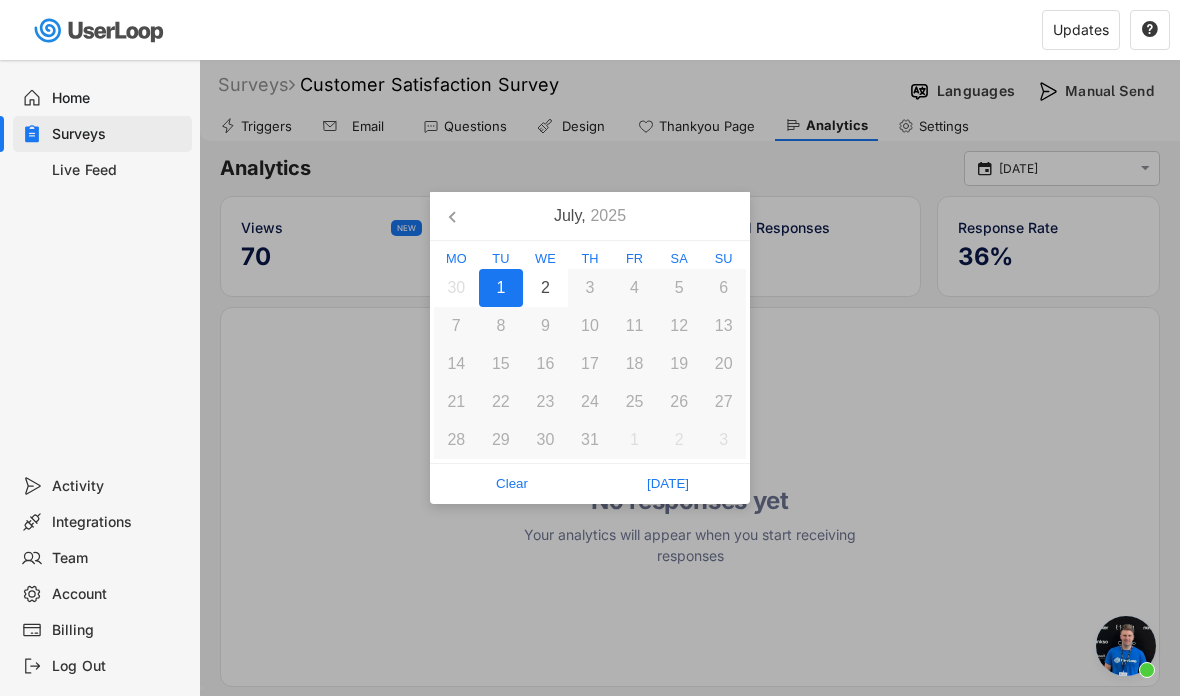 click on "[DATE]" at bounding box center (668, 484) 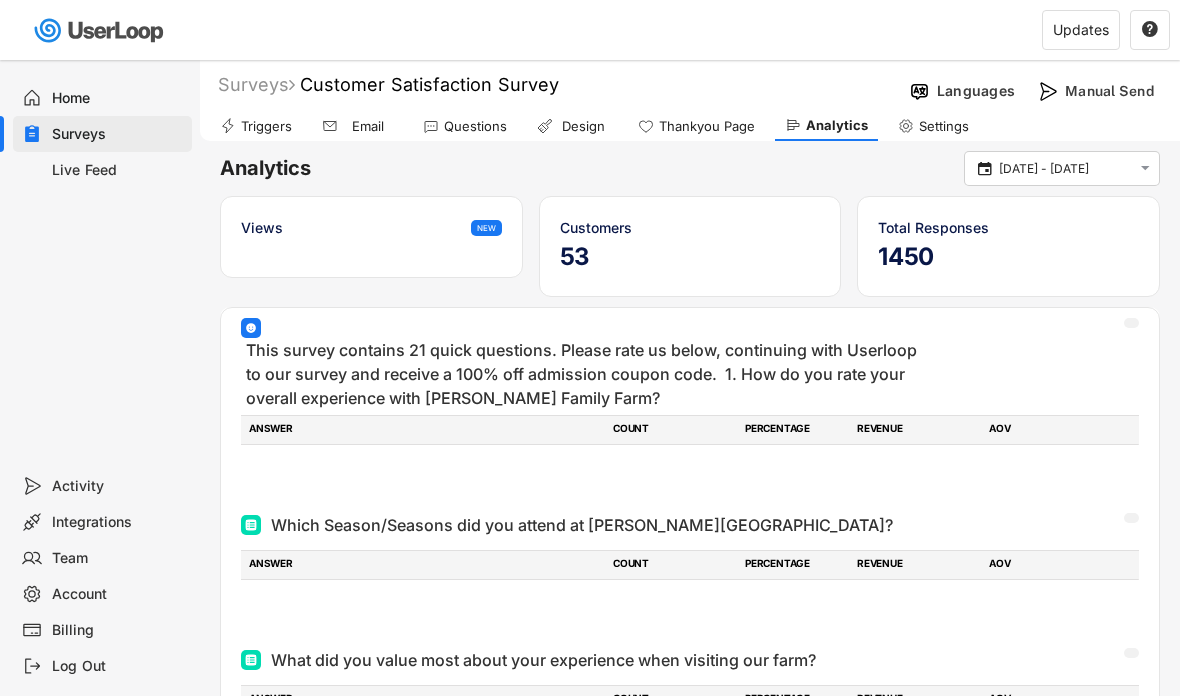 scroll, scrollTop: 0, scrollLeft: 0, axis: both 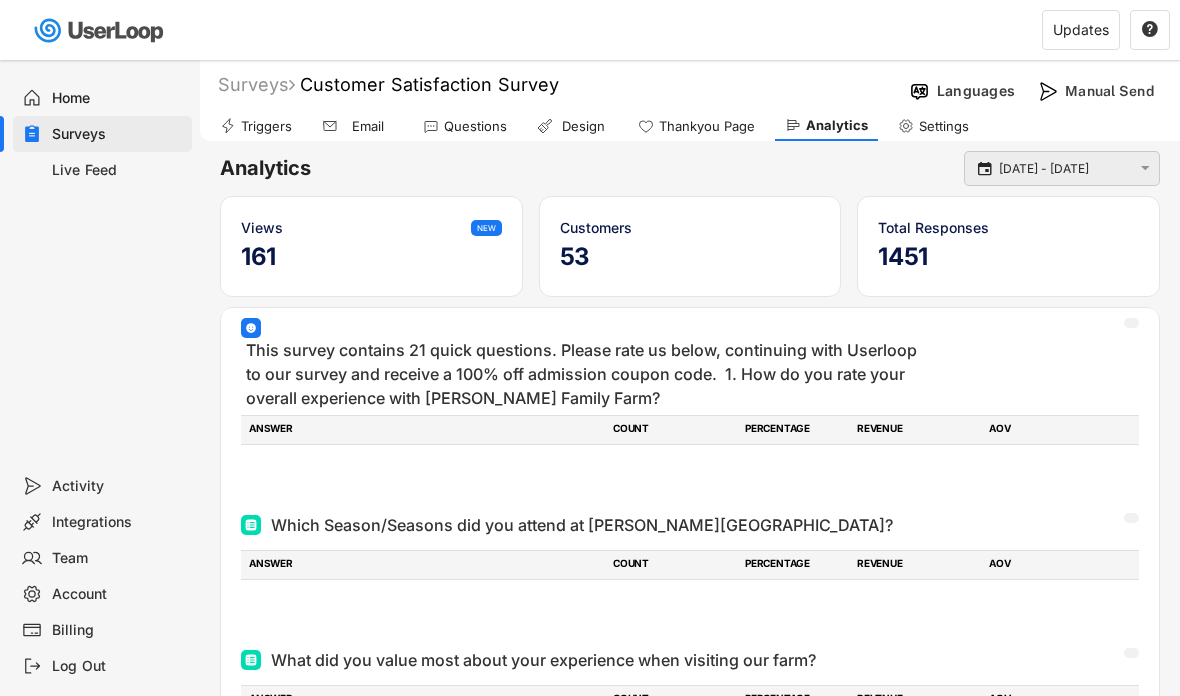 click on "missing element 0% 0% 30.8% 30.8%  Surveys  Customer Satisfaction Survey Languages Manual Send Triggers Email Questions Design Thankyou Page Analytics Settings Analytics

[DATE] - [DATE]

Views NEW 161 Customers 53 Total Responses 1451 This survey contains 21 quick questions. Please rate us below, continuing with Userloop to our survey and receive a 100% off admission coupon code.  1. How do you rate your overall experience with [PERSON_NAME] Family Farm? ARCHIVED ANSWER COUNT PERCENTAGE REVENUE AOV ARCHIVED Which Season/Seasons did you attend at [PERSON_NAME][GEOGRAPHIC_DATA]? ARCHIVED ANSWER COUNT PERCENTAGE REVENUE AOV ARCHIVED What did you value most about your experience when visiting our farm? ARCHIVED ANSWER COUNT PERCENTAGE REVENUE AOV ARCHIVED If you attended [PERSON_NAME] Family Farm in the fall, which farm activity/activities did you or your family choose to do? ARCHIVED ANSWER COUNT PERCENTAGE REVENUE AOV ARCHIVED ARCHIVED ANSWER COUNT PERCENTAGE REVENUE" at bounding box center (590, 348) 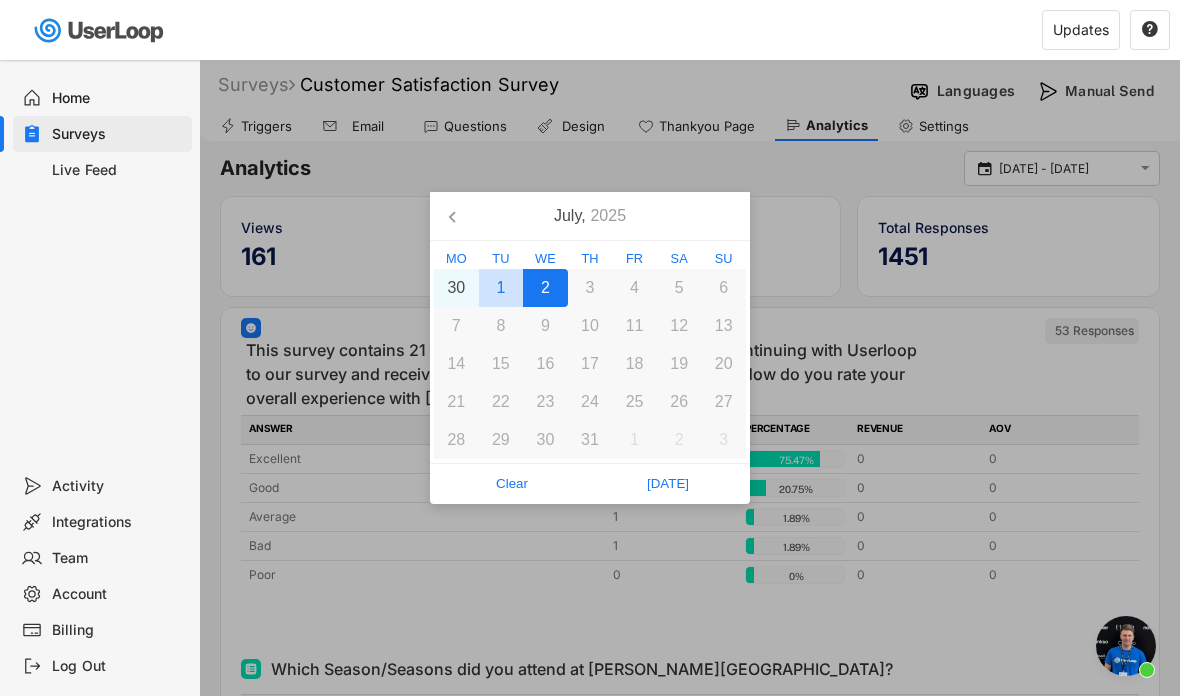 scroll, scrollTop: 1527, scrollLeft: 0, axis: vertical 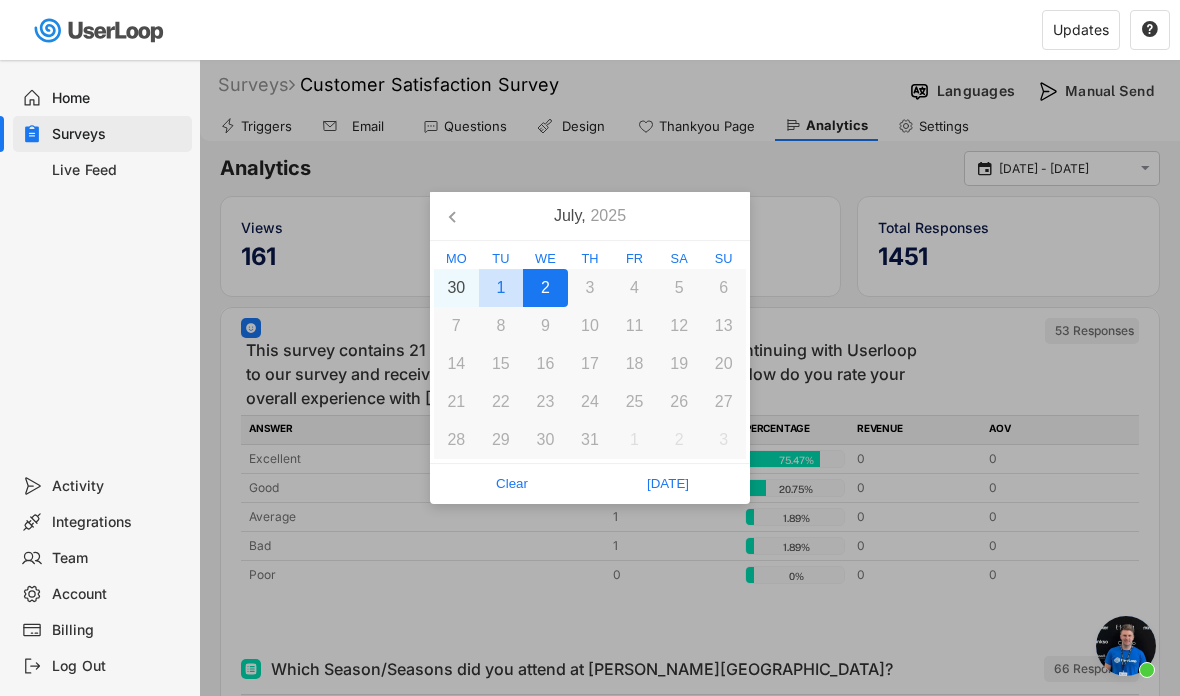 click on "[DATE]" at bounding box center (668, 484) 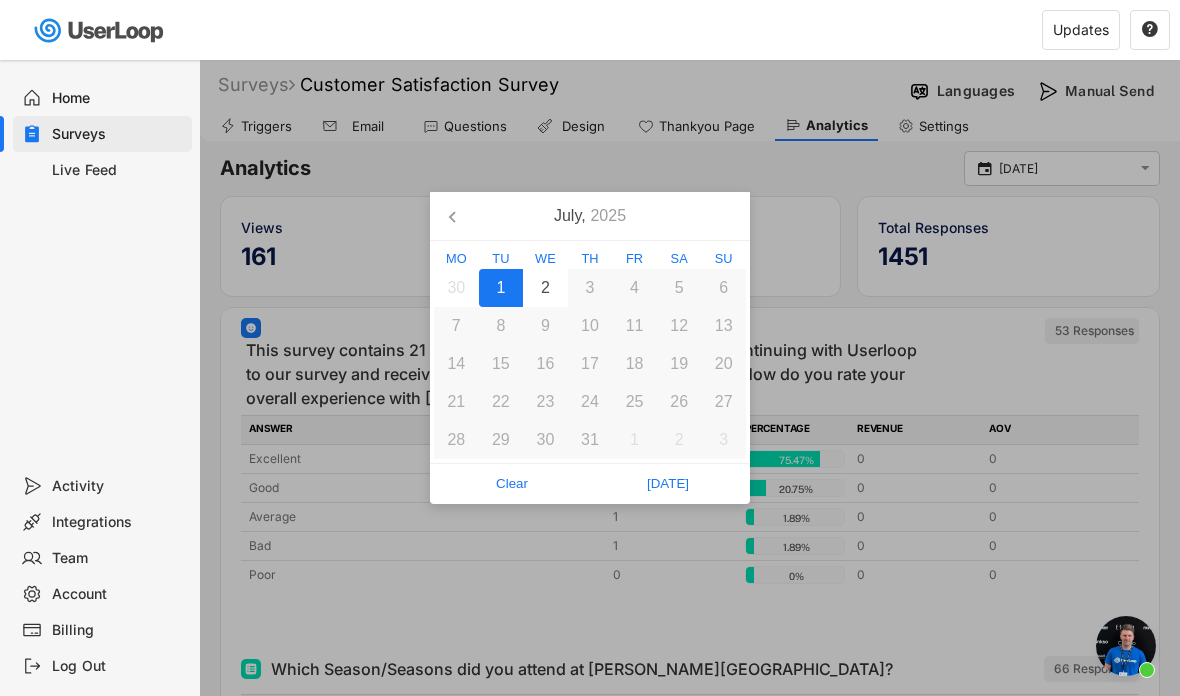 click at bounding box center [590, 348] 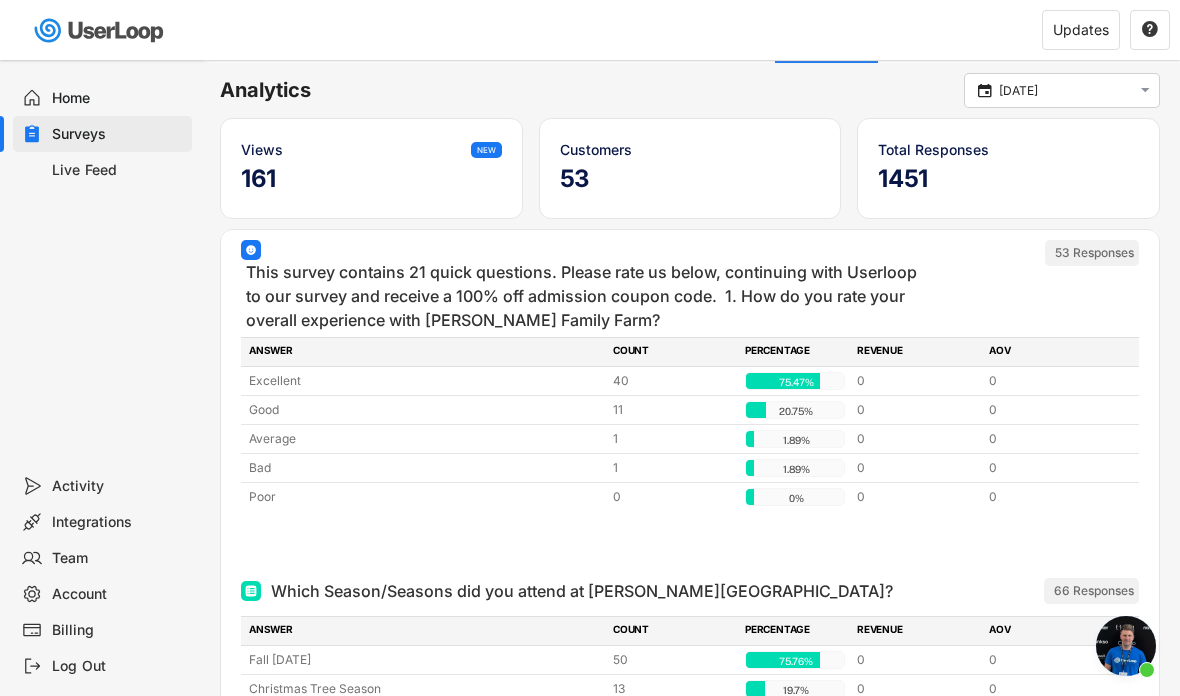 scroll, scrollTop: 0, scrollLeft: 0, axis: both 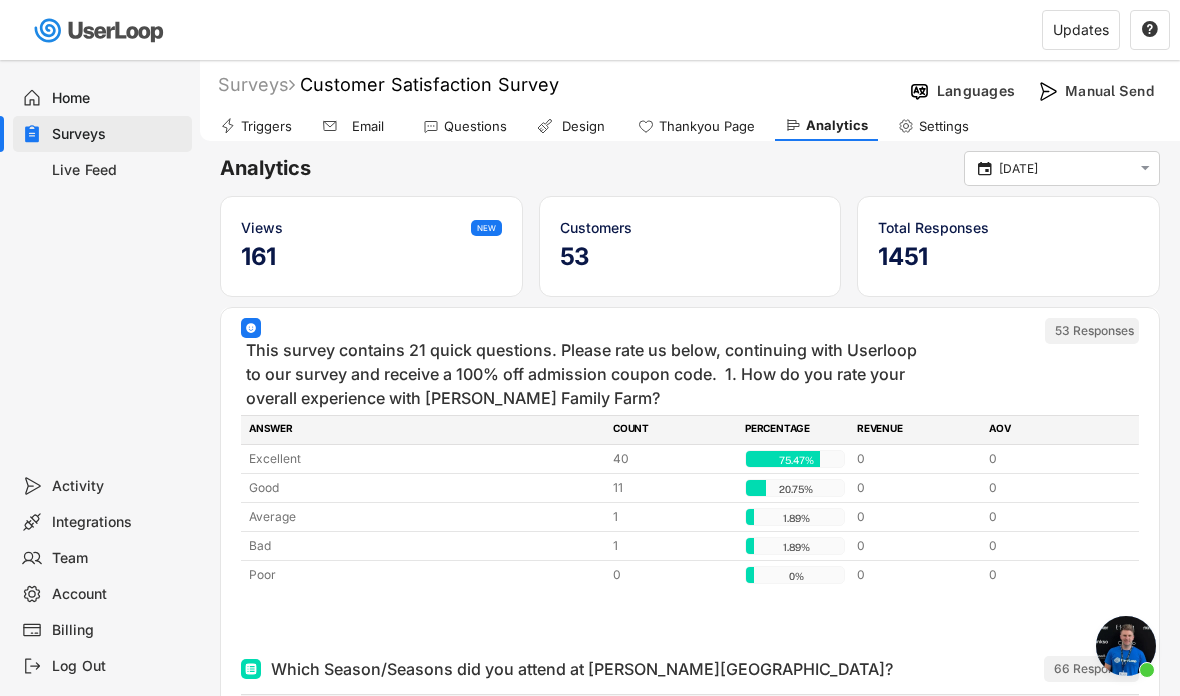 click on "missing element 0% 0% 30.8% 30.8%  Surveys  Customer Satisfaction Survey Languages Manual Send Triggers Email Questions Design Thankyou Page Analytics Settings Analytics

[DATE]

Views NEW 161 Customers 53 Total Responses 1451 This survey contains 21 quick questions. Please rate us below, continuing with Userloop to our survey and receive a 100% off admission coupon code.  1. How do you rate your overall experience with [PERSON_NAME] Family Farm? ARCHIVED 53 Responses ANSWER COUNT PERCENTAGE REVENUE AOV Excellent 40 75.47% 75.47% 0 0 Good 11 20.75% 20.75% 0 0 Average 1 1.89% 1.89% 0 0 Bad 1 1.89% 1.89% 0 0 Poor 0 0% 0% 0 0 ARCHIVED Which Season/Seasons did you attend at [PERSON_NAME] Family Farm? ARCHIVED 66 Responses ANSWER COUNT PERCENTAGE REVENUE AOV Fall [DATE] 50 75.76% 75.76% 0 0 Christmas Tree Season 13 19.7% 19.7% 0 0 Sunflower Experience 3 4.55% 4.55% 0 0 ARCHIVED What did you value most about your experience when visiting our farm? ANSWER" at bounding box center [590, 348] 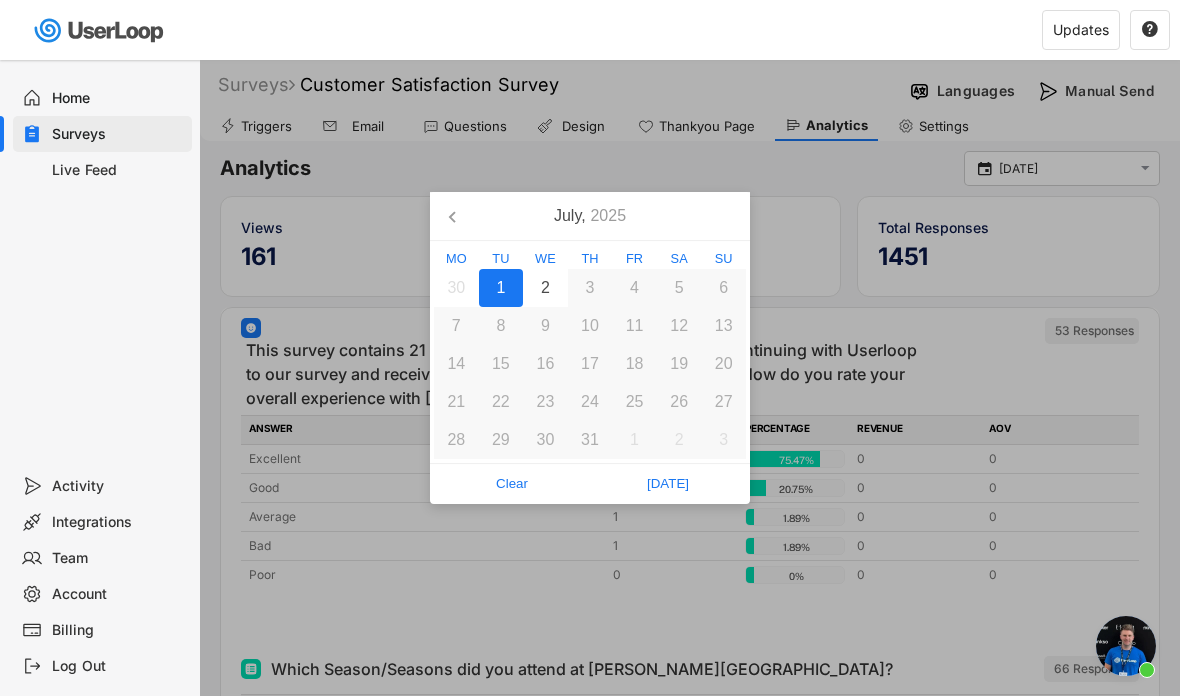 click on "1" at bounding box center [501, 288] 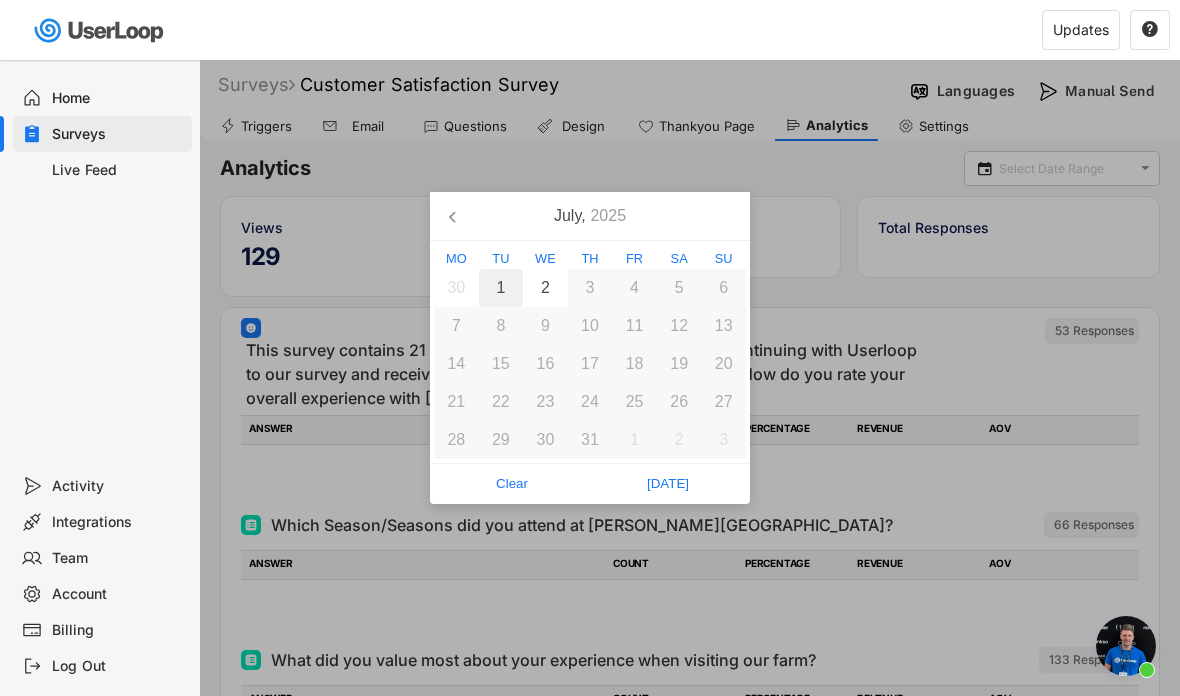 click on "1" at bounding box center [501, 288] 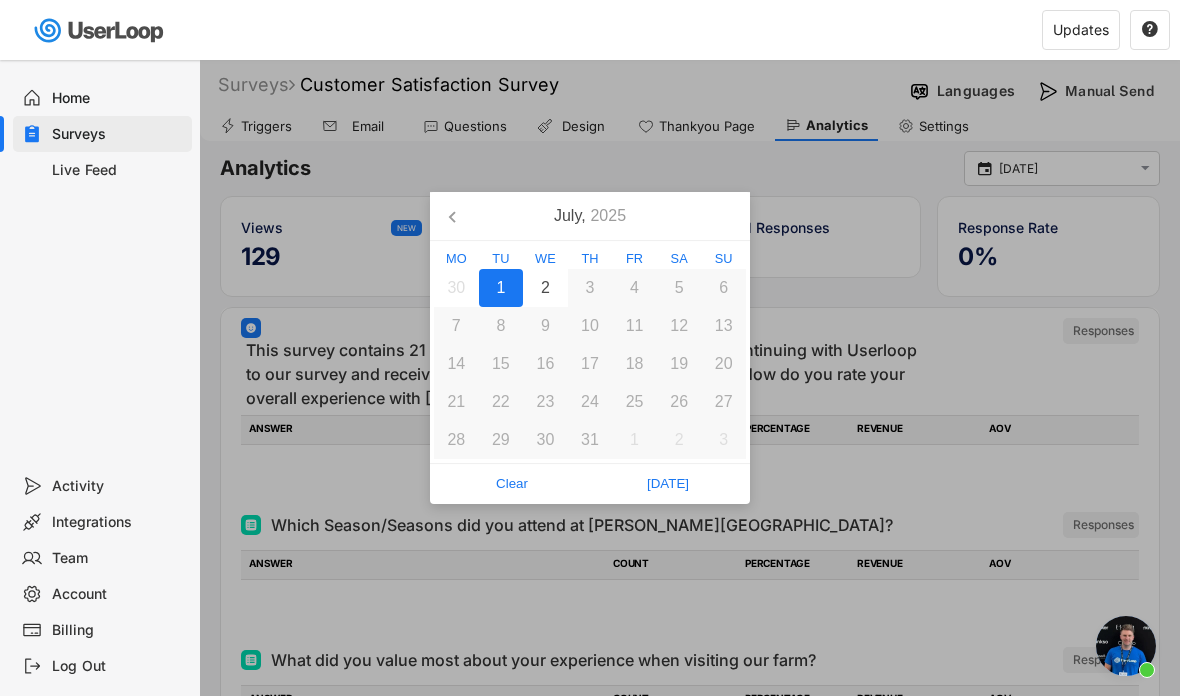 click on "[DATE]" at bounding box center (668, 484) 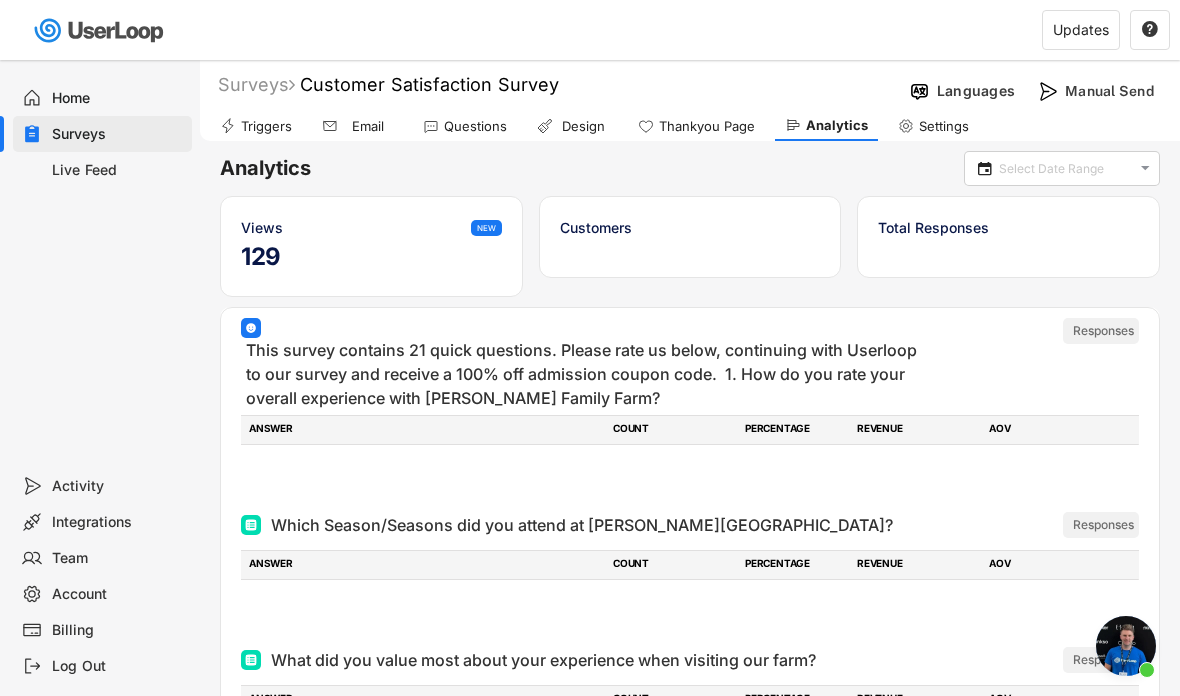 click on "missing element 0% 0% 30.8% 30.8%  Surveys  Customer Satisfaction Survey Languages Manual Send Triggers Email Questions Design Thankyou Page Analytics Settings Analytics


Views NEW 129 Customers Total Responses Response Rate 0% No responses yet
Your analytics will appear when you start receiving responses This survey contains 21 quick questions. Please rate us below, continuing with Userloop to our survey and receive a 100% off admission coupon code.  1. How do you rate your overall experience with [PERSON_NAME] Family Farm? ARCHIVED  Responses ANSWER COUNT PERCENTAGE REVENUE AOV Excellent 40 75.47% 75.47% 0 0 Good 11 20.75% 20.75% 0 0 Average 1 1.89% 1.89% 0 0 Bad 1 1.89% 1.89% 0 0 Poor 0 0% 0% 0 0 ARCHIVED Which Season/Seasons did you attend at [PERSON_NAME] Family Farm? ARCHIVED  Responses ANSWER COUNT PERCENTAGE REVENUE AOV Fall [DATE] 50 75.76% 75.76% 0 0 Christmas Tree Season 13 19.7% 19.7% 0 0 Sunflower Experience 3 4.55% 4.55% 0 0 ANSWER" at bounding box center (590, 348) 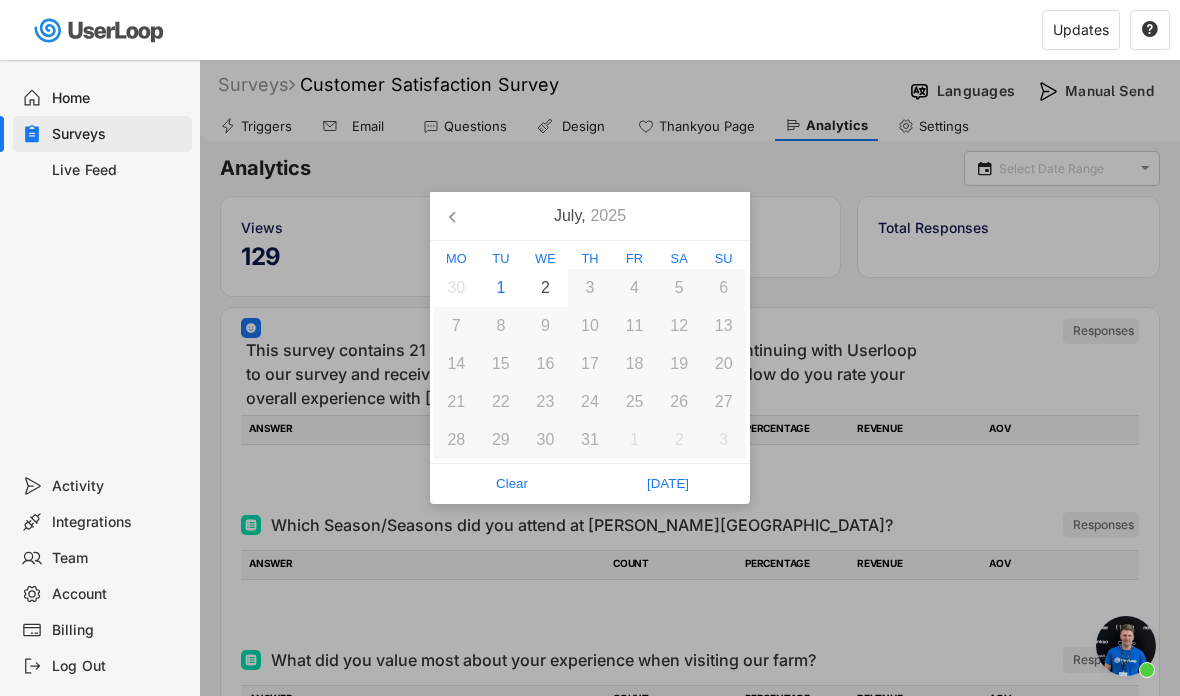 click on "1" at bounding box center [501, 288] 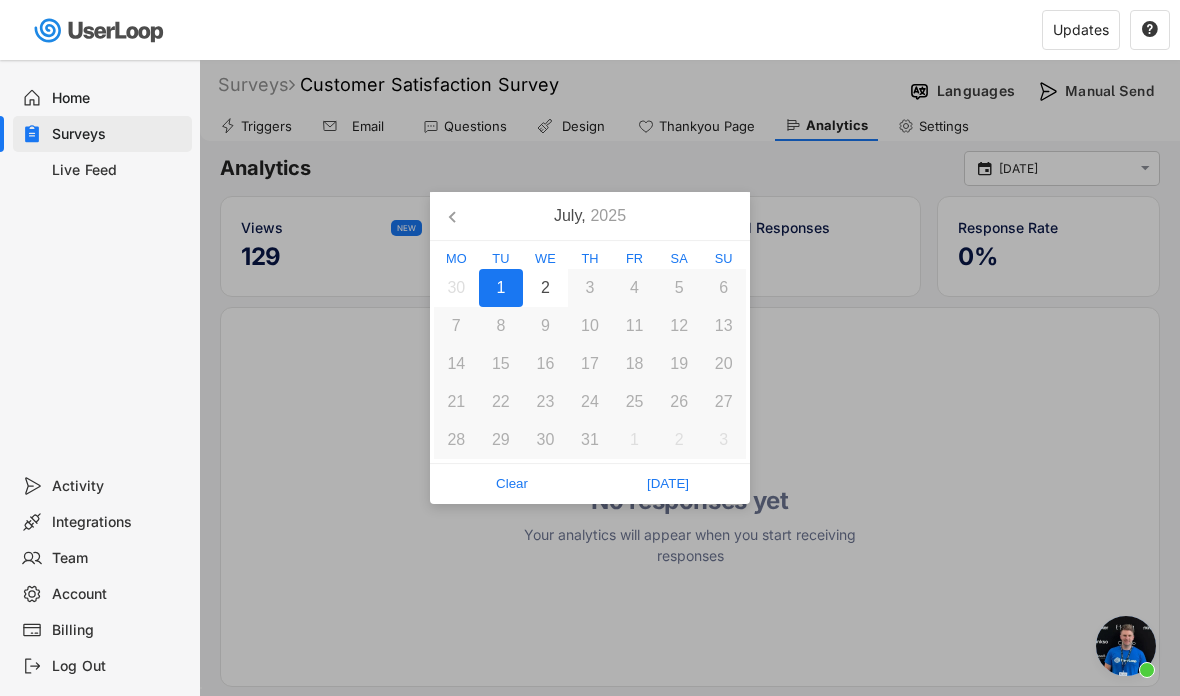 click on "[DATE]" at bounding box center (668, 484) 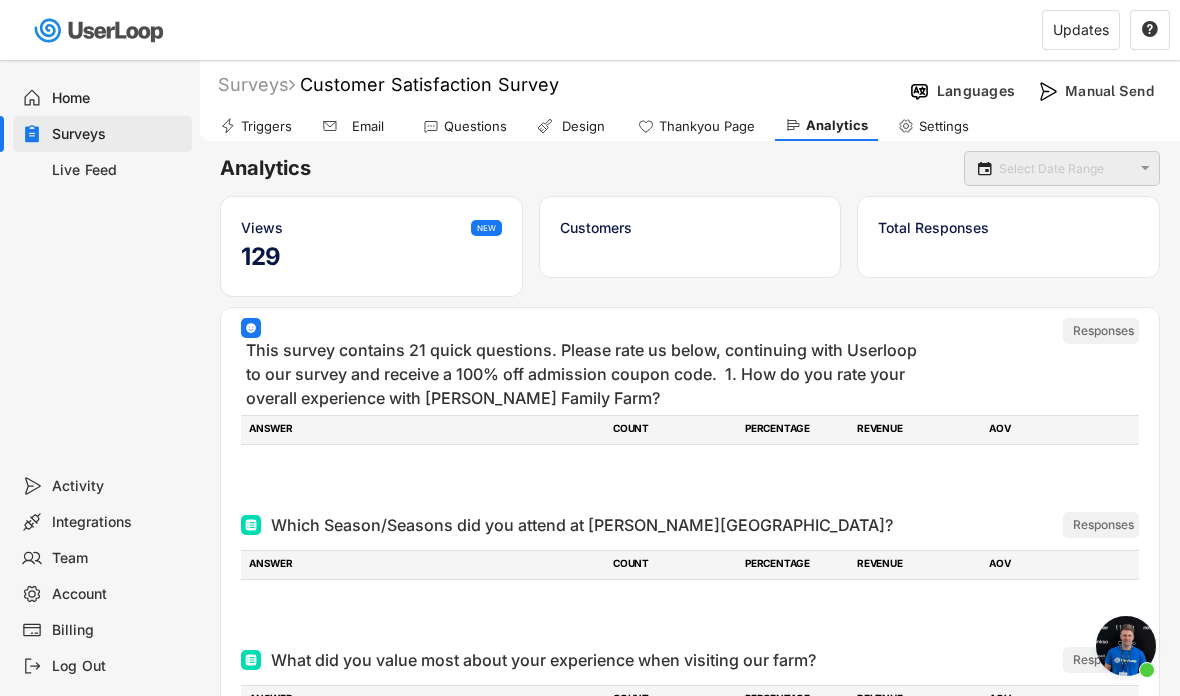 click on "missing element 0% 0% 30.8% 30.8%  Surveys  Customer Satisfaction Survey Languages Manual Send Triggers Email Questions Design Thankyou Page Analytics Settings Analytics


Views NEW 129 Customers Total Responses Response Rate 0% No responses yet
Your analytics will appear when you start receiving responses This survey contains 21 quick questions. Please rate us below, continuing with Userloop to our survey and receive a 100% off admission coupon code.  1. How do you rate your overall experience with [PERSON_NAME] Family Farm? ARCHIVED  Responses ANSWER COUNT PERCENTAGE REVENUE AOV Excellent 0 0% 0% 0 0 Good 0 0% 0% 0 0 Average 0 0% 0% 0 0 Poor 0 0% 0% 0 0 Bad 0 0% 0% 0 0 ARCHIVED Which Season/Seasons did you attend at [PERSON_NAME] Family Farm? ARCHIVED  Responses ANSWER COUNT PERCENTAGE REVENUE AOV Sunflower Experience 0 0% 0% 0 0 Fall [DATE] 0 0% 0% 0 0 Christmas Tree Season 0 0% 0% 0 0 ARCHIVED ARCHIVED  Responses ANSWER COUNT PERCENTAGE AOV 0" at bounding box center (590, 348) 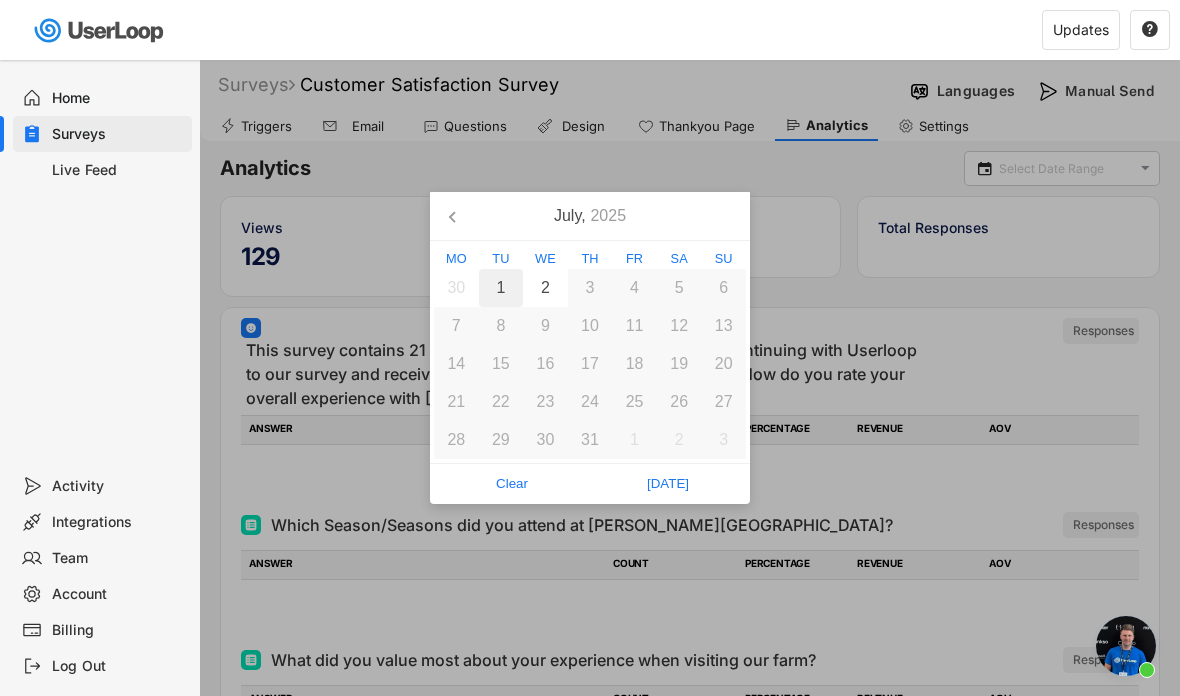 click on "1" at bounding box center [501, 288] 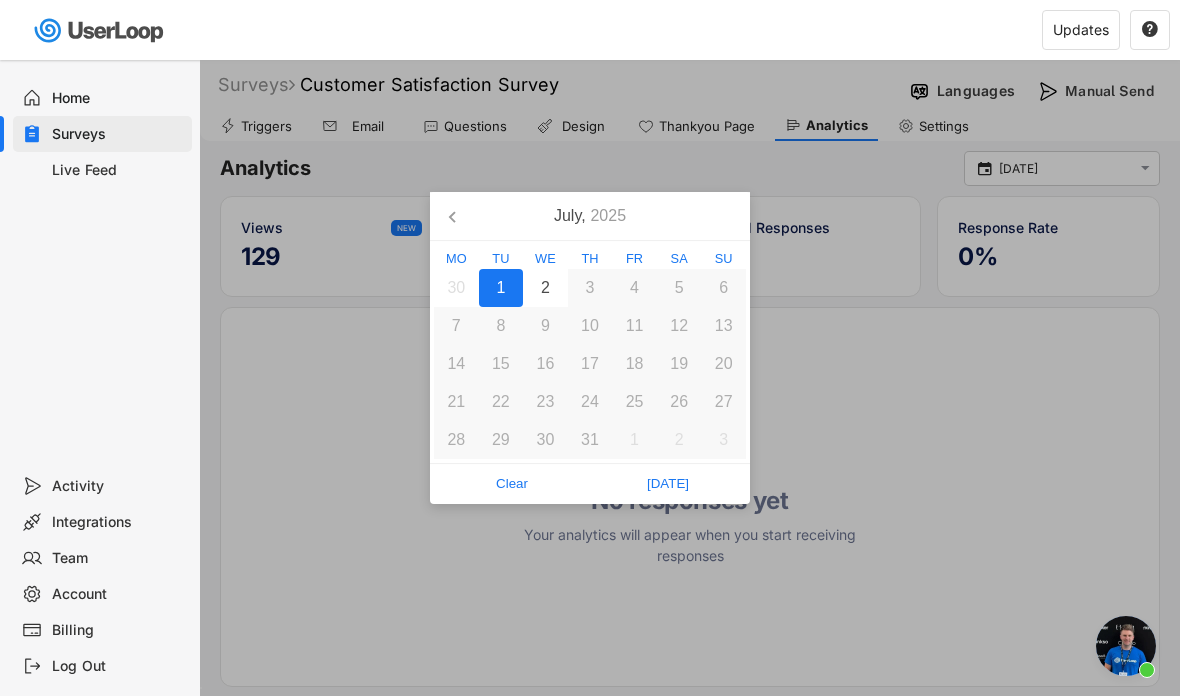 click on "[DATE]" at bounding box center (668, 484) 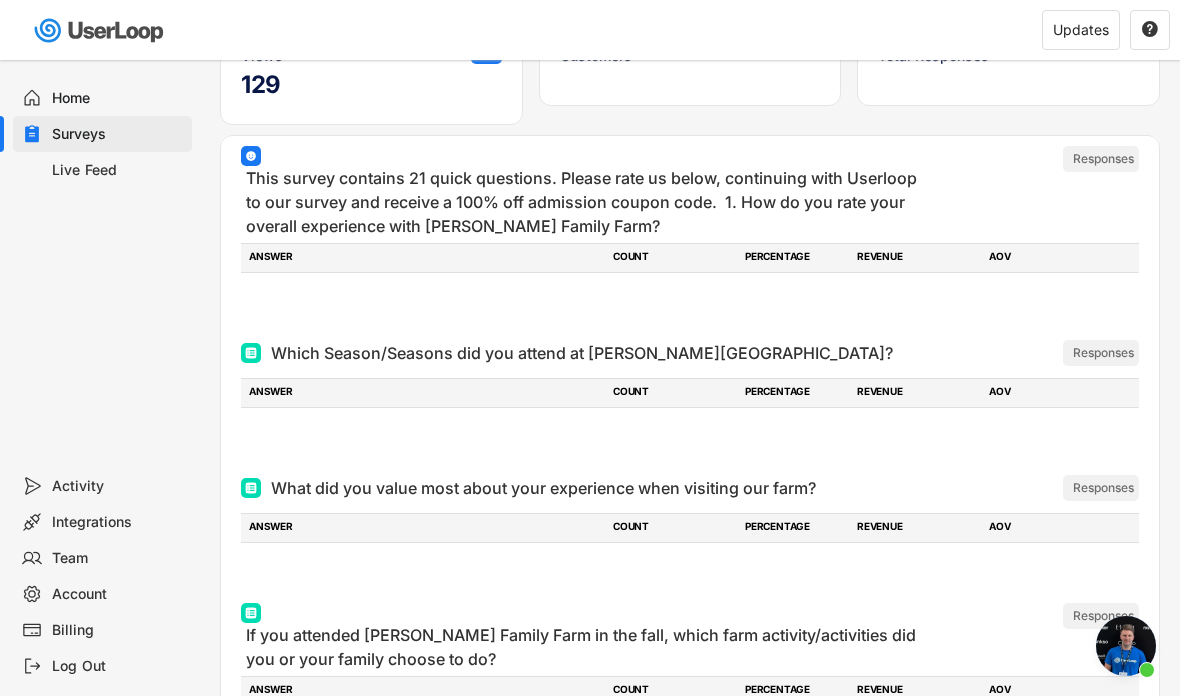 scroll, scrollTop: 0, scrollLeft: 0, axis: both 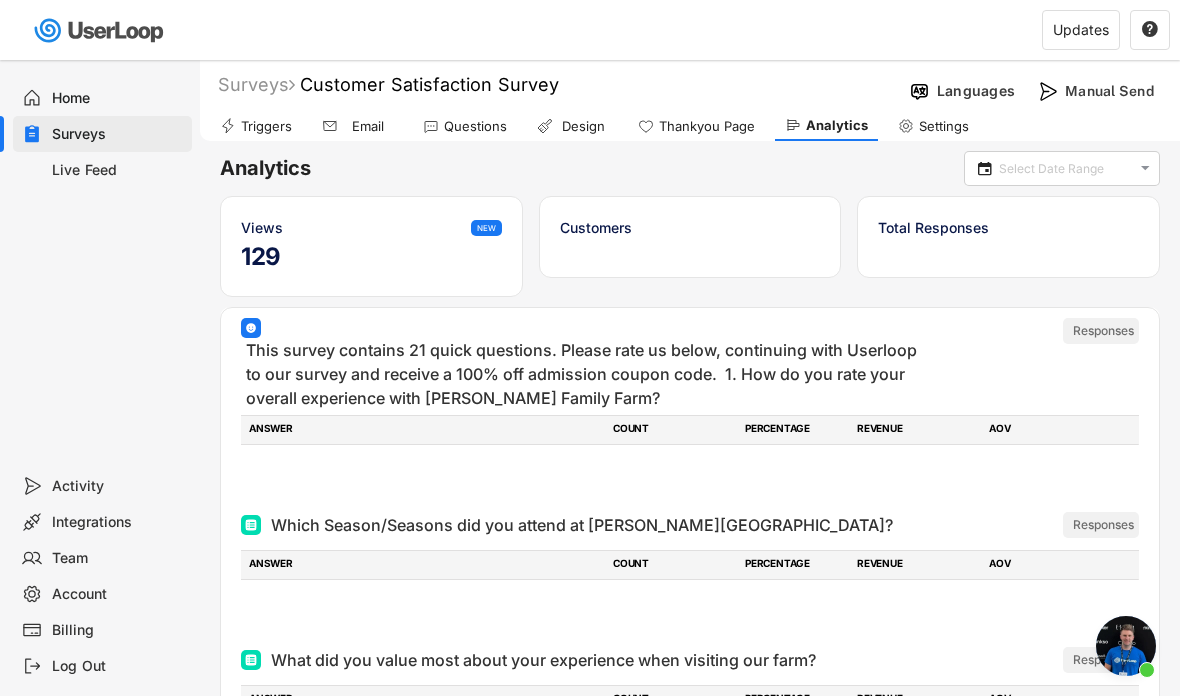 click on "129" at bounding box center [371, 257] 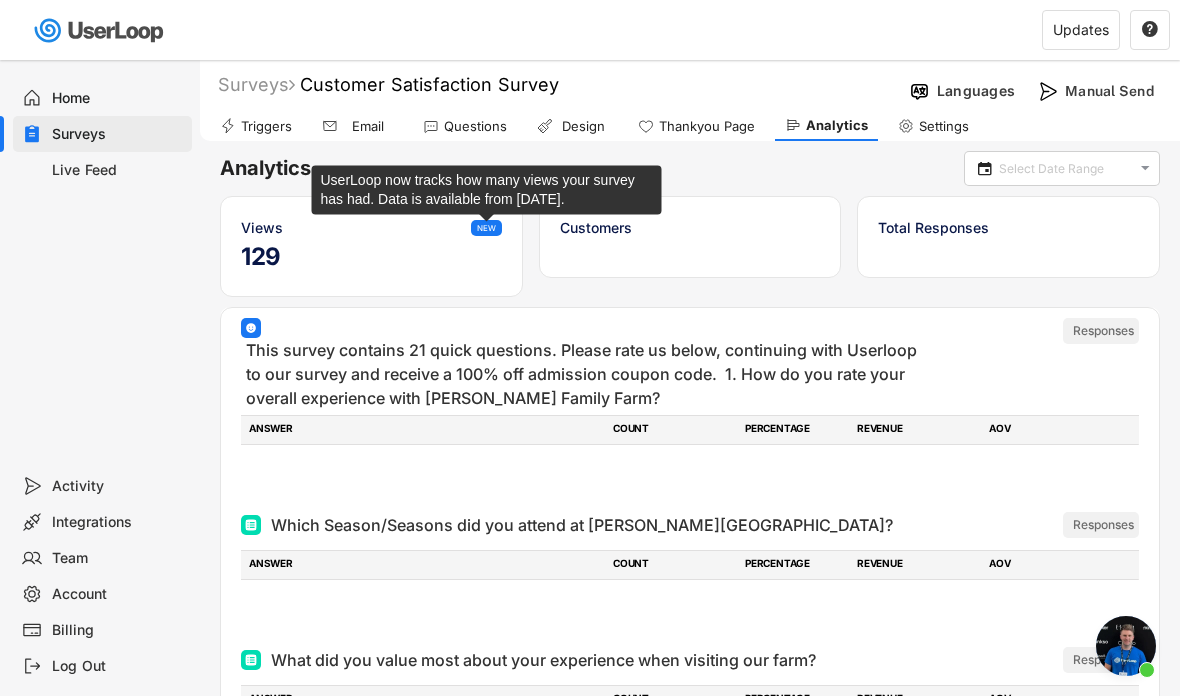 click on "NEW" at bounding box center (486, 228) 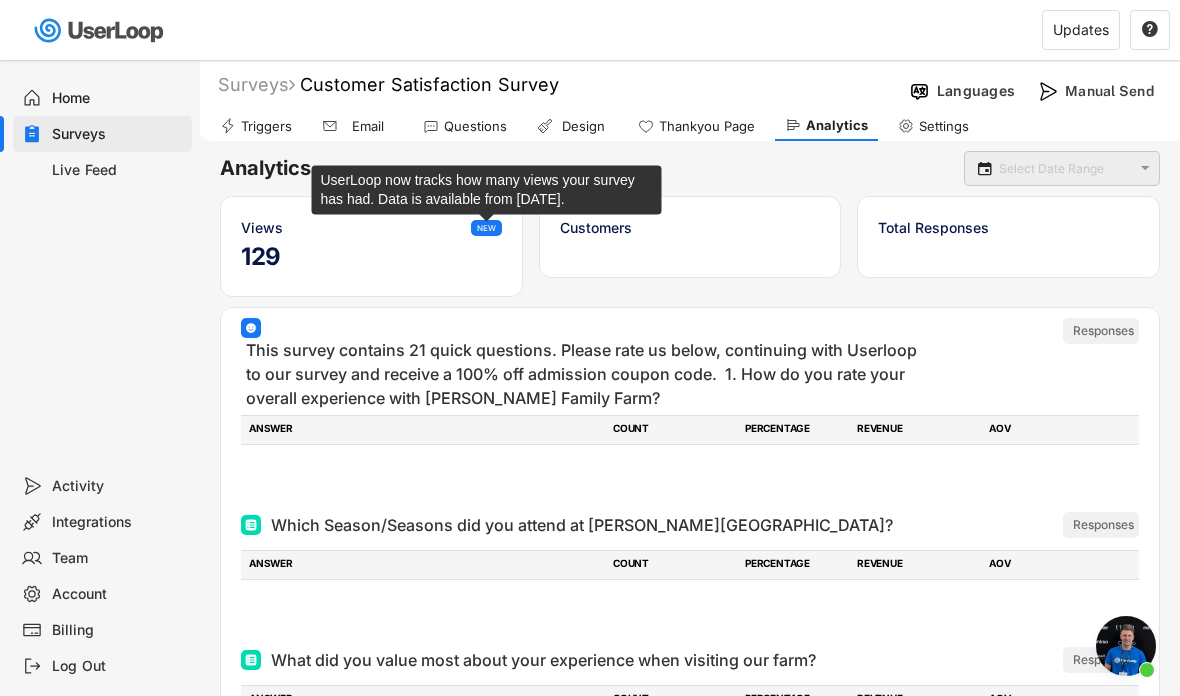 click on "missing element 0% 0% 31% 31%  Surveys  Customer Satisfaction Survey Languages Manual Send Triggers Email Questions Design Thankyou Page Analytics Settings Analytics


Views NEW 129 Customers Total Responses Response Rate 0% No responses yet
Your analytics will appear when you start receiving responses This survey contains 21 quick questions. Please rate us below, continuing with Userloop to our survey and receive a 100% off admission coupon code.  1. How do you rate your overall experience with [PERSON_NAME] Family Farm? ARCHIVED  Responses ANSWER COUNT PERCENTAGE REVENUE AOV Excellent 0 0% 0% 0 0 Good 0 0% 0% 0 0 Average 0 0% 0% 0 0 Poor 0 0% 0% 0 0 Bad 0 0% 0% 0 0 ARCHIVED Which Season/Seasons did you attend at [PERSON_NAME] Family Farm? ARCHIVED  Responses ANSWER COUNT PERCENTAGE REVENUE AOV Sunflower Experience 0 0% 0% 0 0 Fall [DATE] 0 0% 0% 0 0 Christmas Tree Season 0 0% 0% 0 0 ARCHIVED ARCHIVED  Responses ANSWER COUNT PERCENTAGE REVENUE 0" at bounding box center (590, 348) 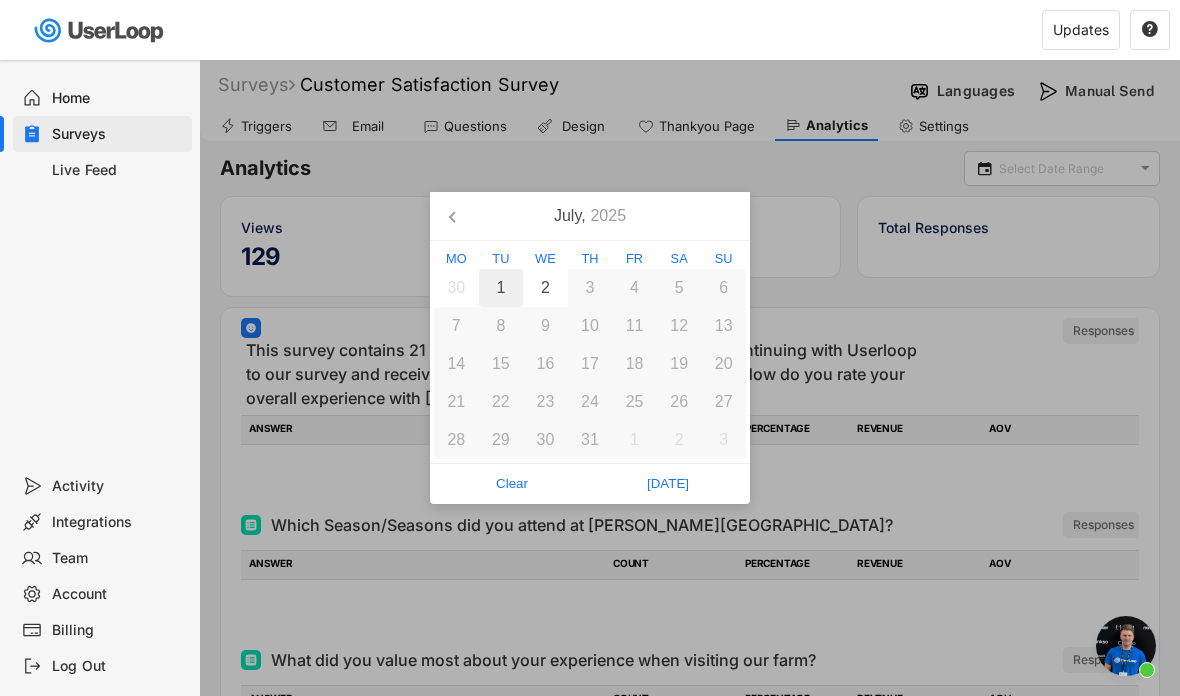 click on "1" at bounding box center (501, 288) 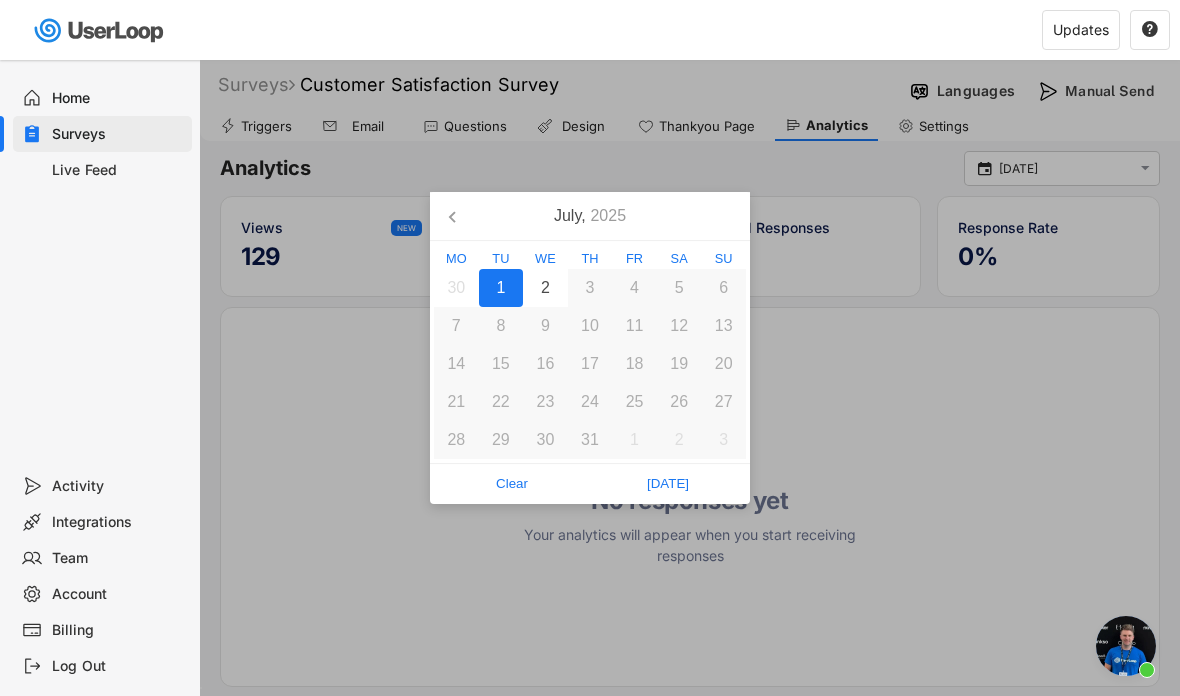 click on "[DATE]" at bounding box center (668, 484) 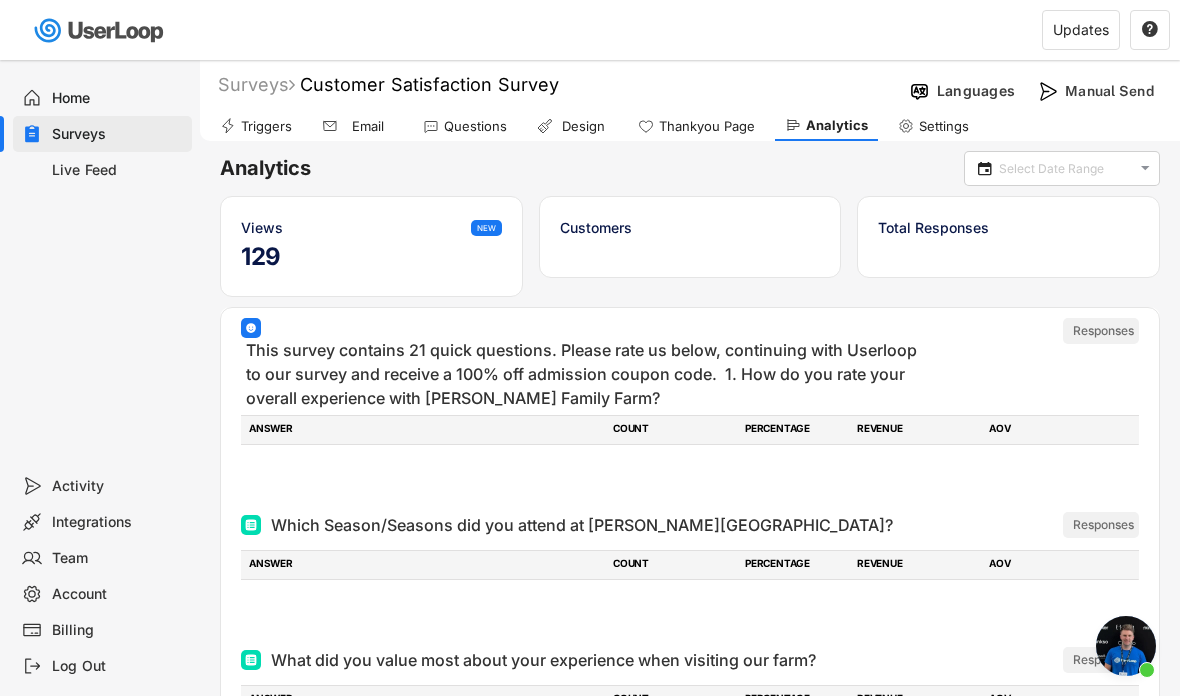 click on "missing element 0% 0% 31% 31%  Surveys  Customer Satisfaction Survey Languages Manual Send Triggers Email Questions Design Thankyou Page Analytics Settings Analytics


Views NEW 129 Customers Total Responses Response Rate 0% No responses yet
Your analytics will appear when you start receiving responses This survey contains 21 quick questions. Please rate us below, continuing with Userloop to our survey and receive a 100% off admission coupon code.  1. How do you rate your overall experience with [PERSON_NAME] Family Farm? ARCHIVED  Responses ANSWER COUNT PERCENTAGE REVENUE AOV Excellent 0 0% 0% 0 0 Good 0 0% 0% 0 0 Average 0 0% 0% 0 0 Poor 0 0% 0% 0 0 Bad 0 0% 0% 0 0 ARCHIVED Which Season/Seasons did you attend at [PERSON_NAME] Family Farm? ARCHIVED  Responses ANSWER COUNT PERCENTAGE REVENUE AOV Sunflower Experience 0 0% 0% 0 0 Fall [DATE] 0 0% 0% 0 0 Christmas Tree Season 0 0% 0% 0 0 ARCHIVED ARCHIVED  Responses ANSWER COUNT PERCENTAGE REVENUE 0" at bounding box center (590, 348) 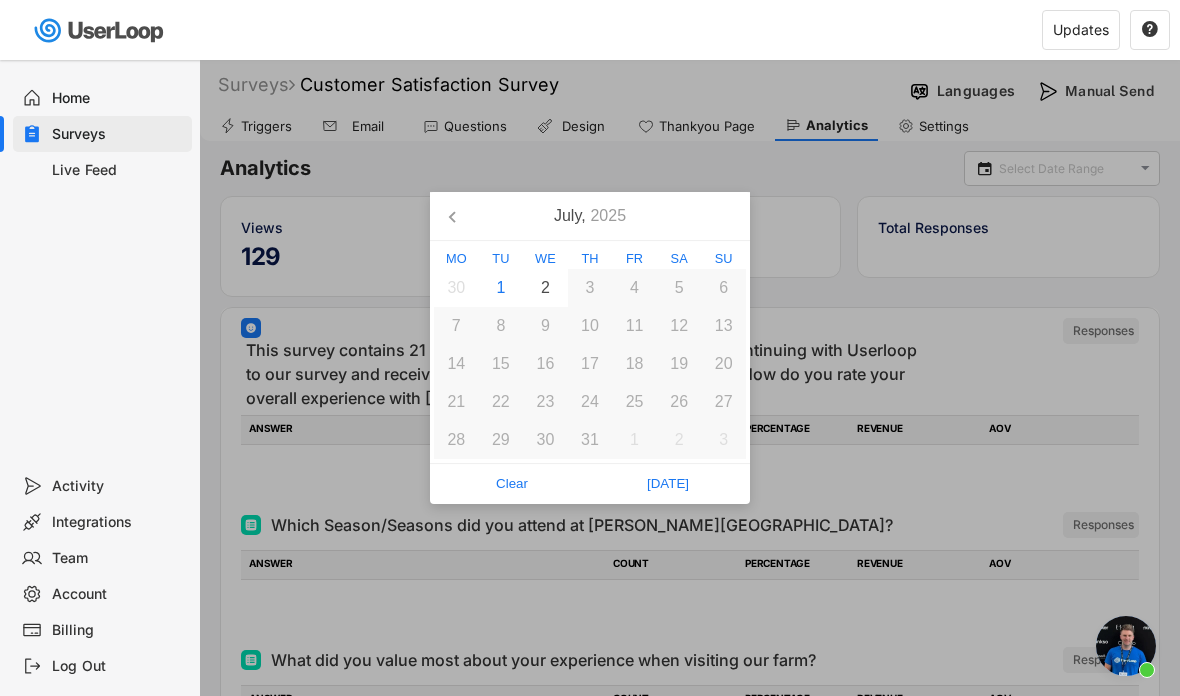 click on "[DATE]" at bounding box center (668, 484) 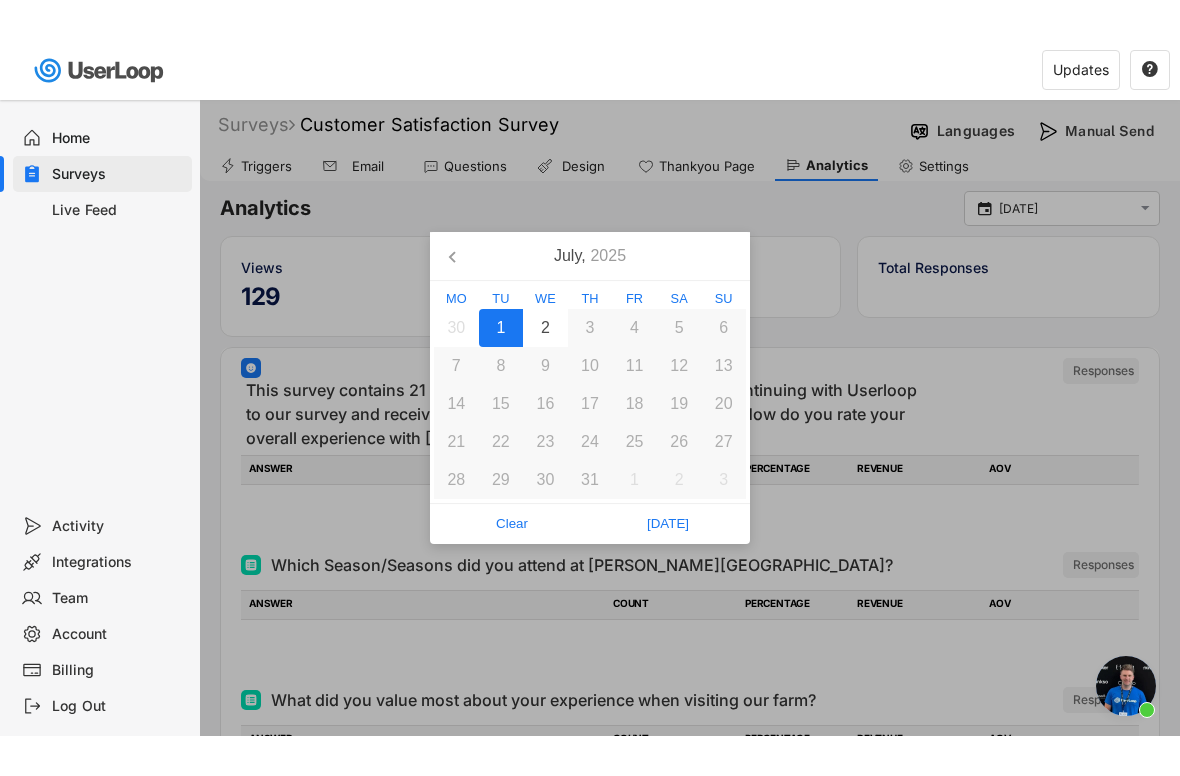 scroll, scrollTop: 6, scrollLeft: 0, axis: vertical 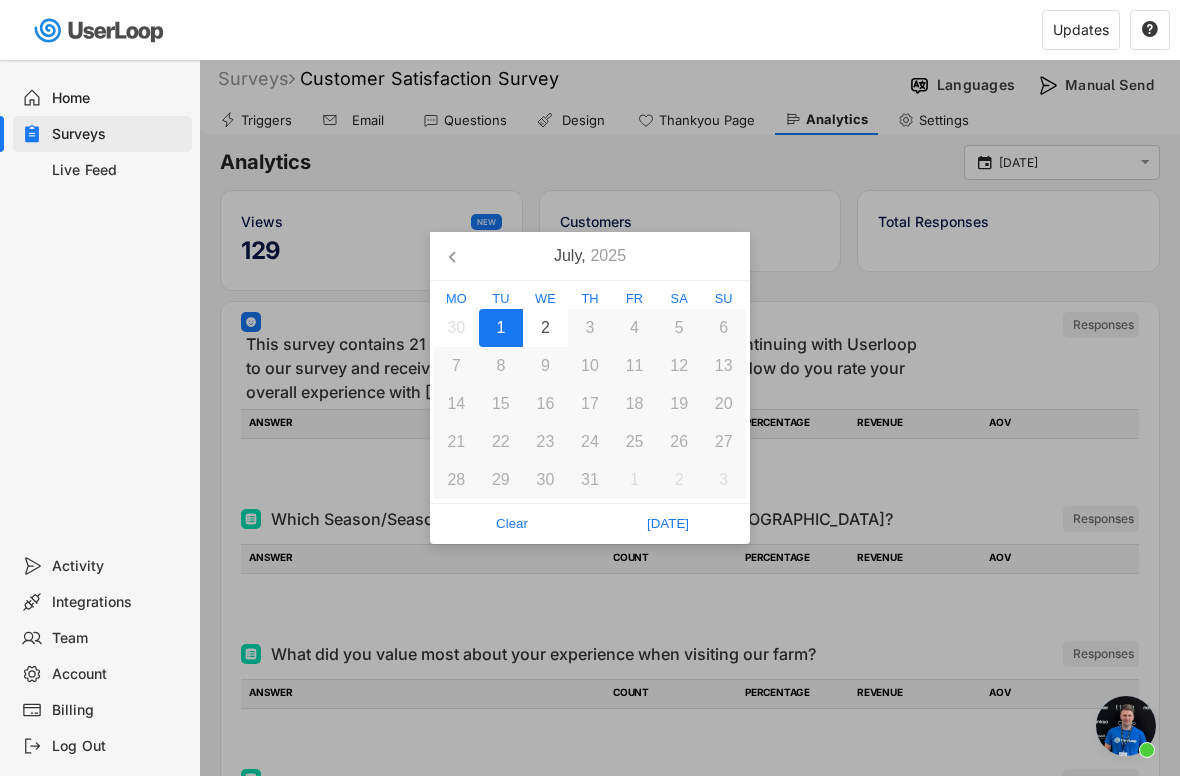 click on "Clear" at bounding box center [512, 524] 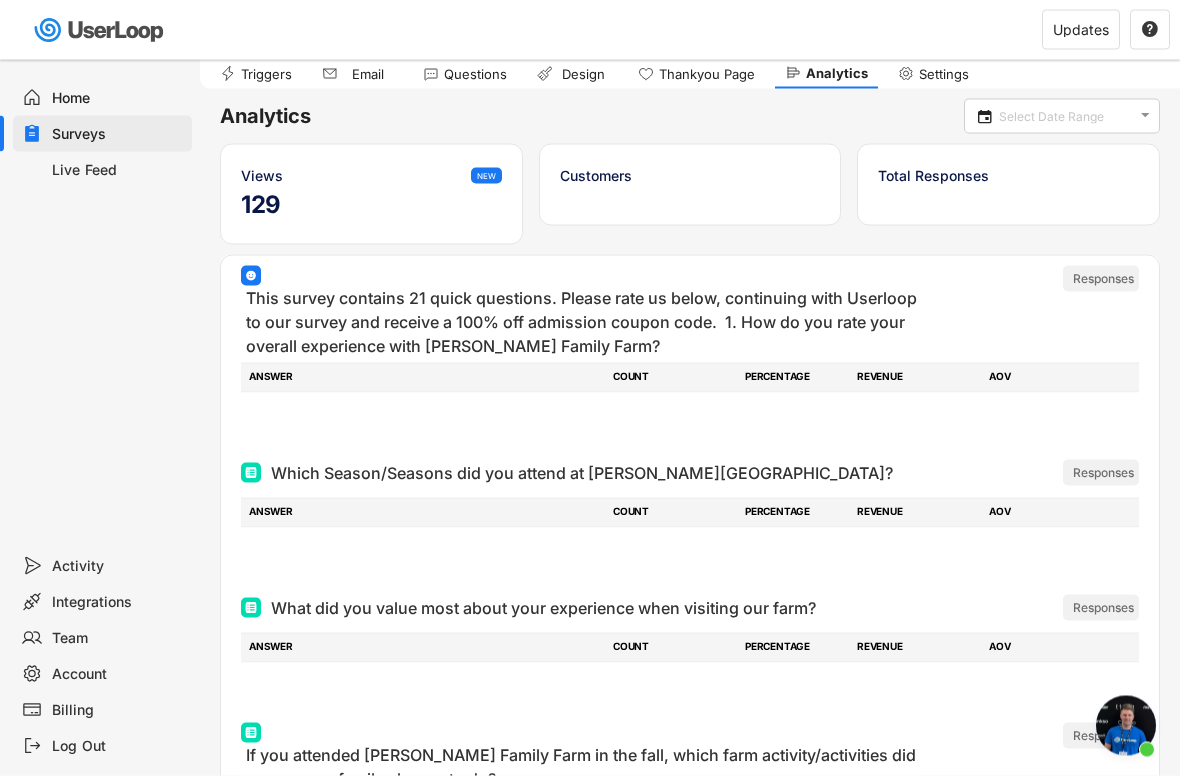 scroll, scrollTop: 53, scrollLeft: 0, axis: vertical 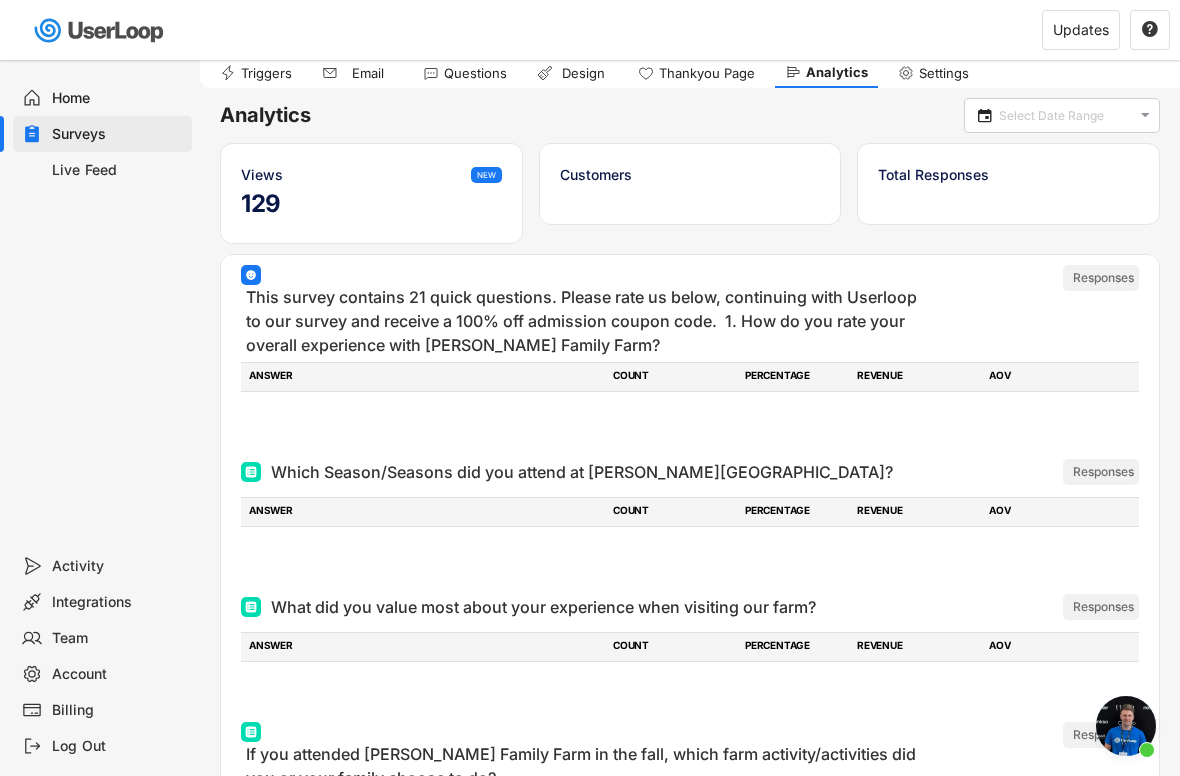 click on "Views" at bounding box center (356, 174) 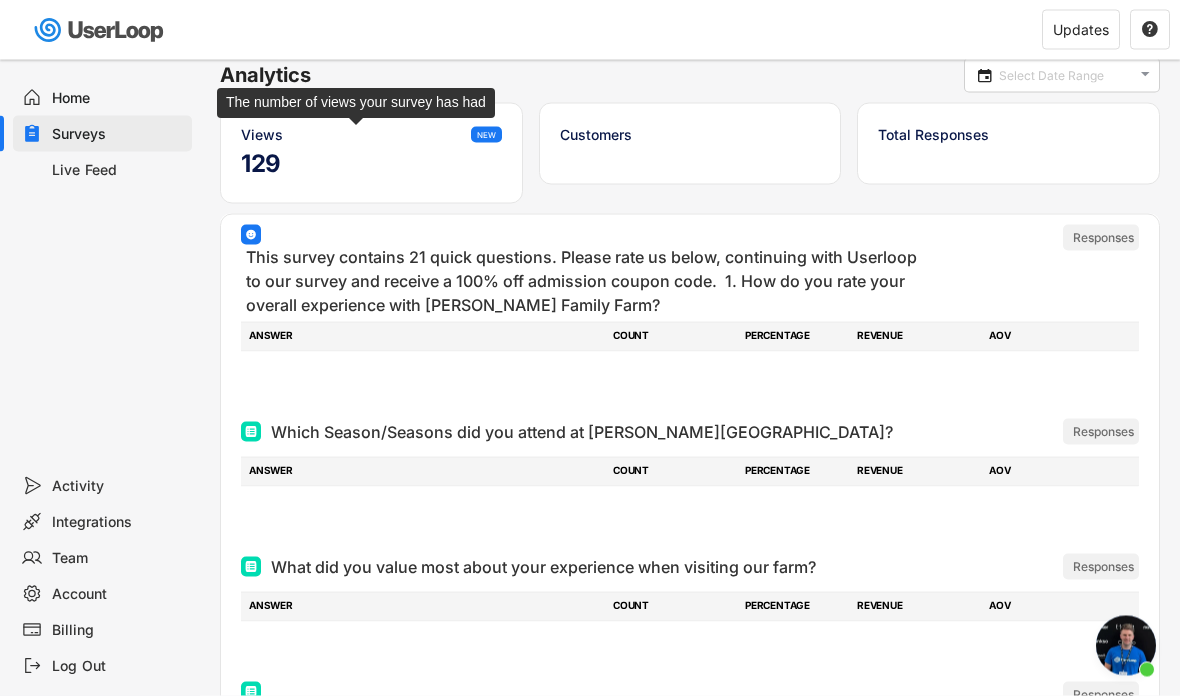 scroll, scrollTop: 12, scrollLeft: 0, axis: vertical 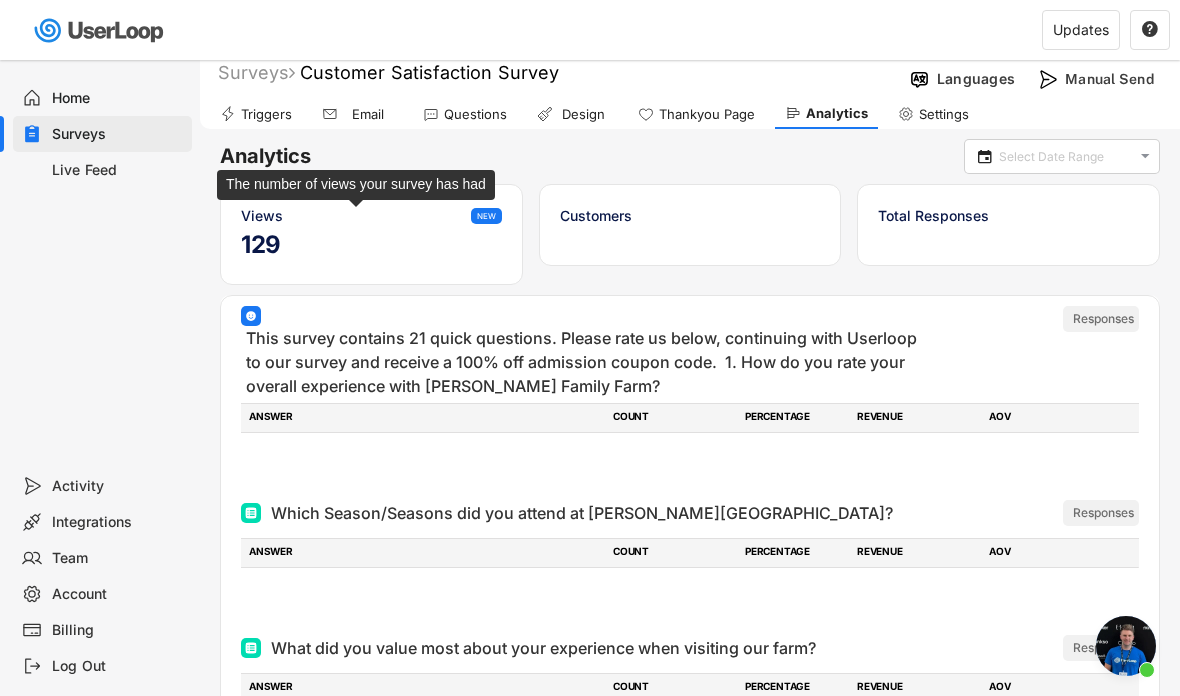 click on "NEW" at bounding box center (486, 216) 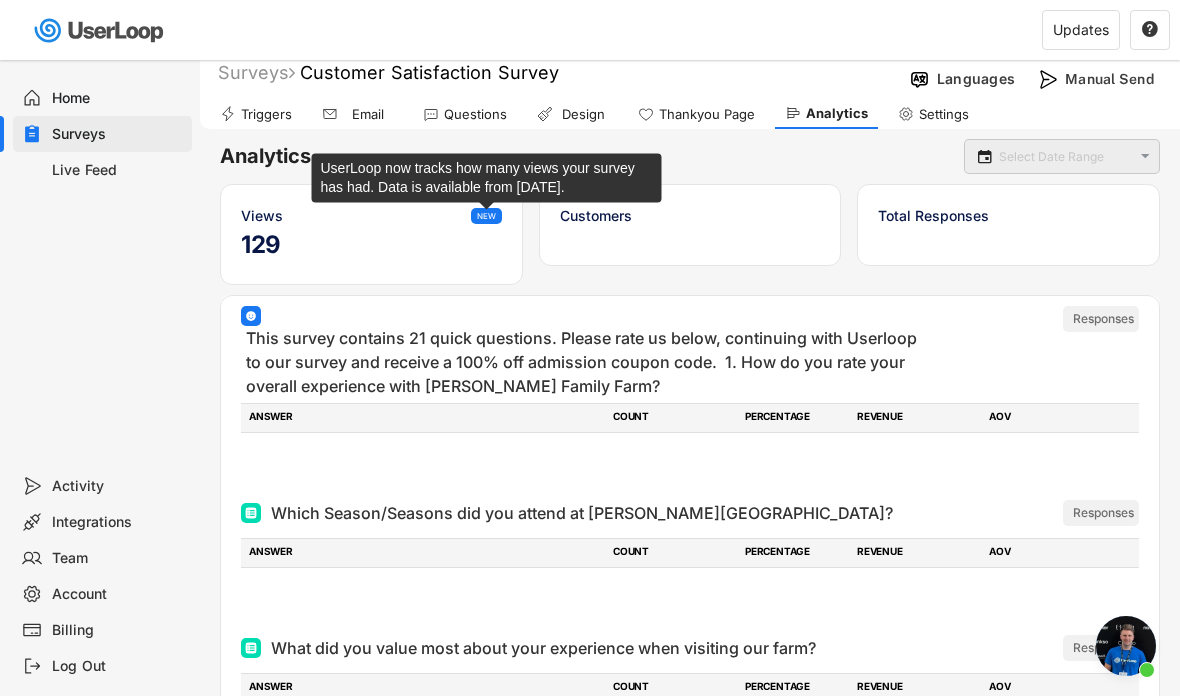 click on "missing element 0% 0% 31% 31%  Surveys  Customer Satisfaction Survey Languages Manual Send Triggers Email Questions Design Thankyou Page Analytics Settings Analytics


Views NEW 129 Customers Total Responses Response Rate 0% No responses yet
Your analytics will appear when you start receiving responses This survey contains 21 quick questions. Please rate us below, continuing with Userloop to our survey and receive a 100% off admission coupon code.  1. How do you rate your overall experience with [PERSON_NAME] Family Farm? ARCHIVED  Responses ANSWER COUNT PERCENTAGE REVENUE AOV Excellent 0 0% 0% 0 0 Good 0 0% 0% 0 0 Average 0 0% 0% 0 0 Poor 0 0% 0% 0 0 Bad 0 0% 0% 0 0 ARCHIVED Which Season/Seasons did you attend at [PERSON_NAME] Family Farm? ARCHIVED  Responses ANSWER COUNT PERCENTAGE REVENUE AOV Sunflower Experience 0 0% 0% 0 0 Fall [DATE] 0 0% 0% 0 0 Christmas Tree Season 0 0% 0% 0 0 ARCHIVED ARCHIVED  Responses ANSWER COUNT PERCENTAGE REVENUE 0" at bounding box center (590, 336) 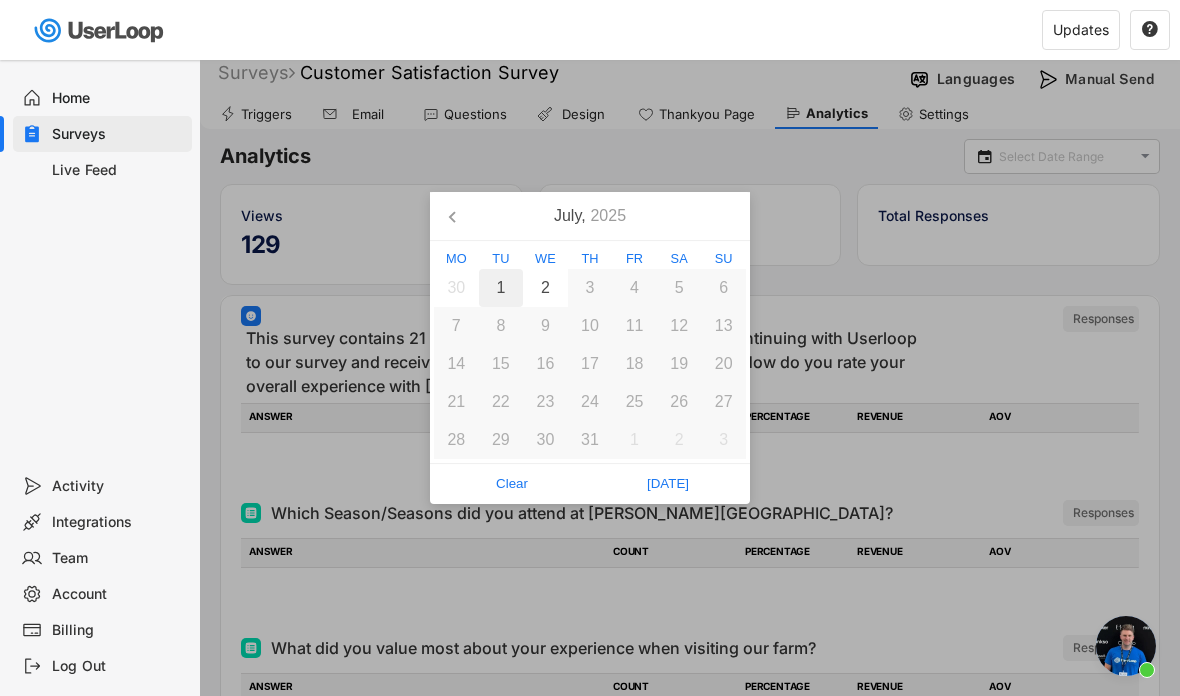 click on "1" at bounding box center [501, 288] 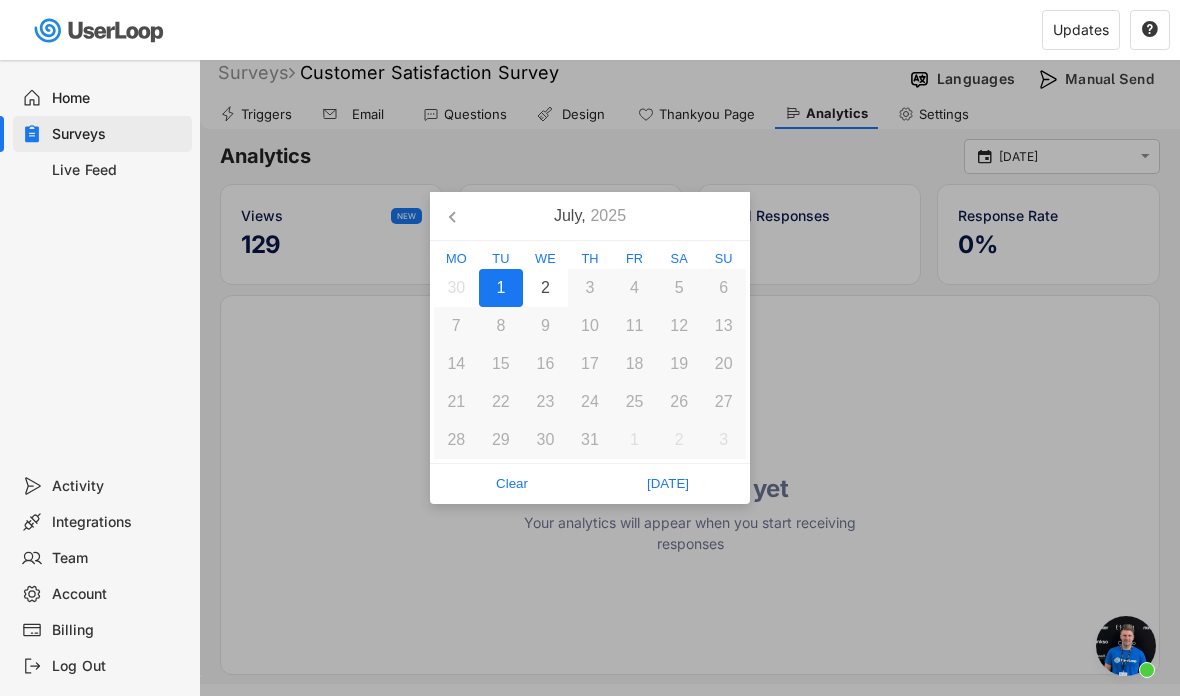 click on "[DATE]" at bounding box center (668, 484) 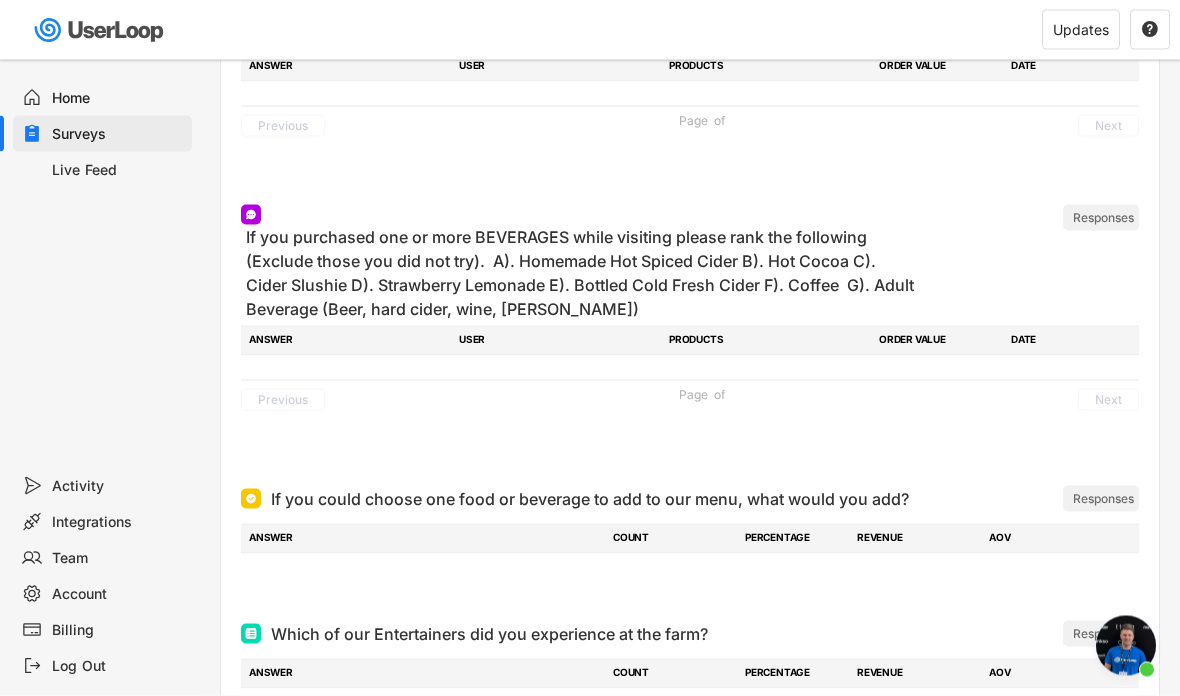 scroll, scrollTop: 1627, scrollLeft: 0, axis: vertical 